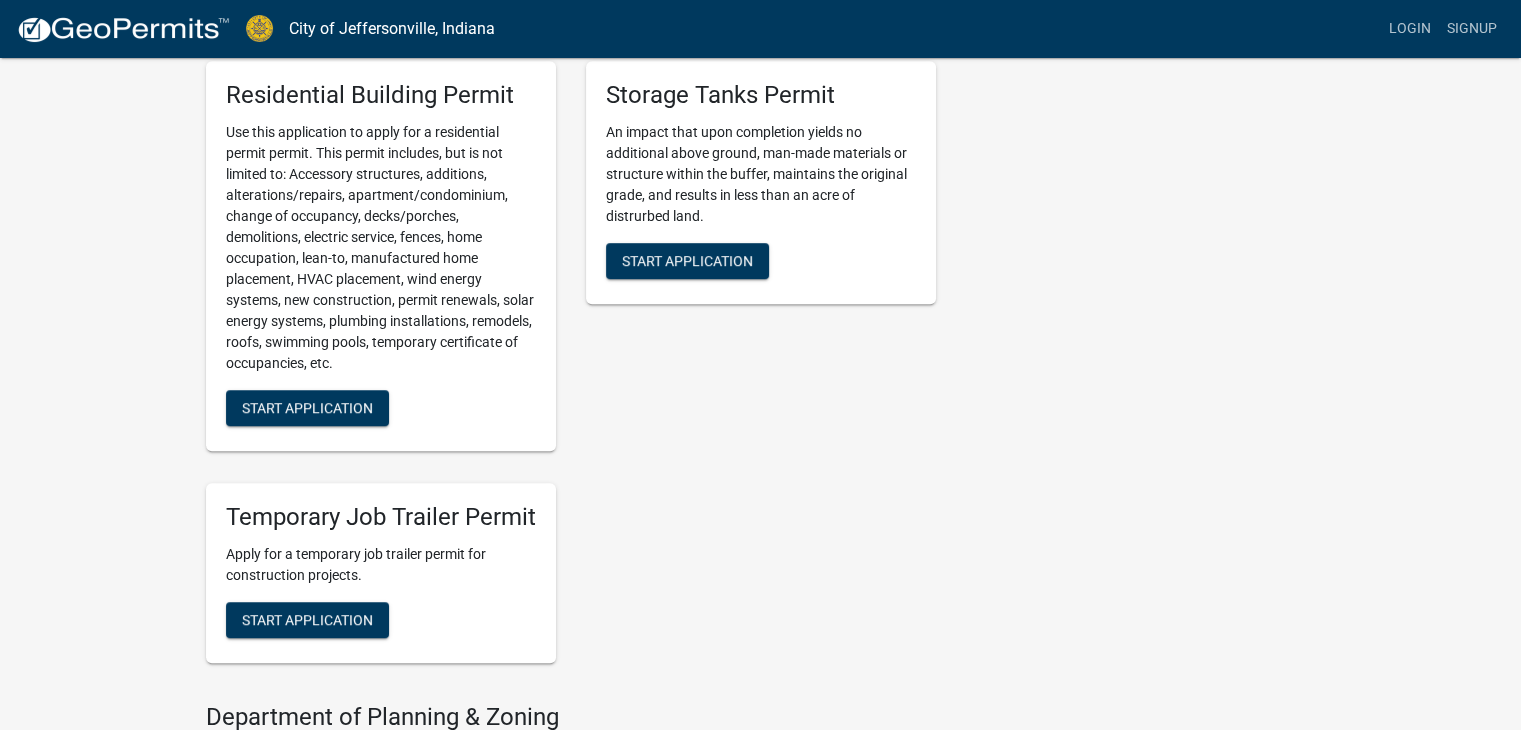 scroll, scrollTop: 1100, scrollLeft: 0, axis: vertical 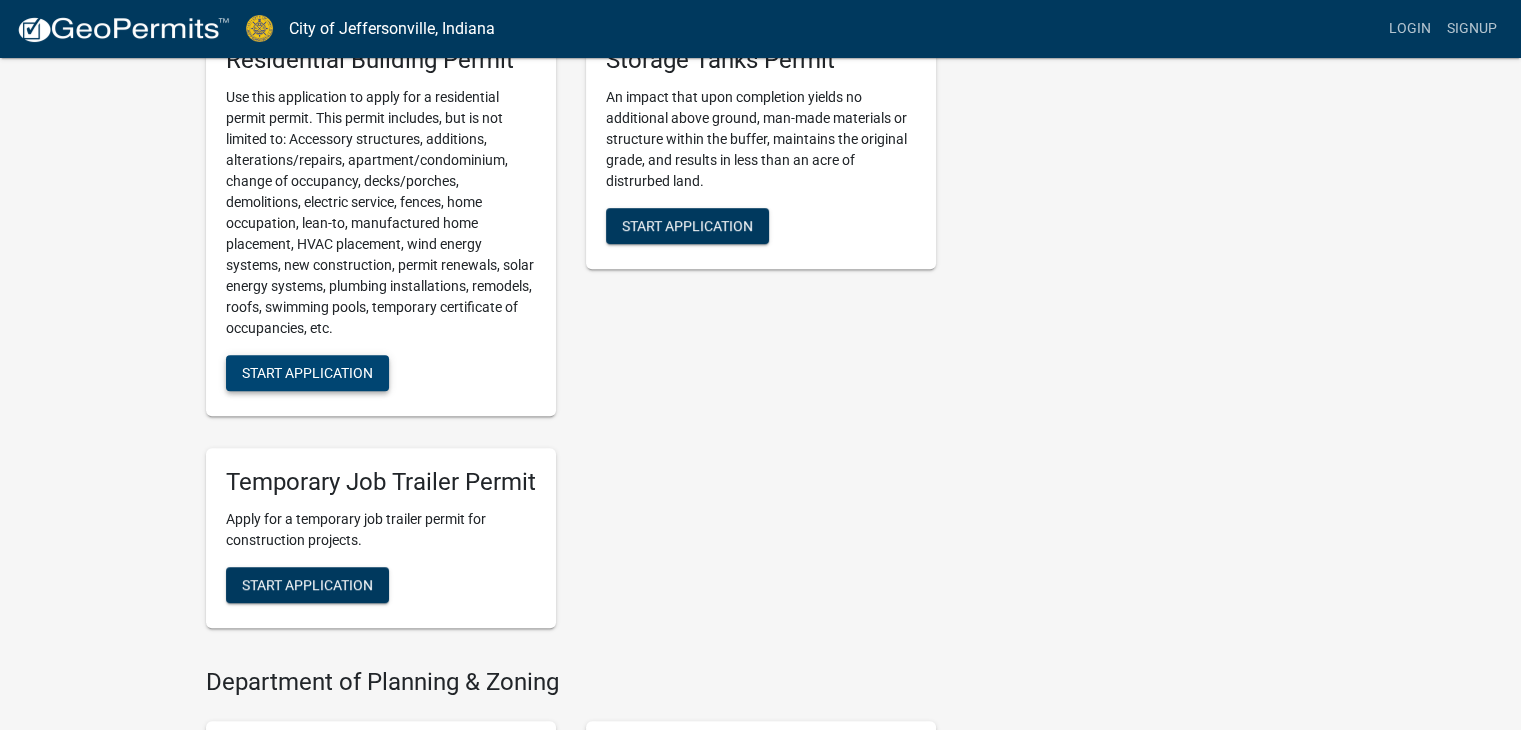 click on "Start Application" at bounding box center [307, 372] 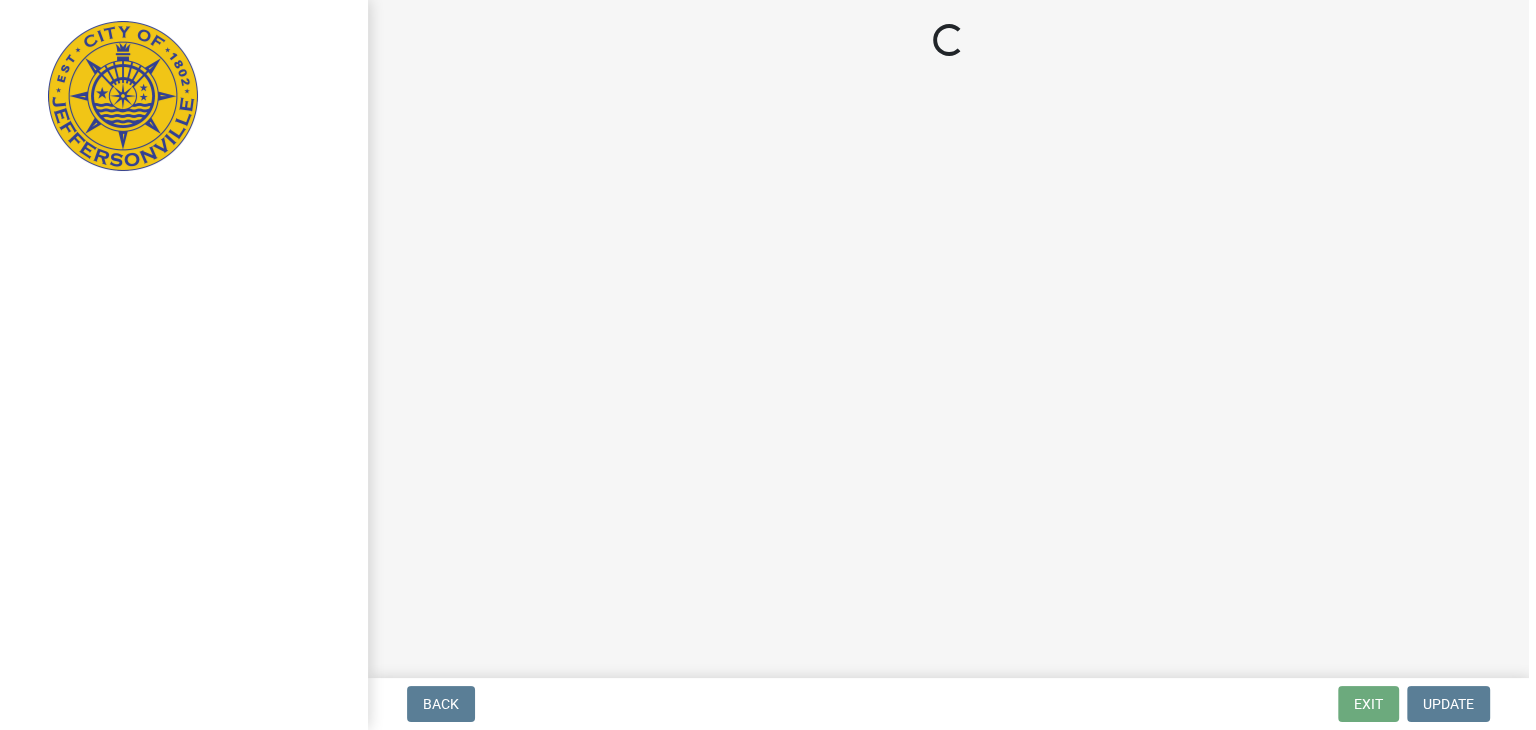 scroll, scrollTop: 0, scrollLeft: 0, axis: both 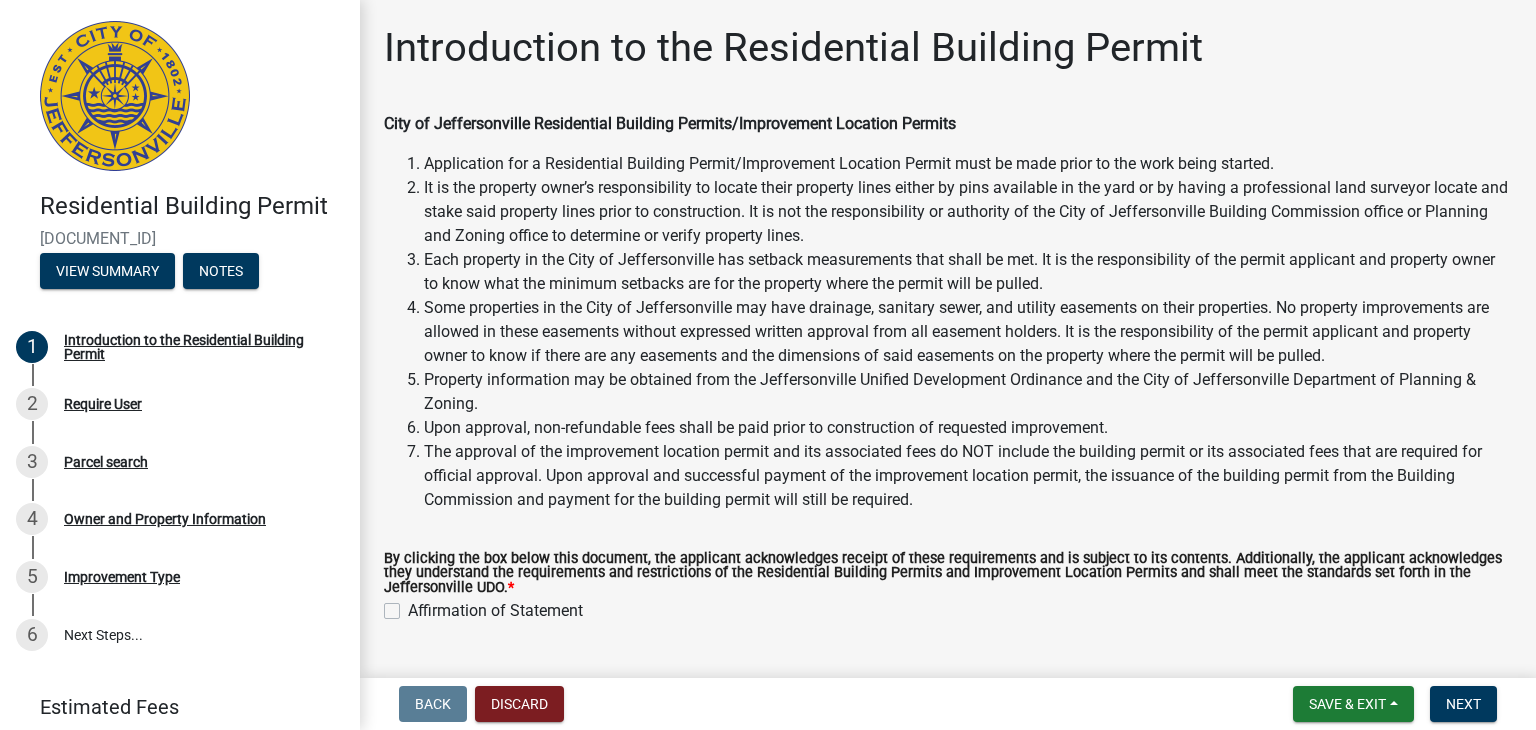 click on "Affirmation of Statement" 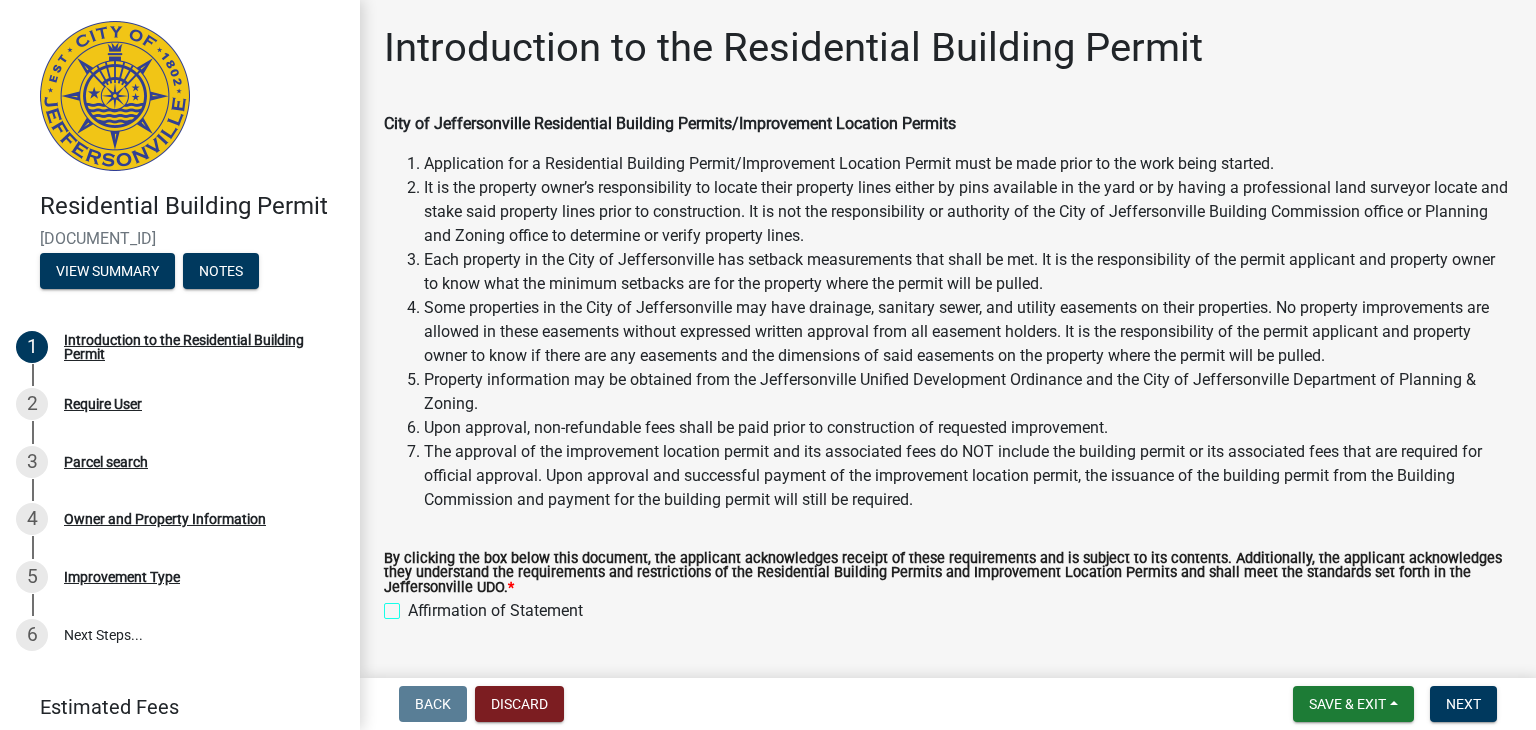 click on "Affirmation of Statement" at bounding box center (414, 605) 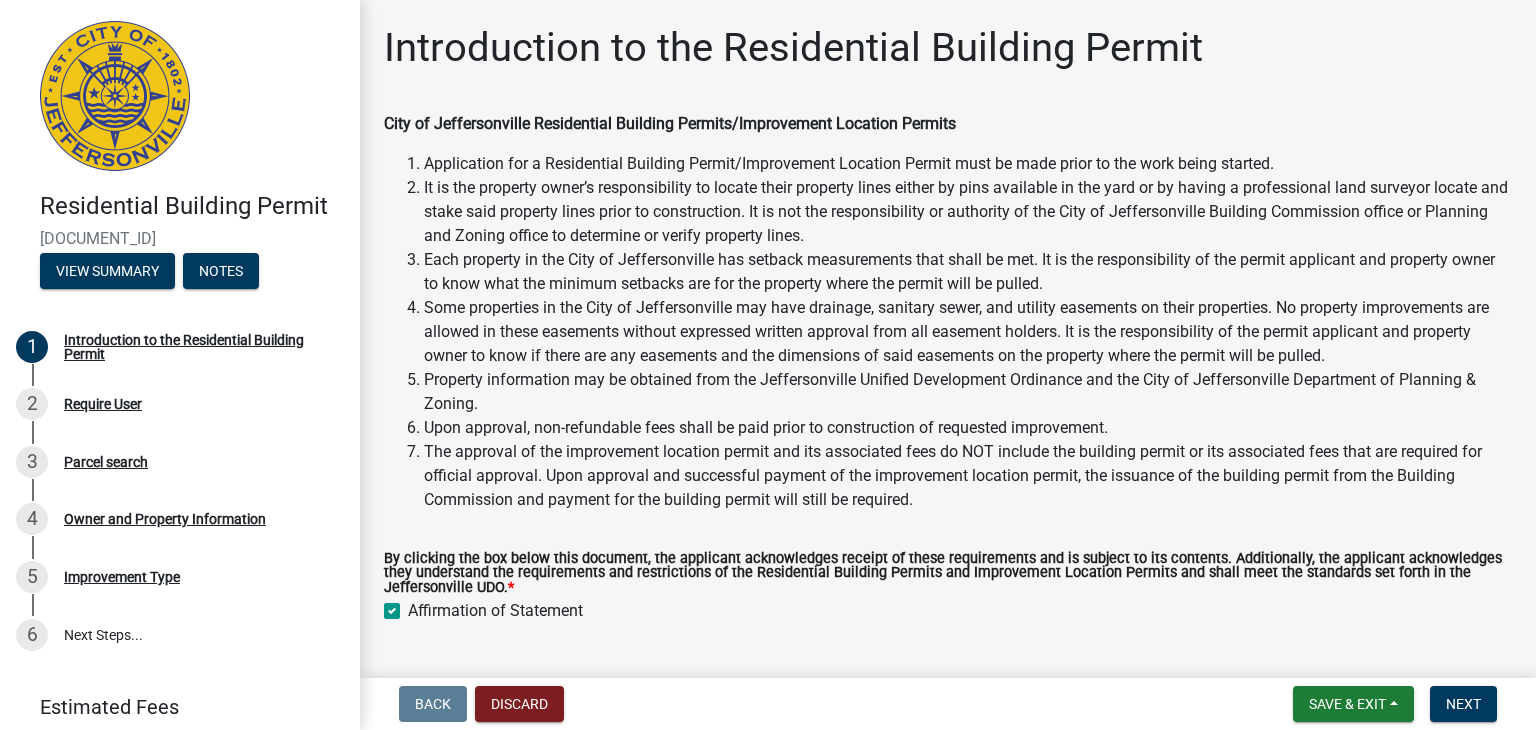 checkbox on "true" 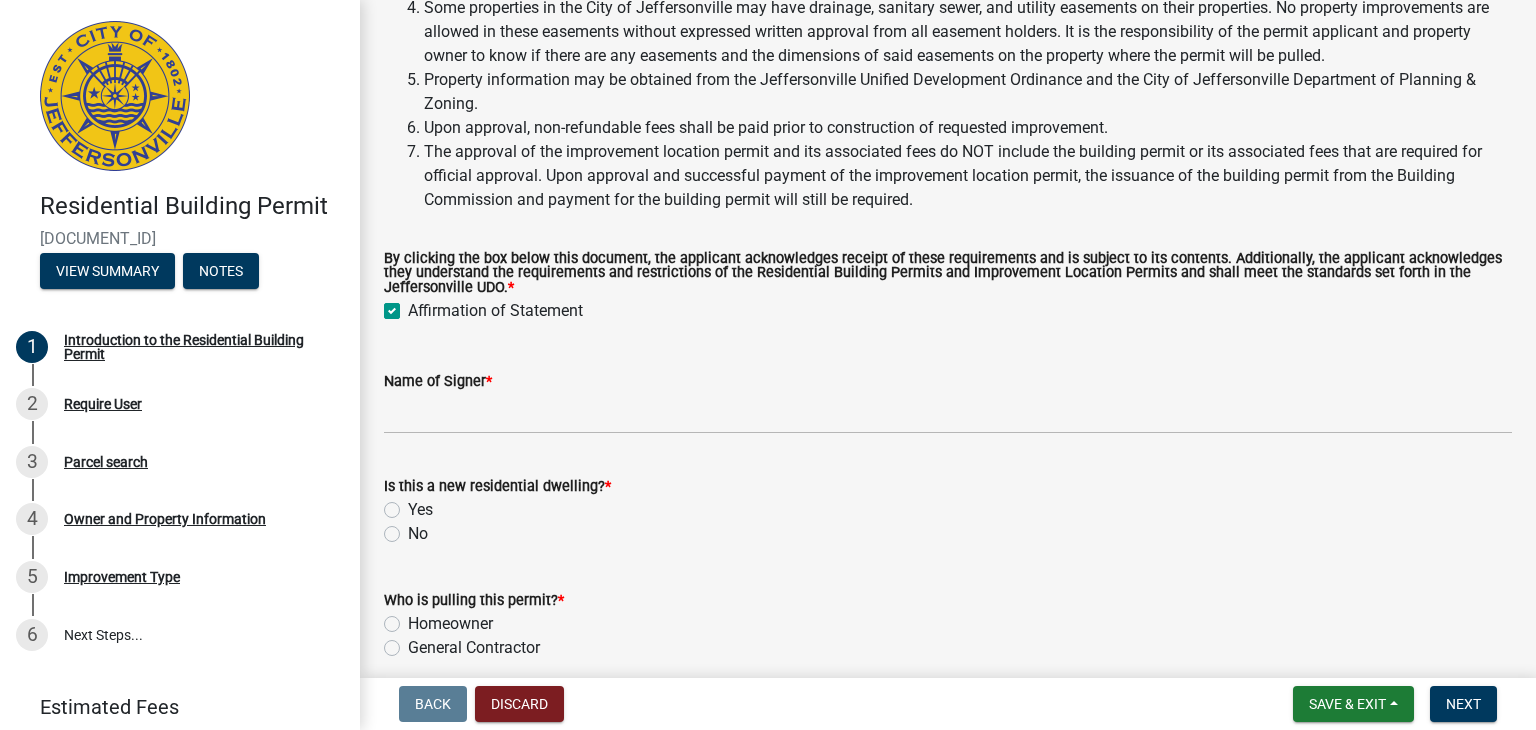 scroll, scrollTop: 386, scrollLeft: 0, axis: vertical 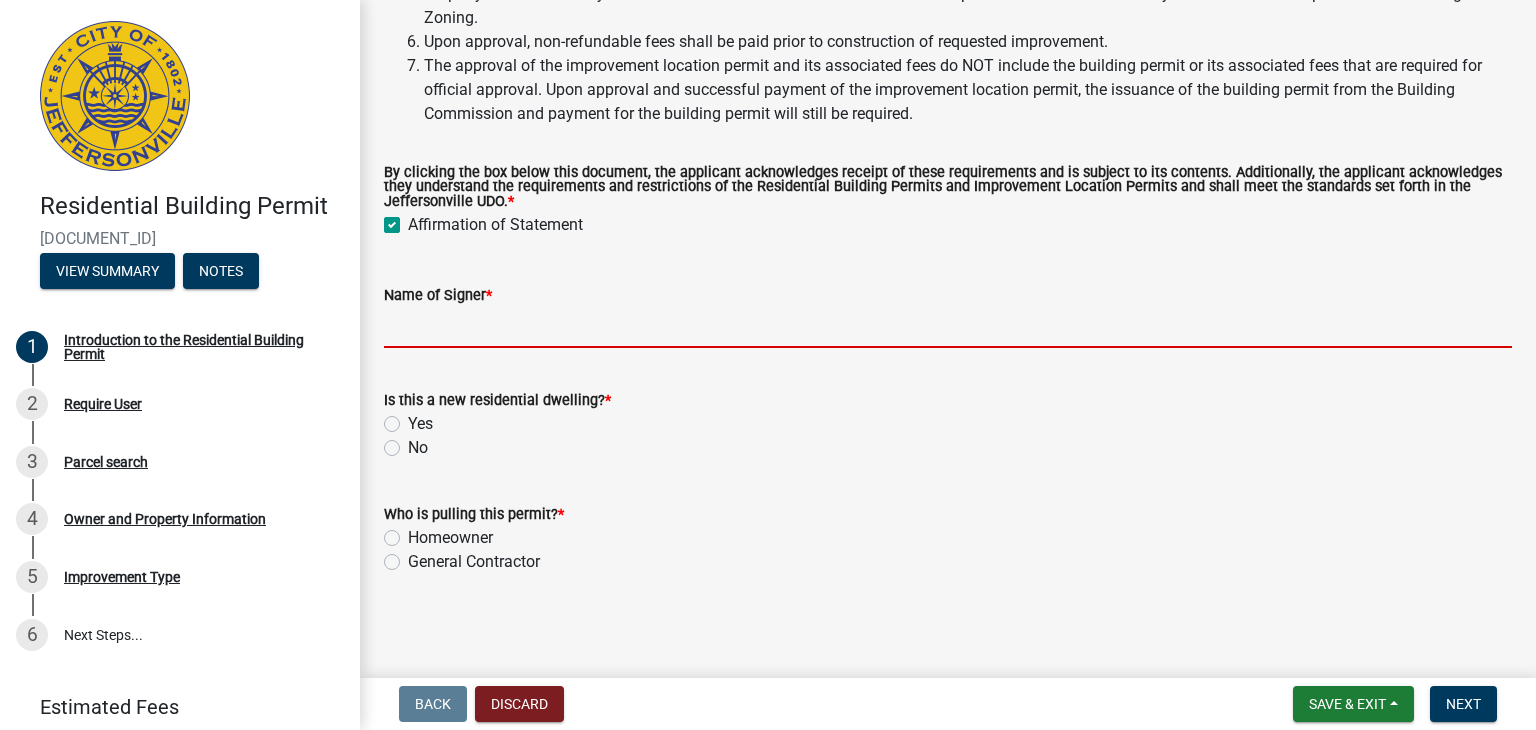 click on "Name of Signer  *" at bounding box center (948, 327) 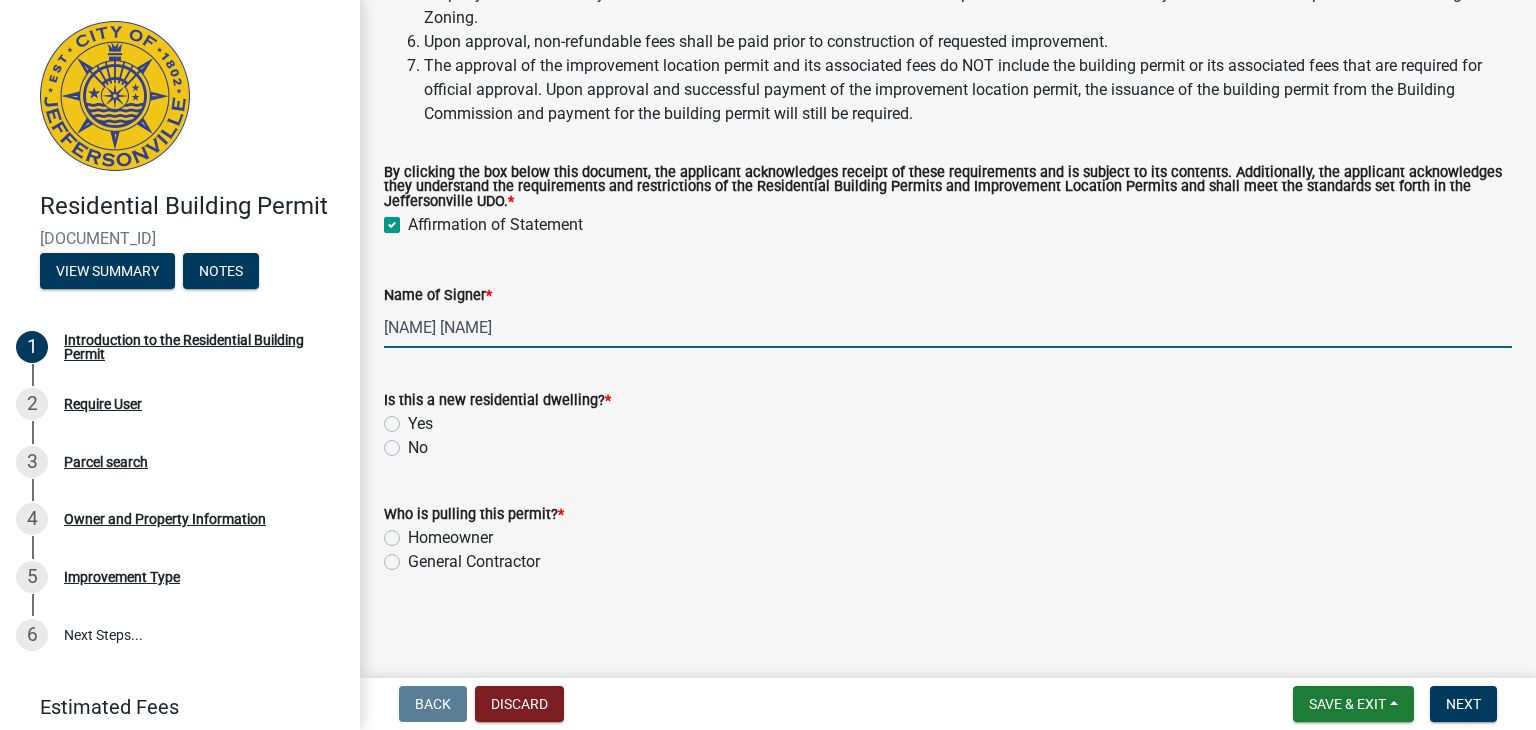 type on "[FIRST] [LAST]" 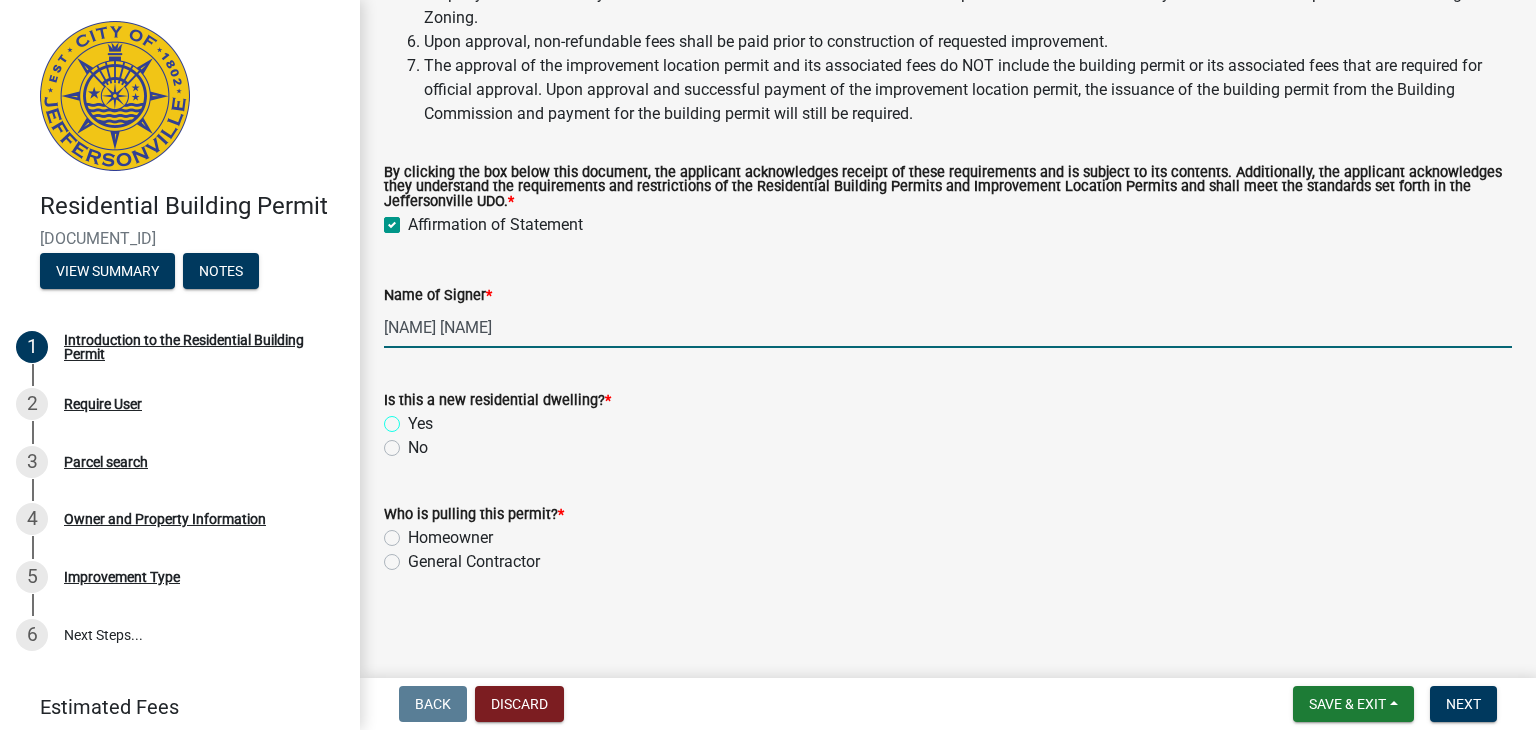 click on "Yes" at bounding box center (414, 418) 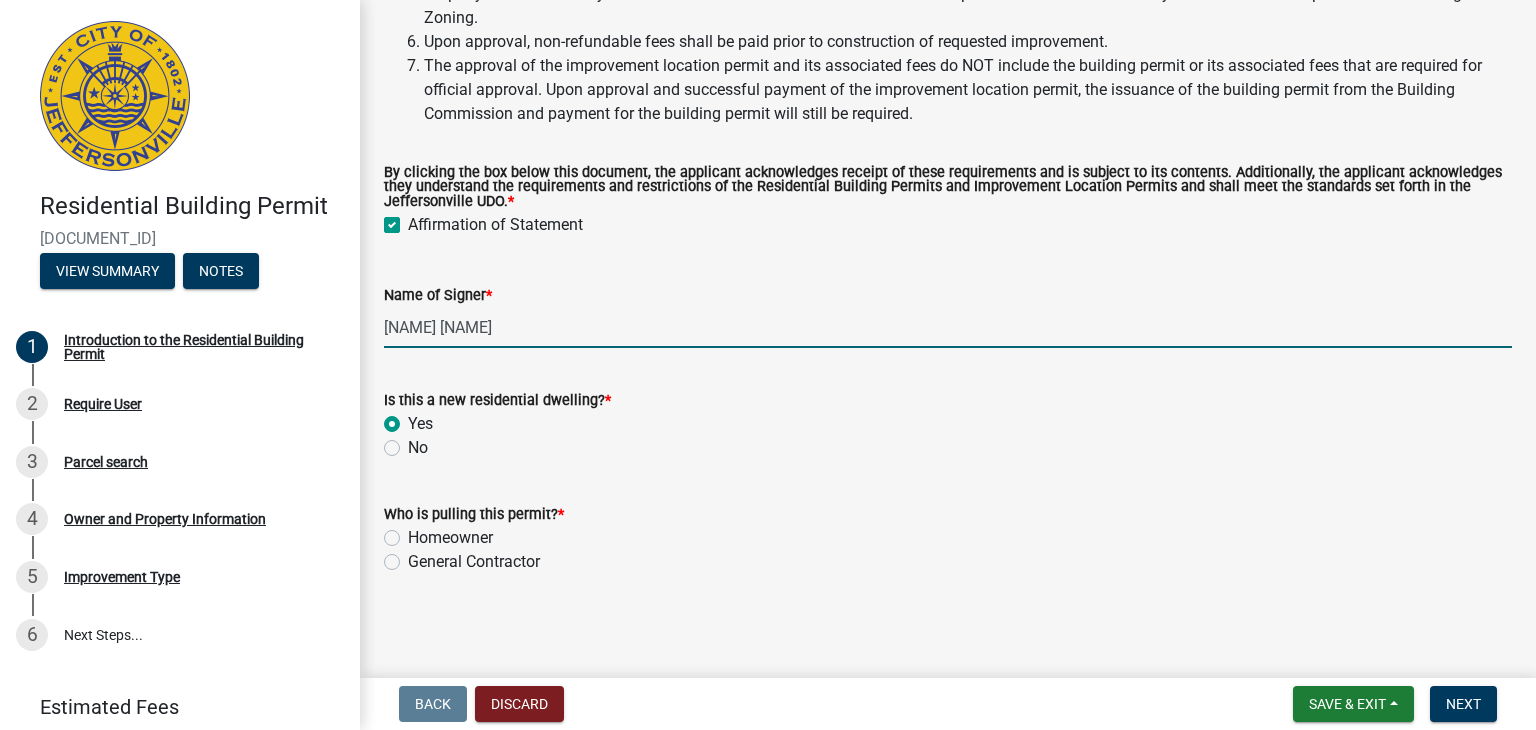 radio on "true" 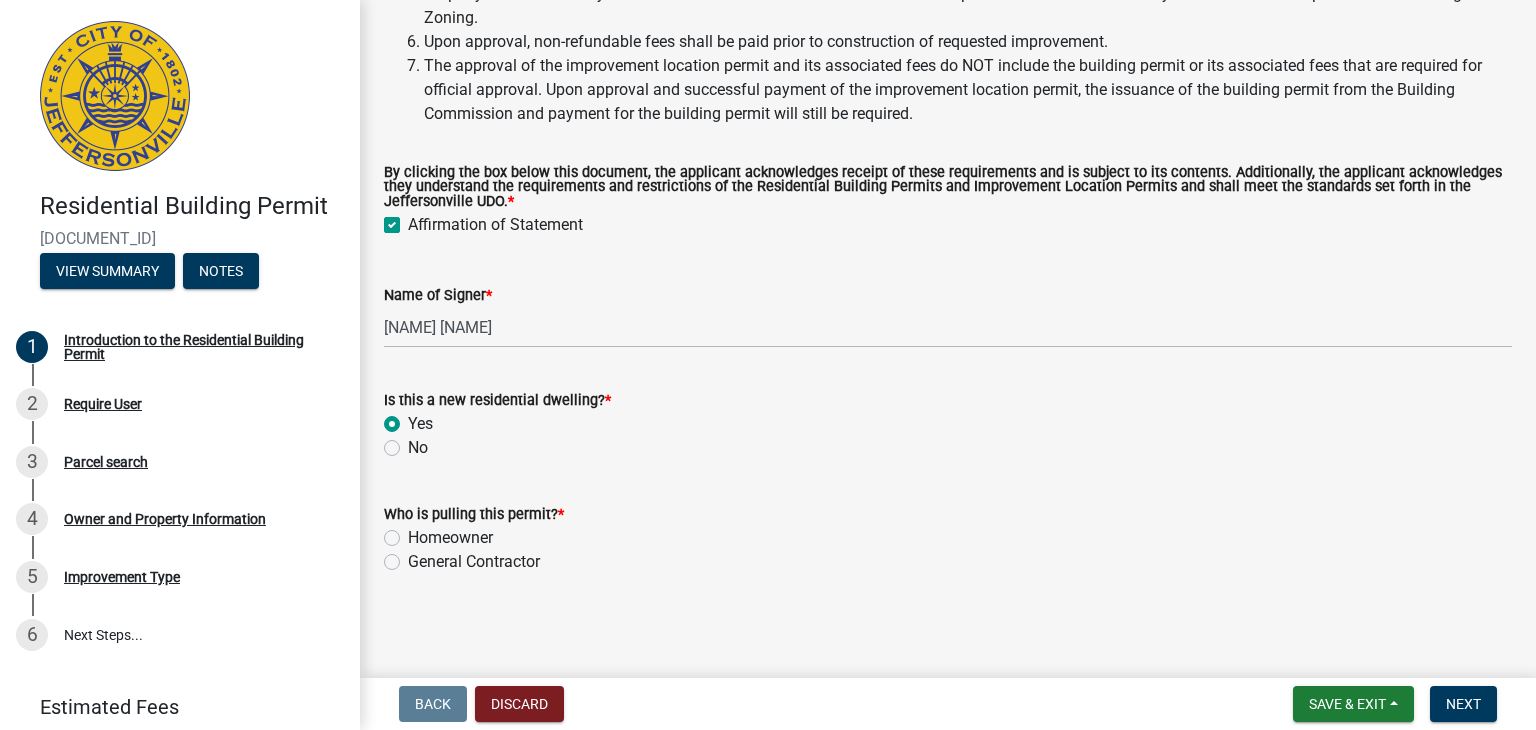 click on "Homeowner" 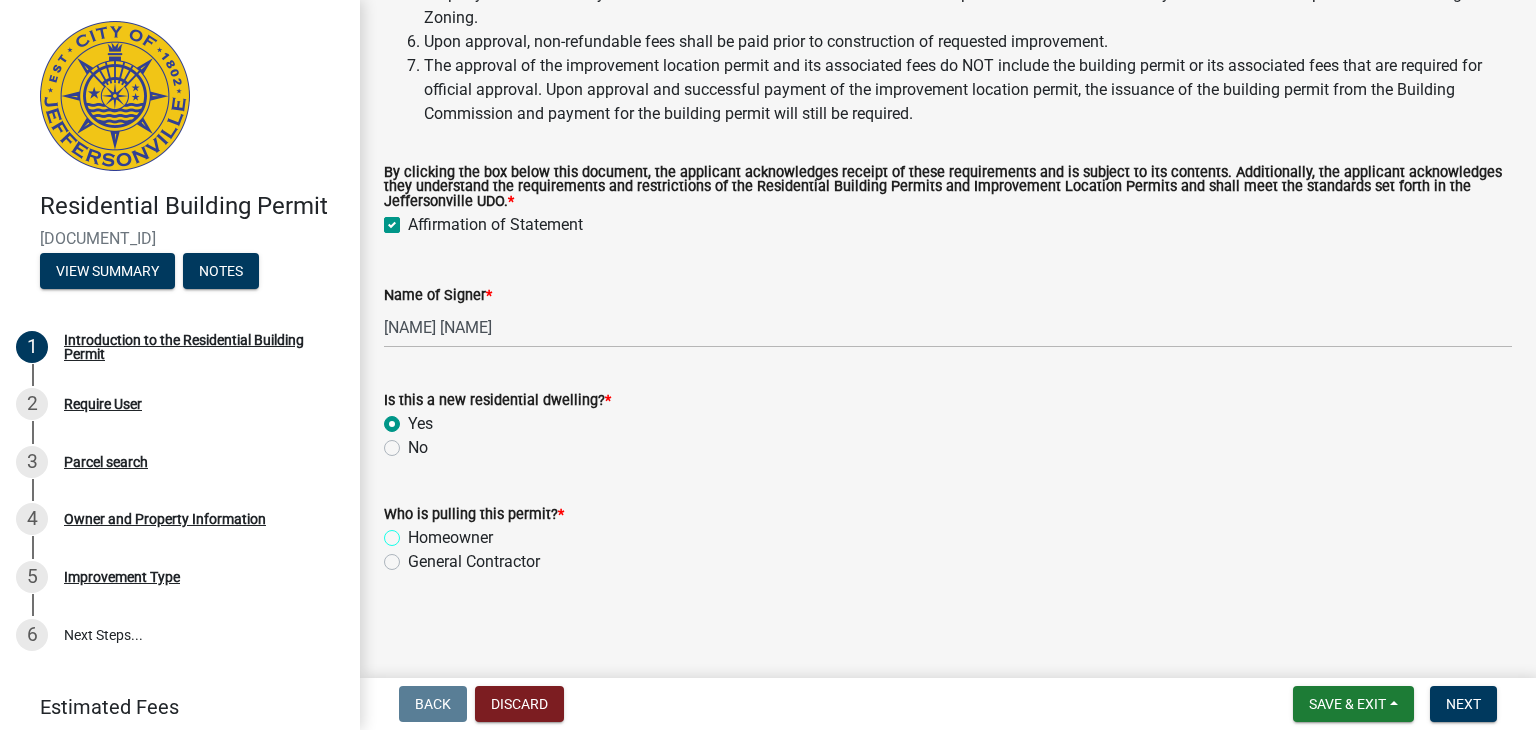 click on "Homeowner" at bounding box center (414, 532) 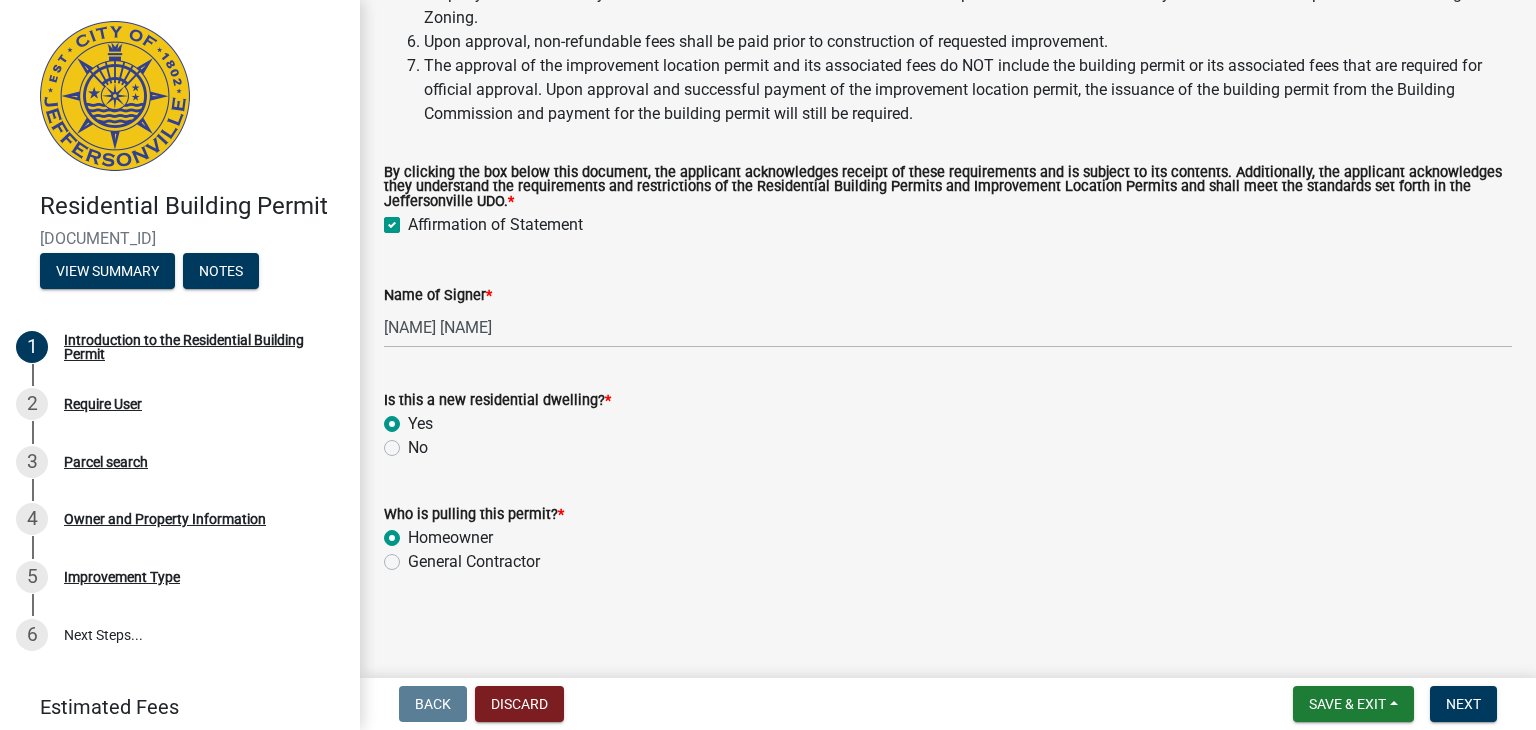 radio on "true" 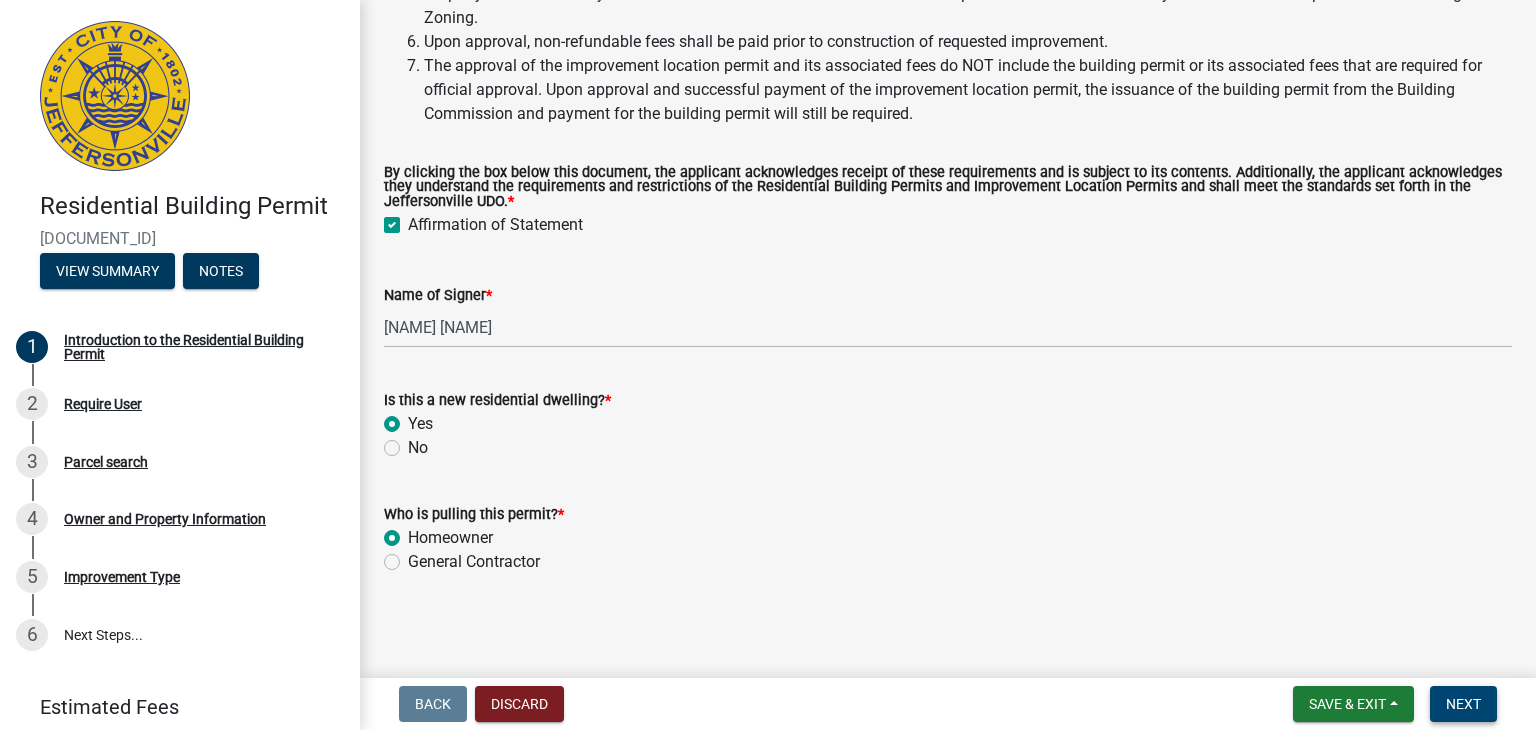 click on "Next" at bounding box center [1463, 704] 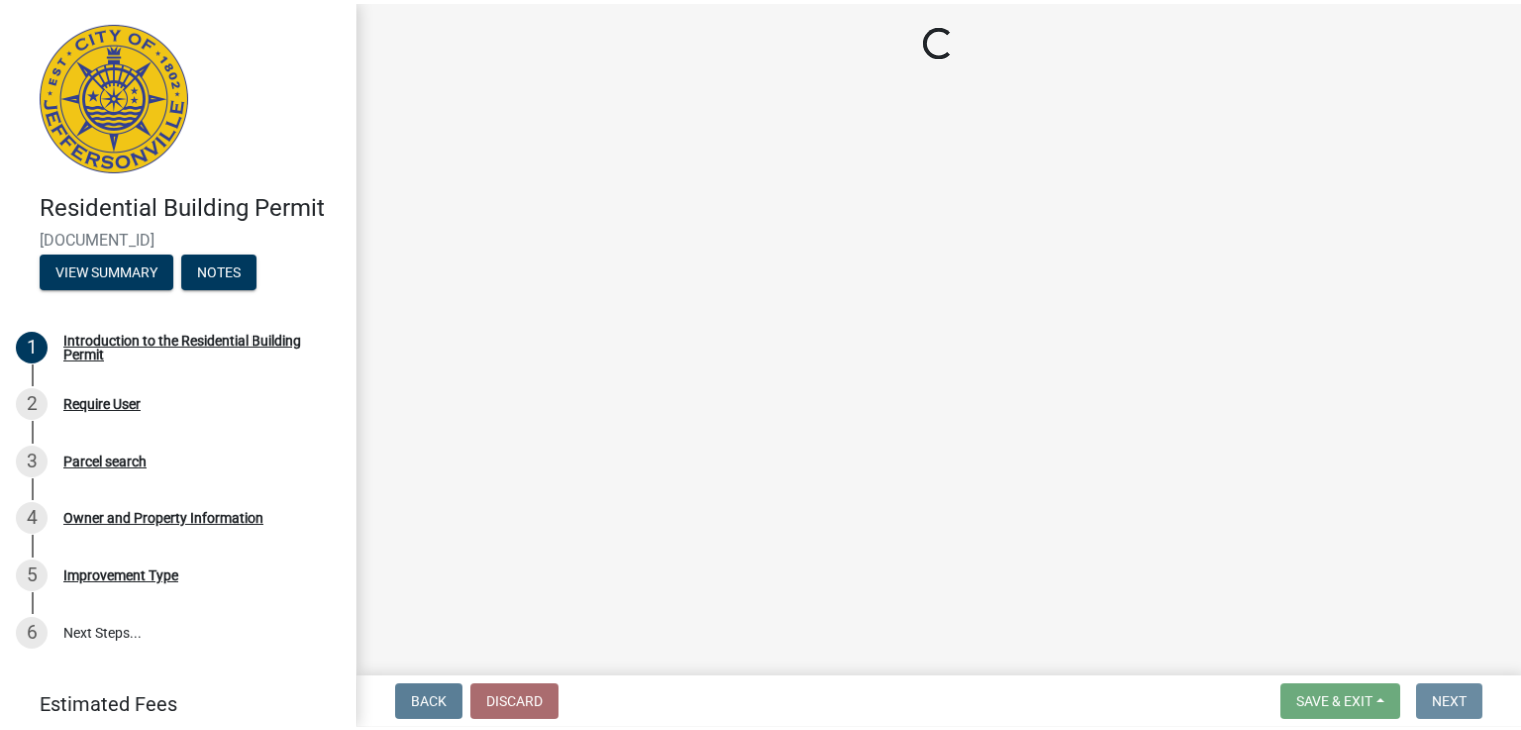 scroll, scrollTop: 0, scrollLeft: 0, axis: both 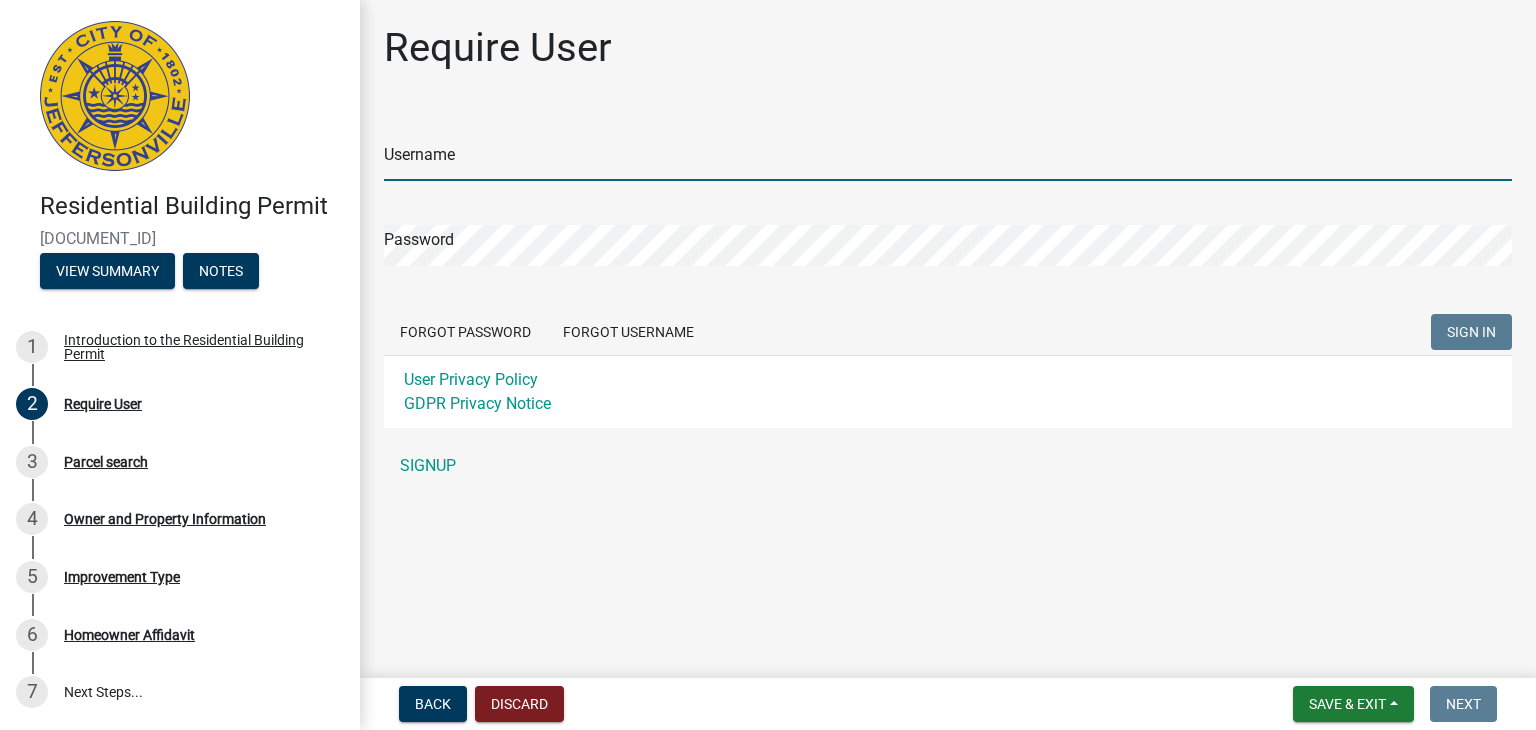 click on "Username" at bounding box center (948, 160) 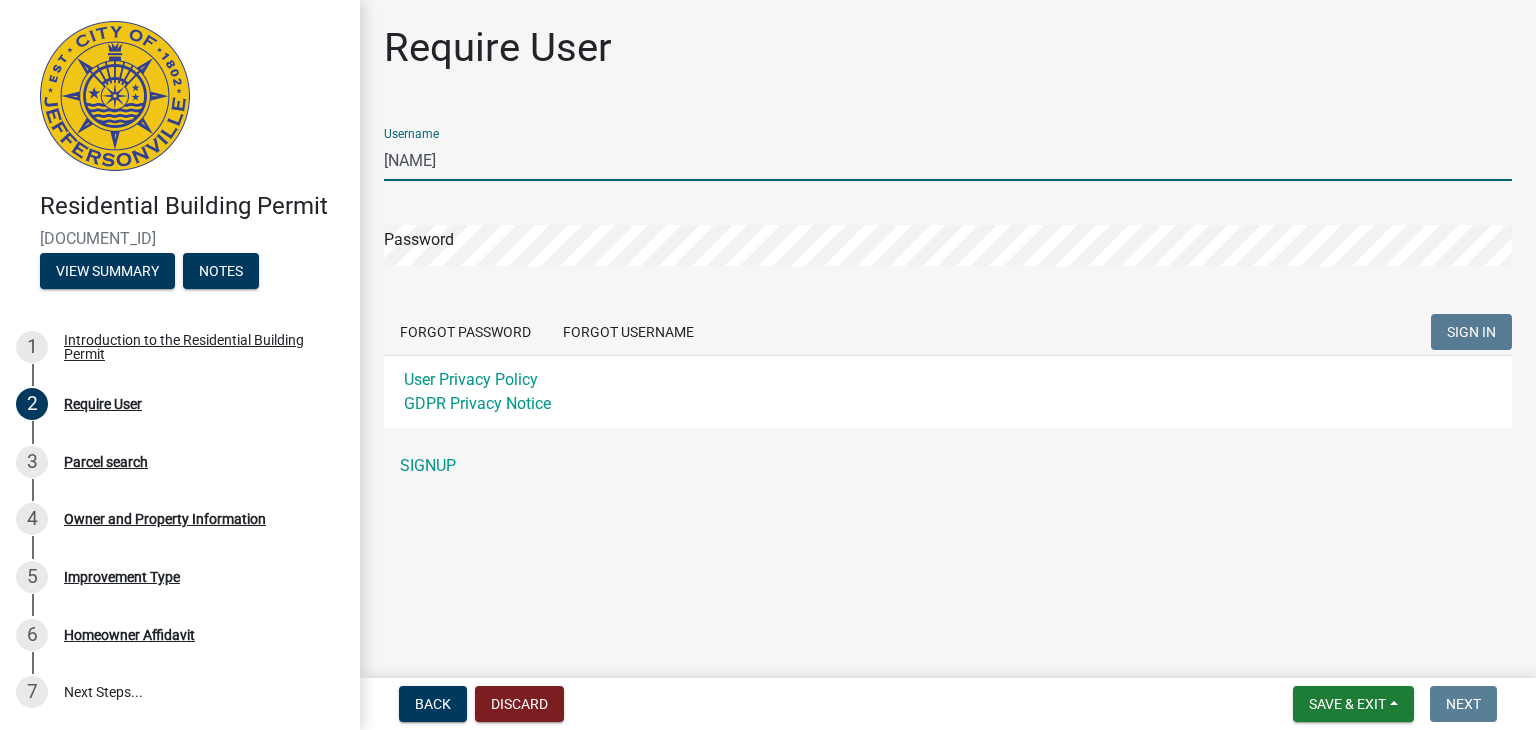 type on "martinsalavec" 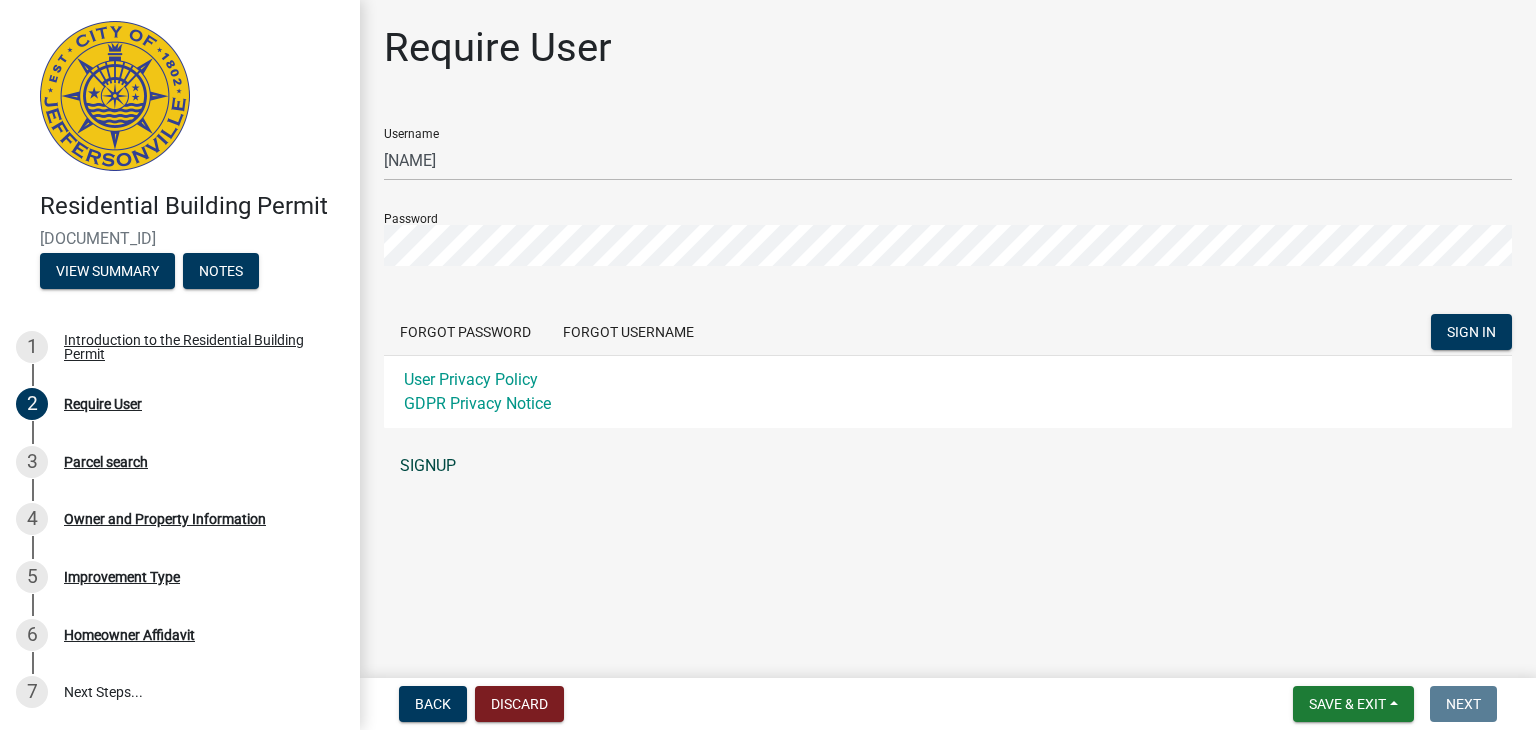 click on "SIGNUP" 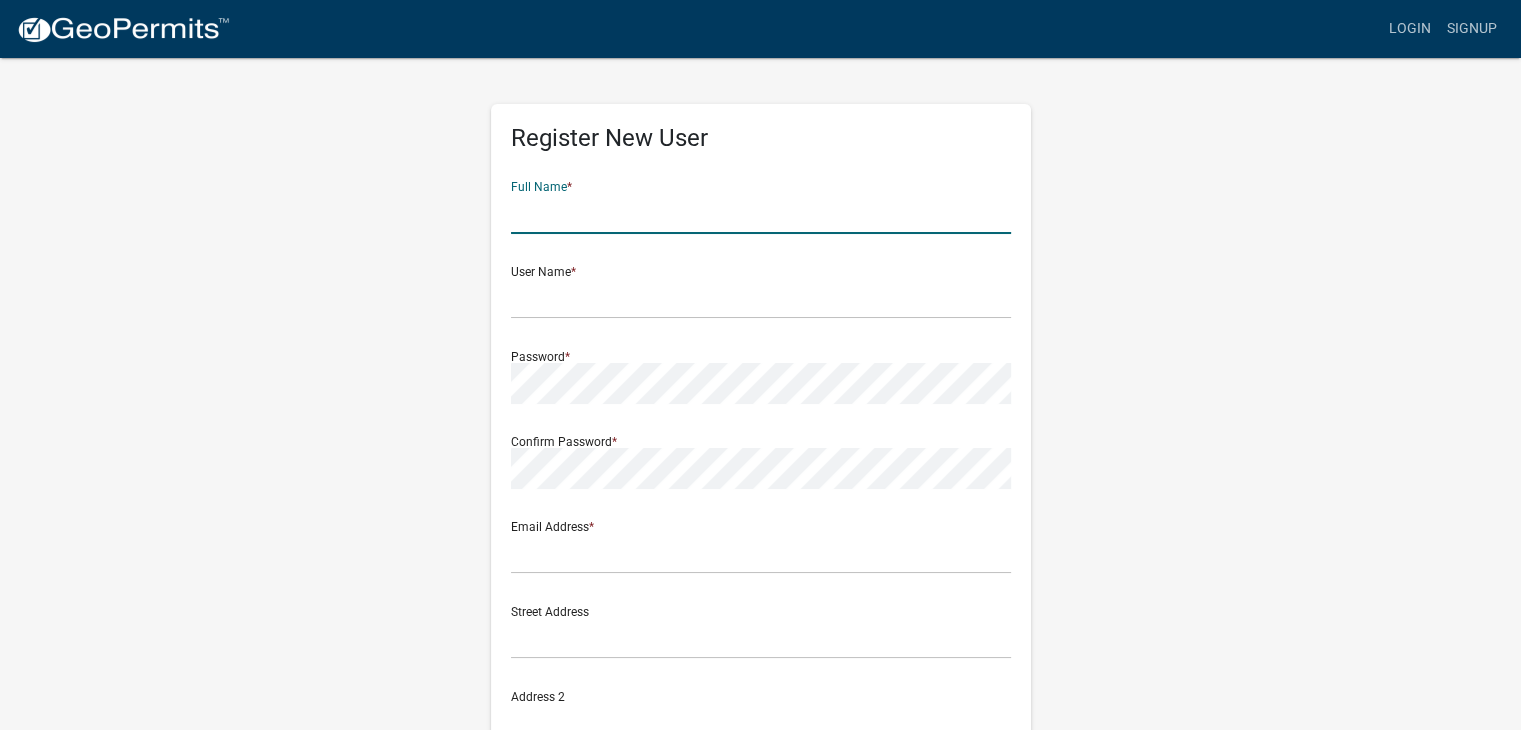 click 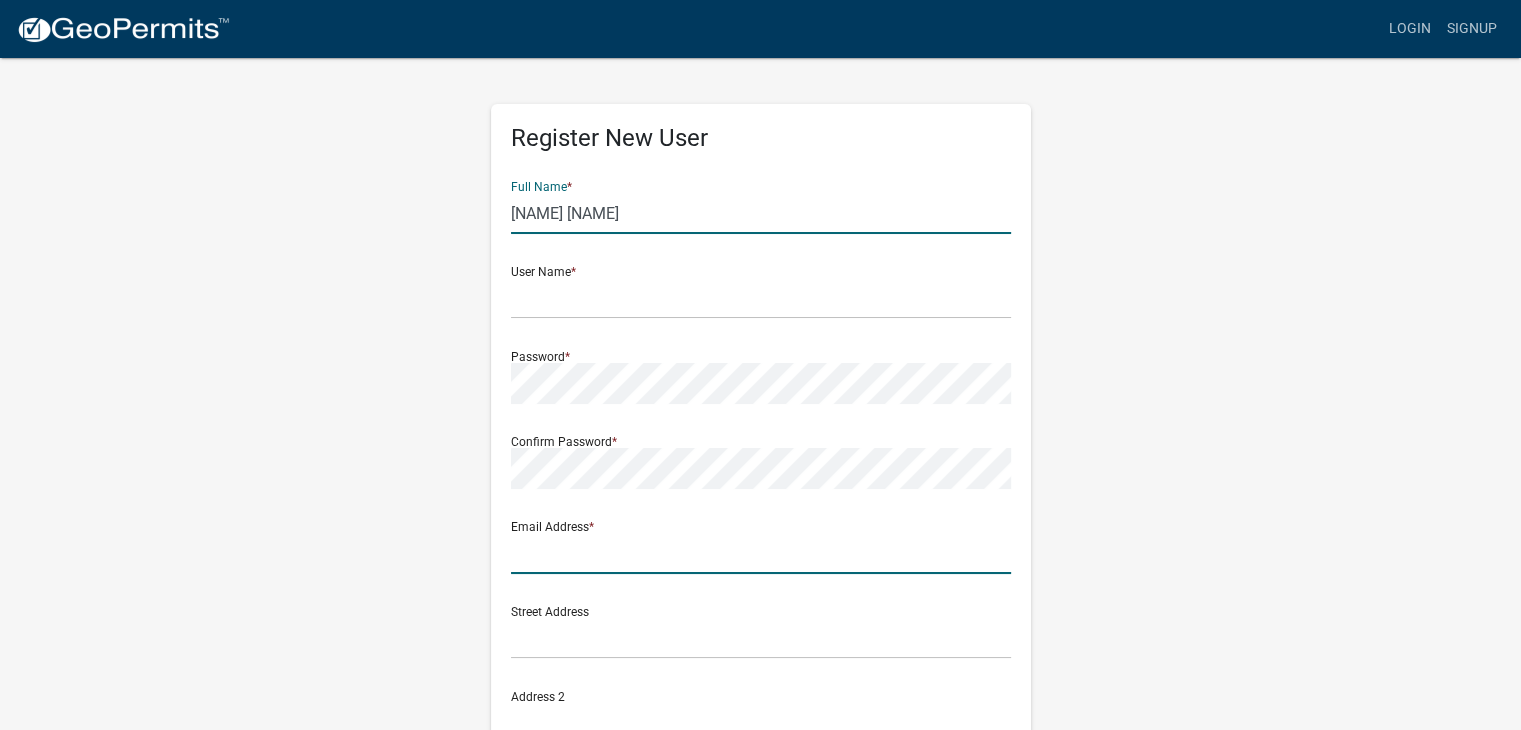 type on "[EMAIL]" 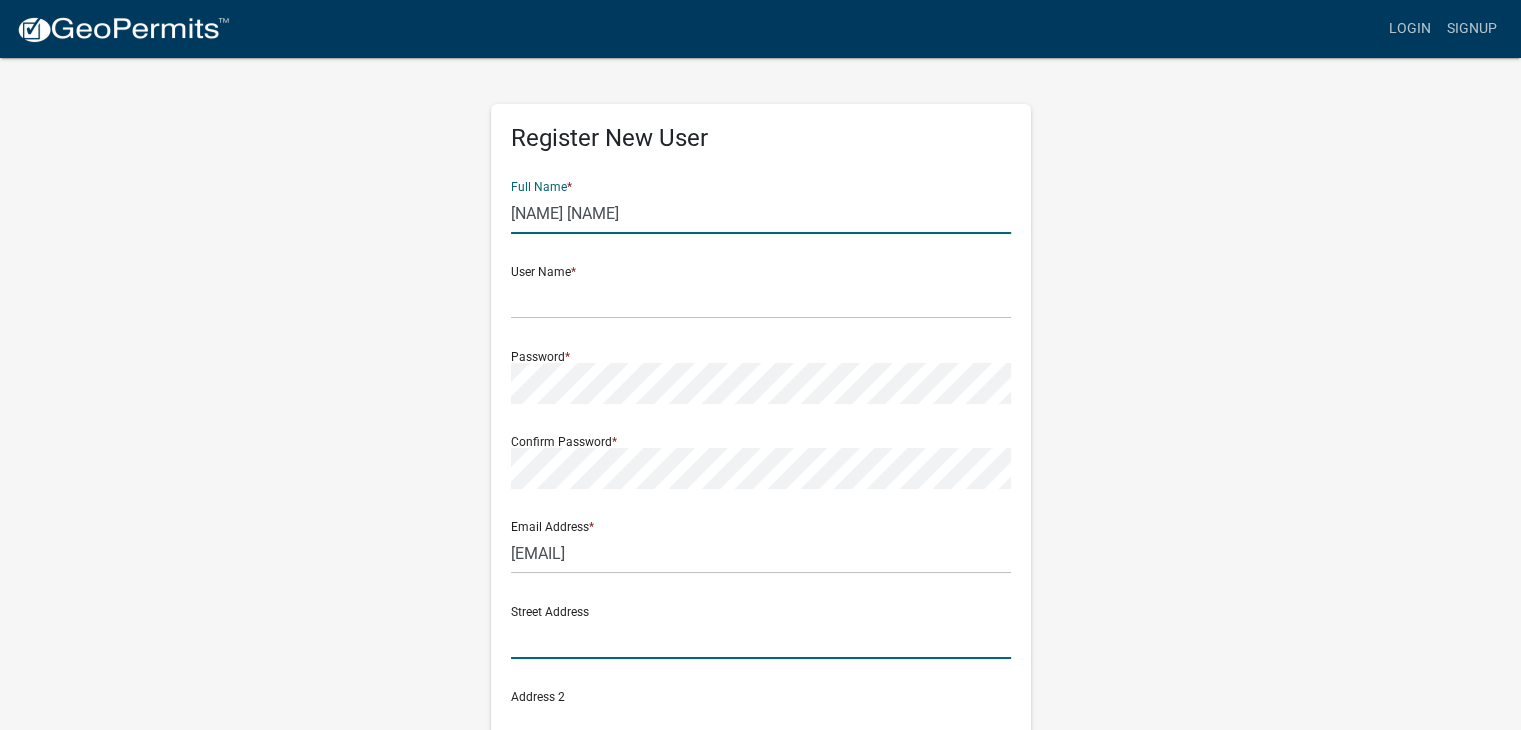 type on "[NUMBER] [STREET]" 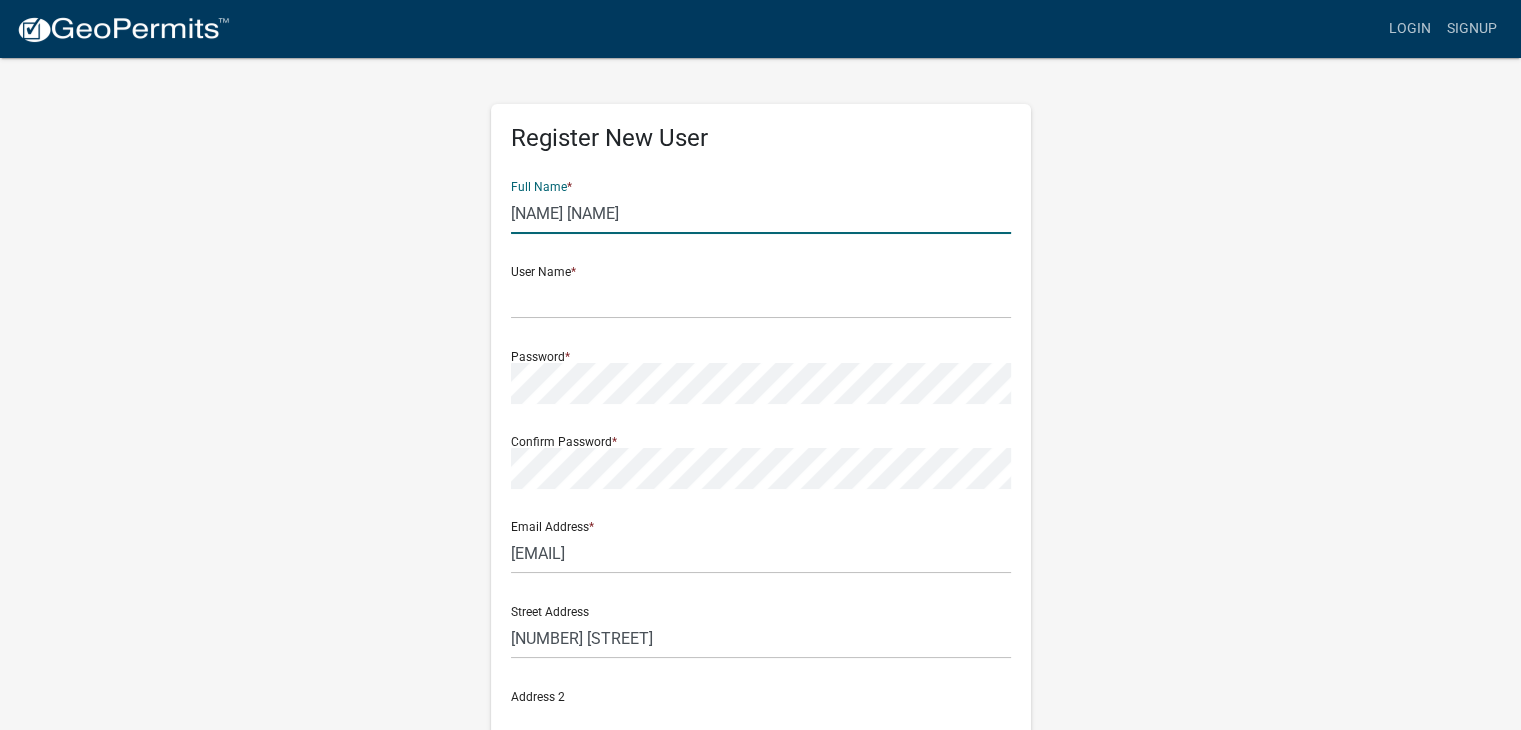 type on "Louisville" 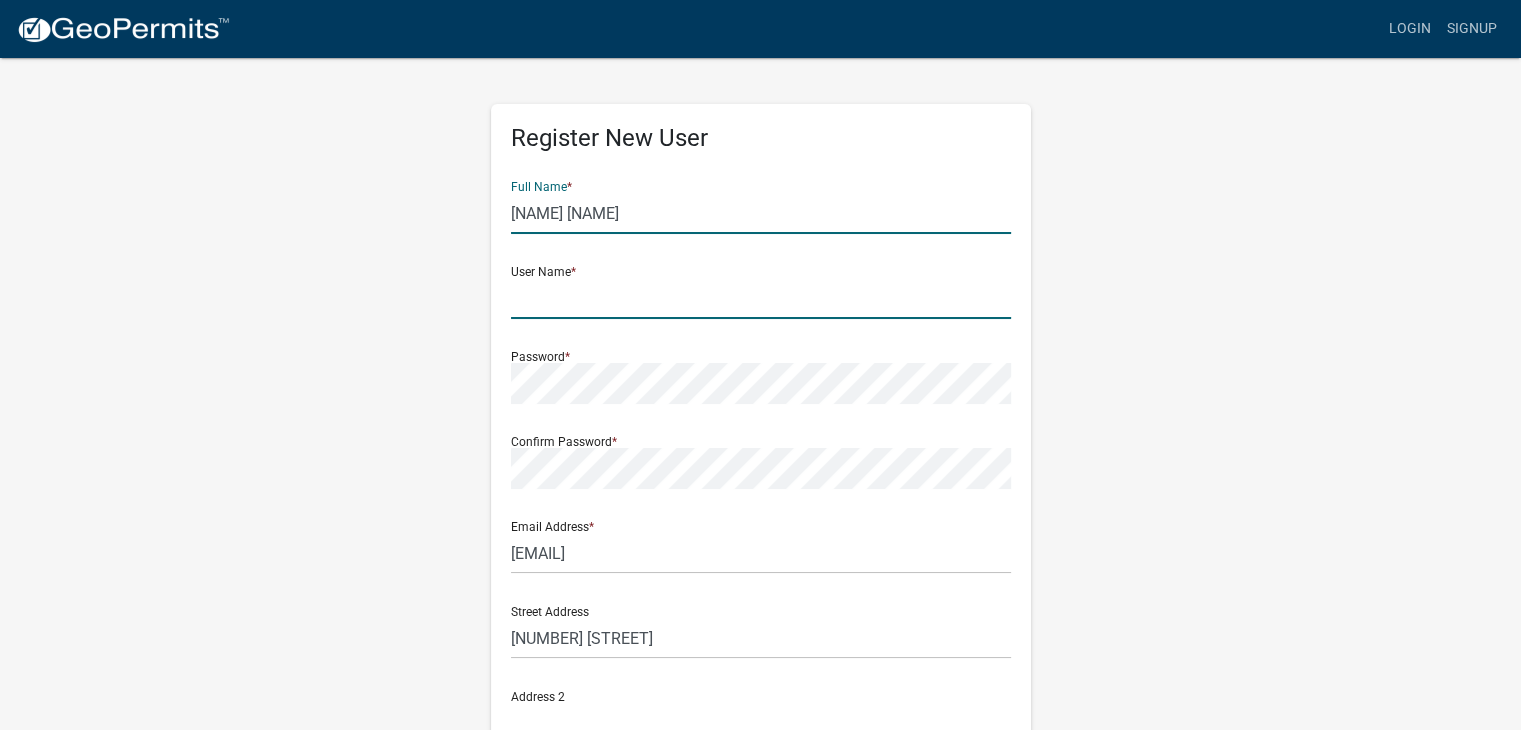 click 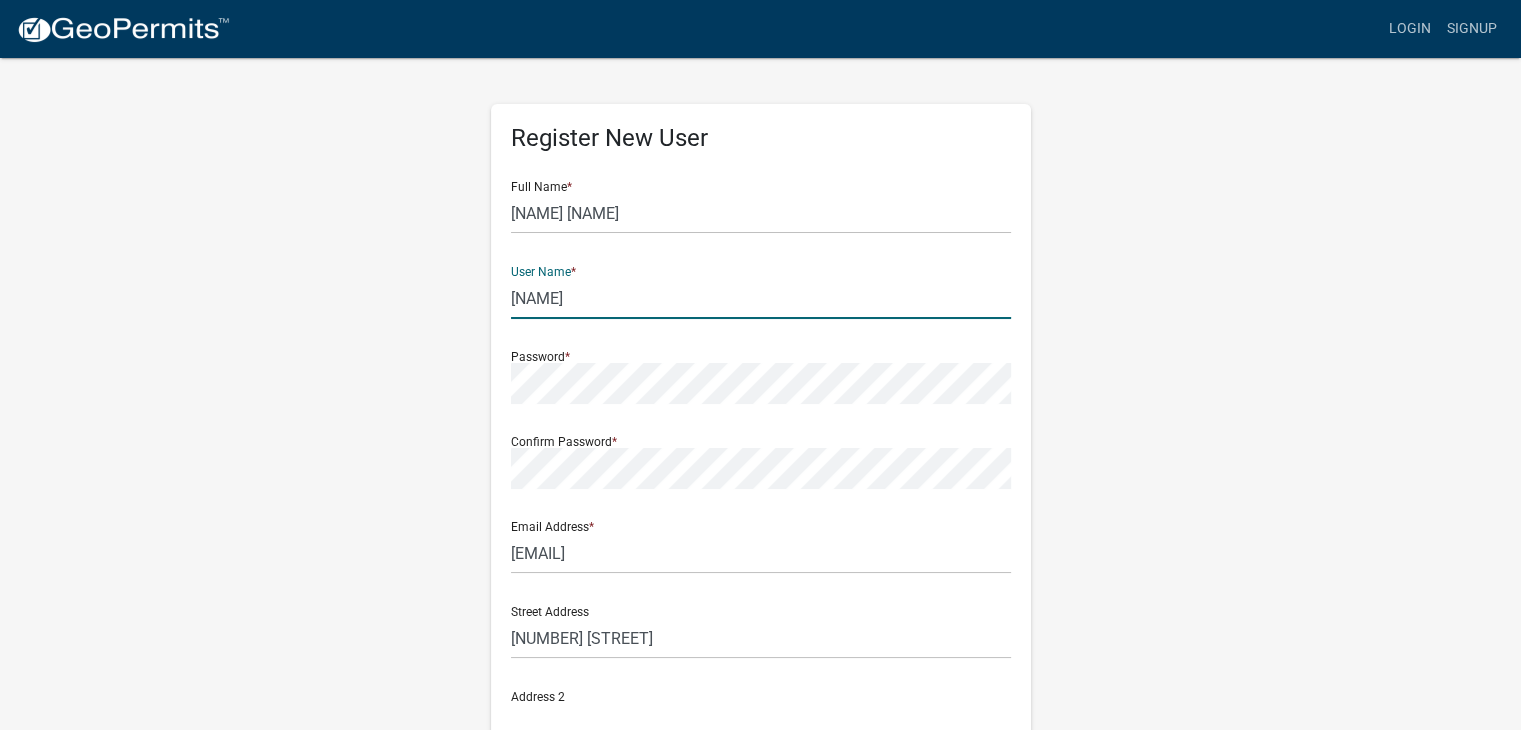 type on "Martinsalavec" 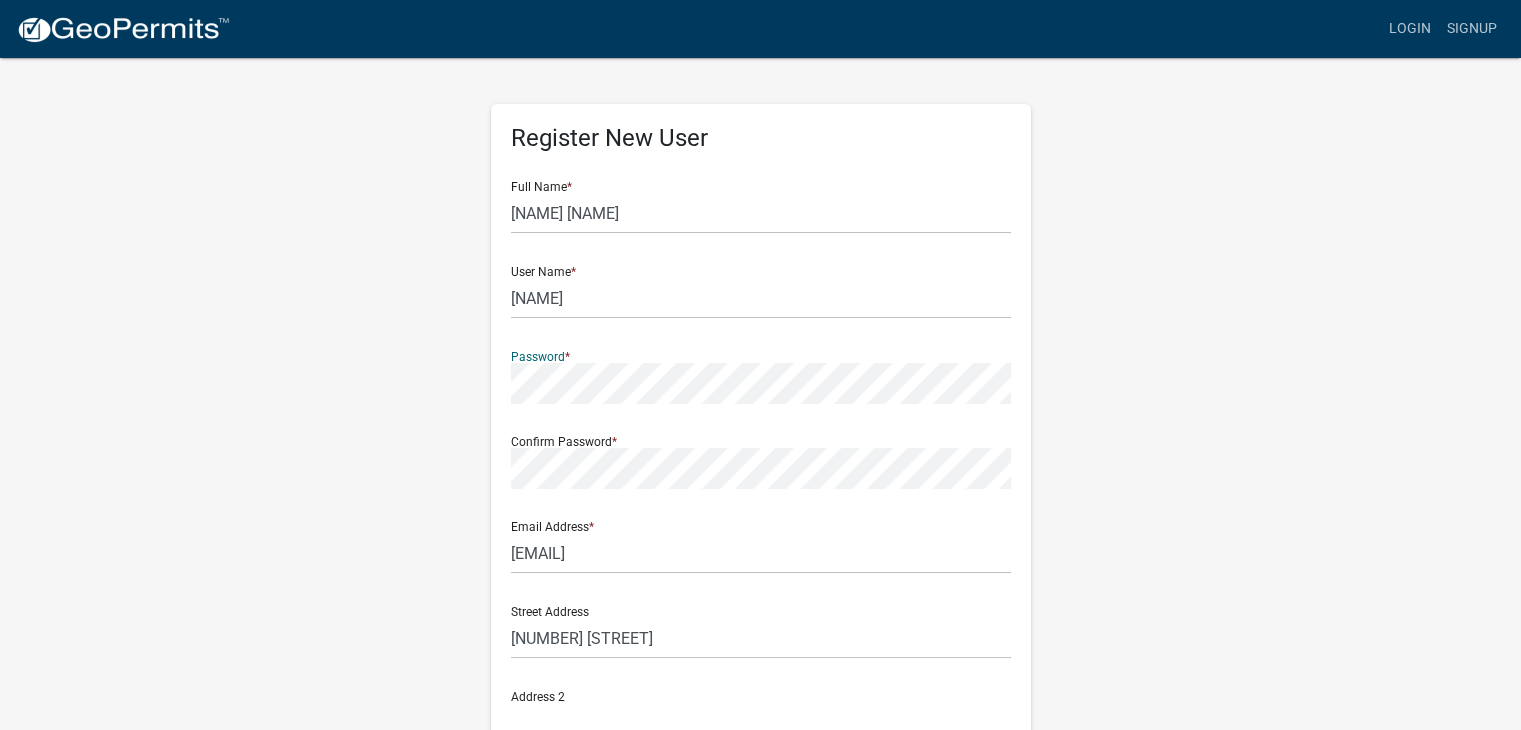 click on "Register New User Full Name  * Martin Salavec User Name  * Martinsalavec Password  * Confirm Password  * Email Address  * martin@team-highlands.com Street Address  629 Upland Rd Address 2 City  Louisville State  Kentucky Zip  40206 Phone Number 5027594357  Cancel  Register User Privacy Policy GDPR Privacy Notice" 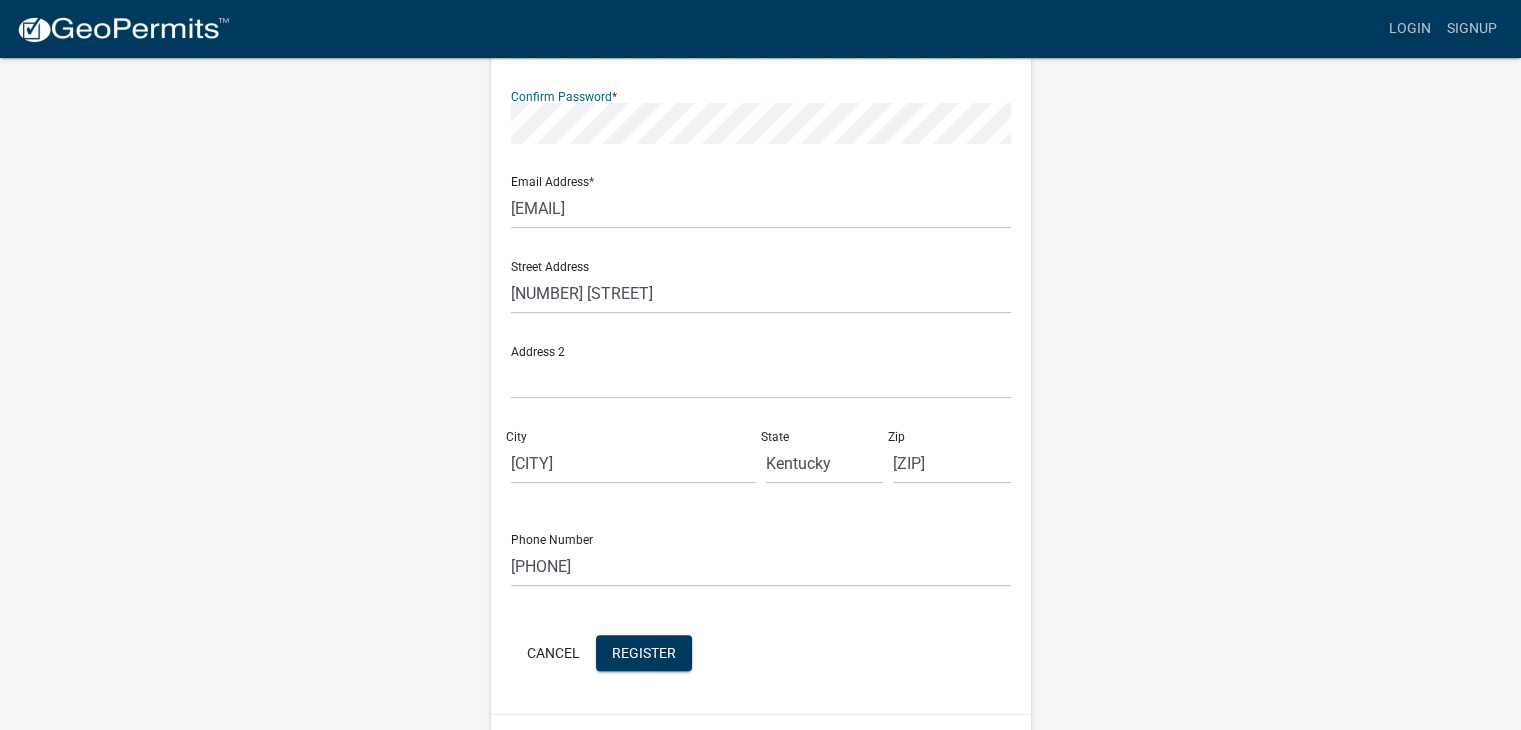 scroll, scrollTop: 396, scrollLeft: 0, axis: vertical 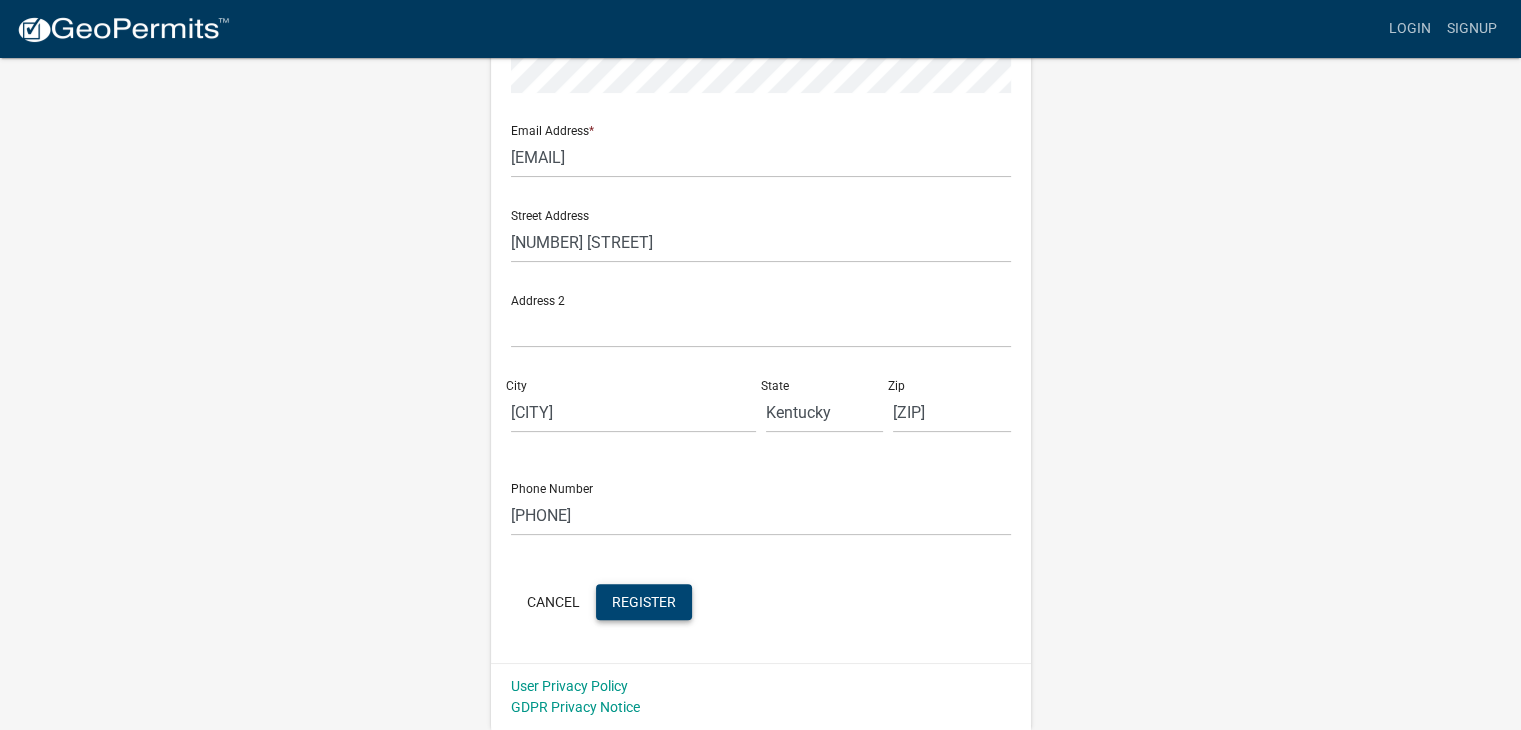 click on "Register" 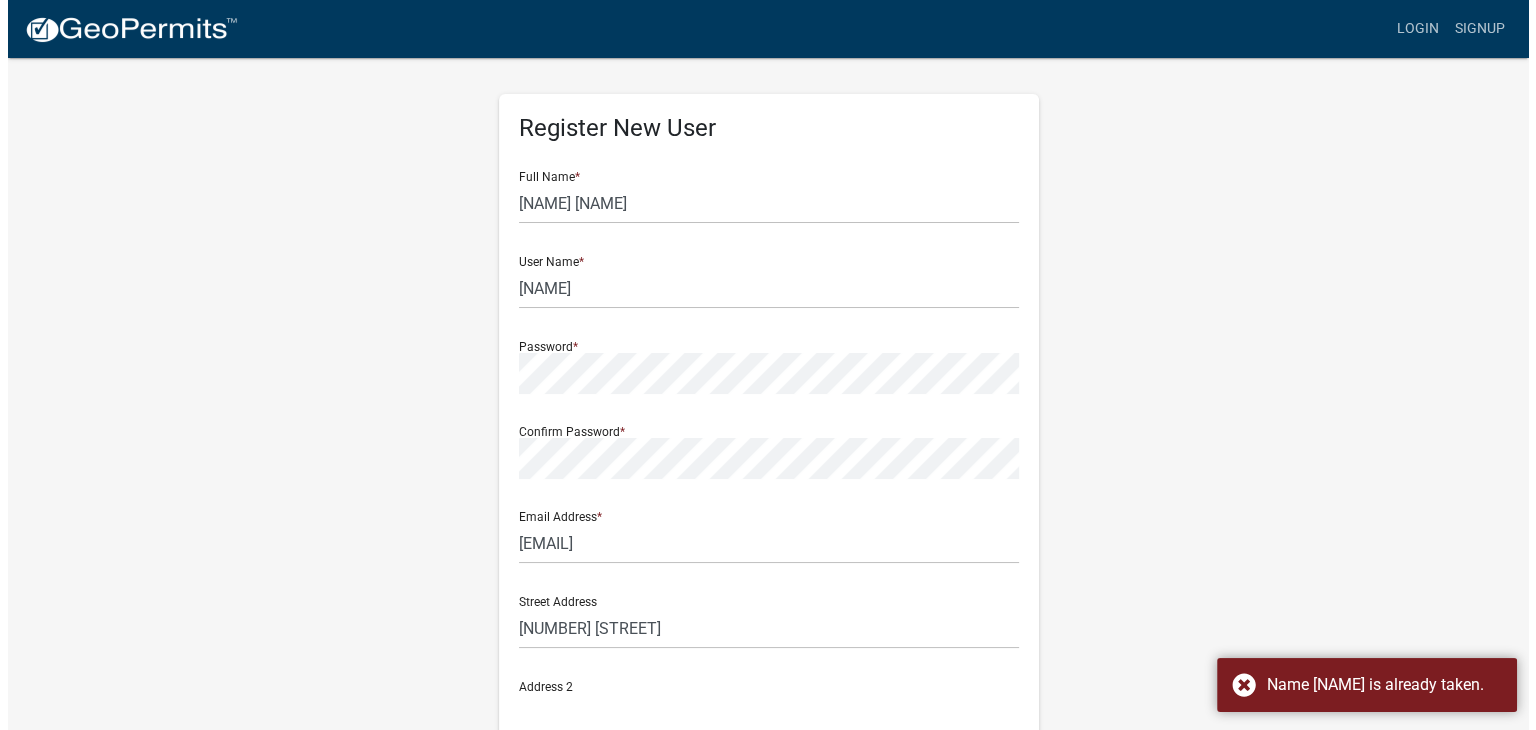 scroll, scrollTop: 0, scrollLeft: 0, axis: both 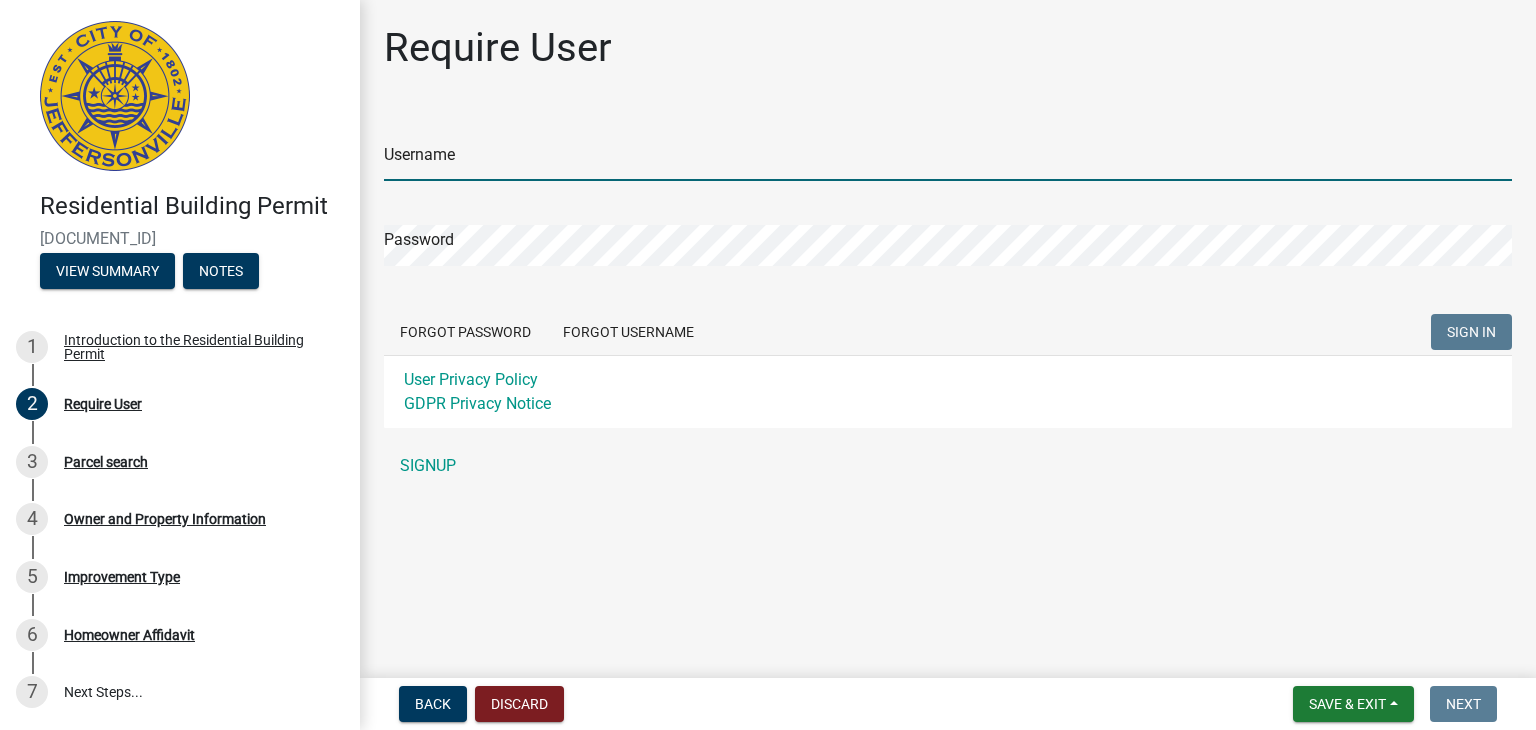 click on "Username" at bounding box center [948, 160] 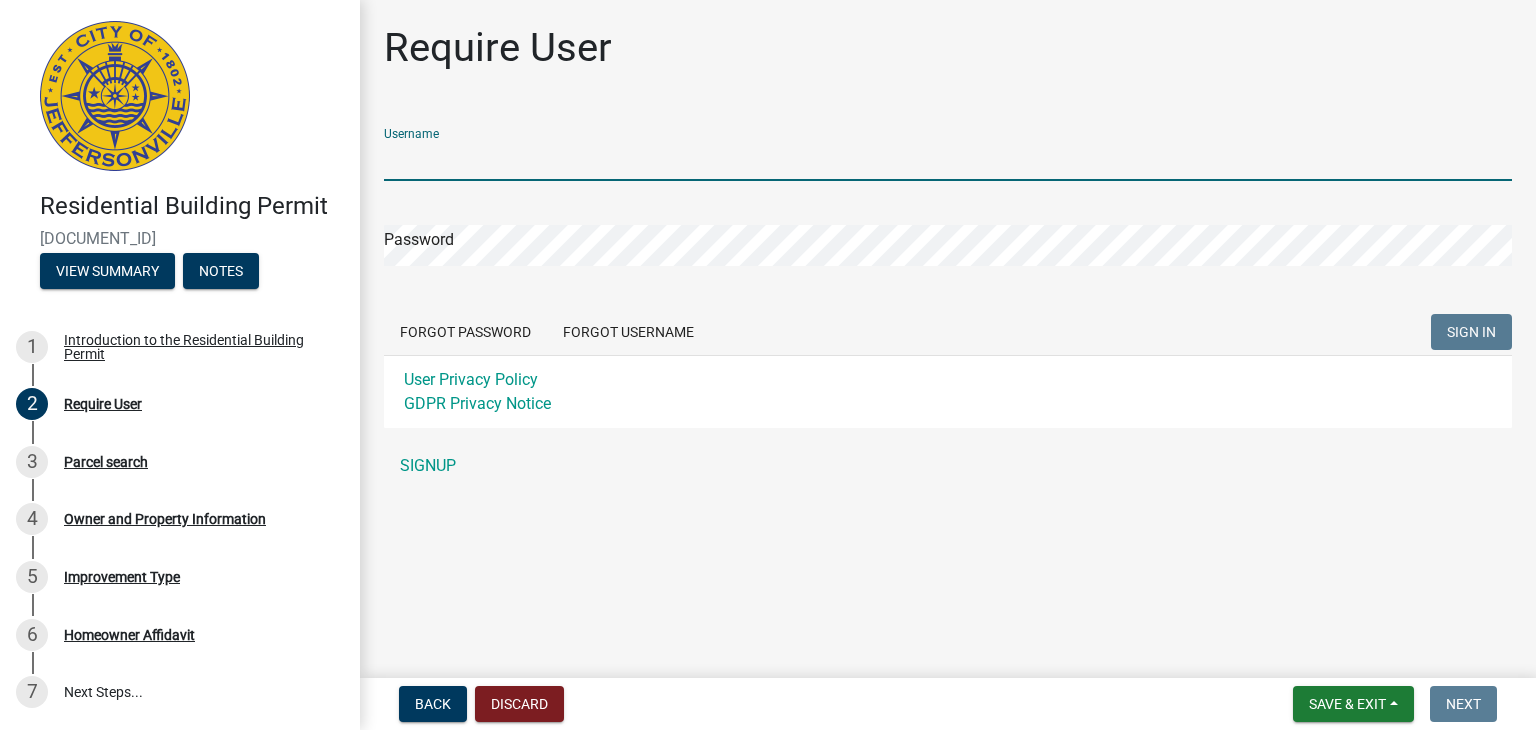 type on "martinsalavec" 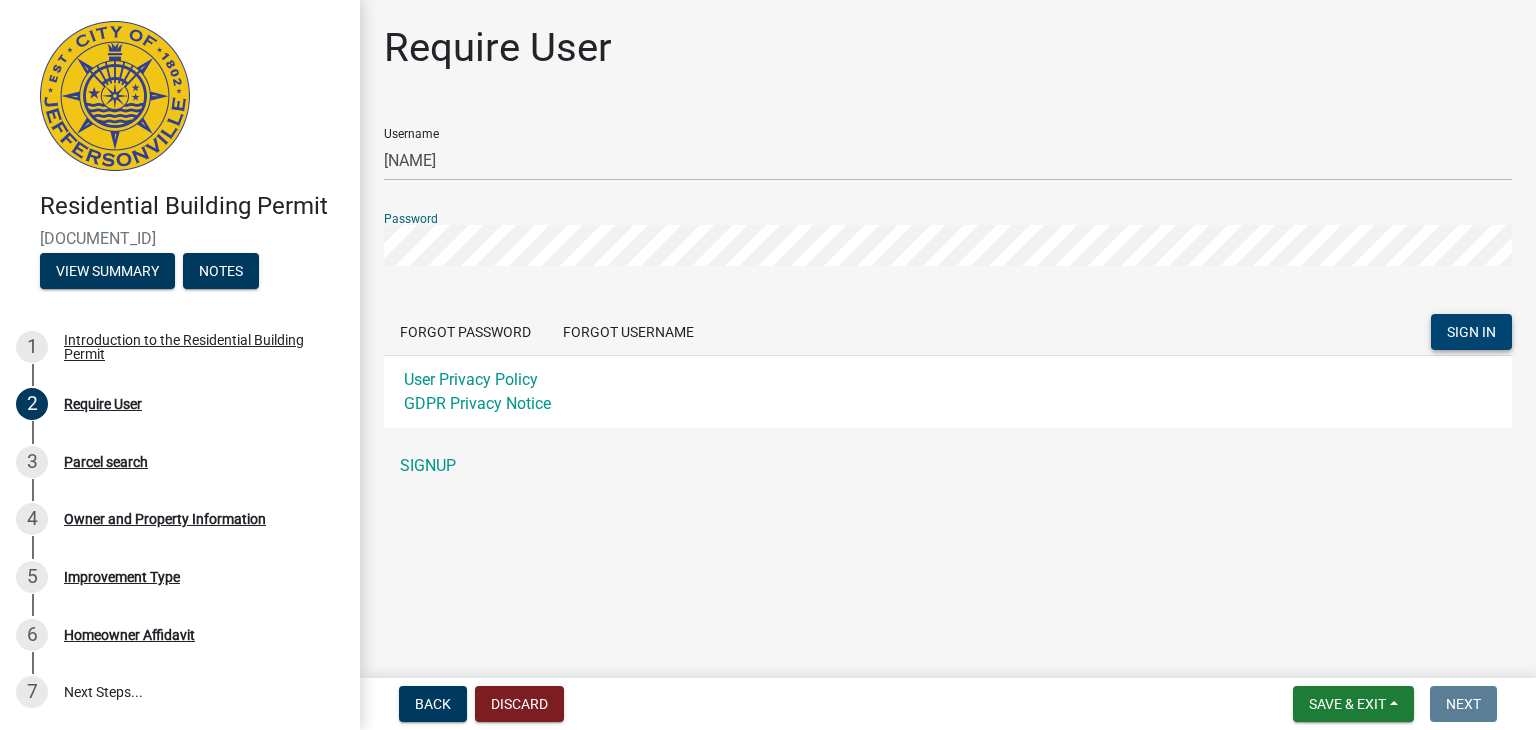 click on "SIGN IN" 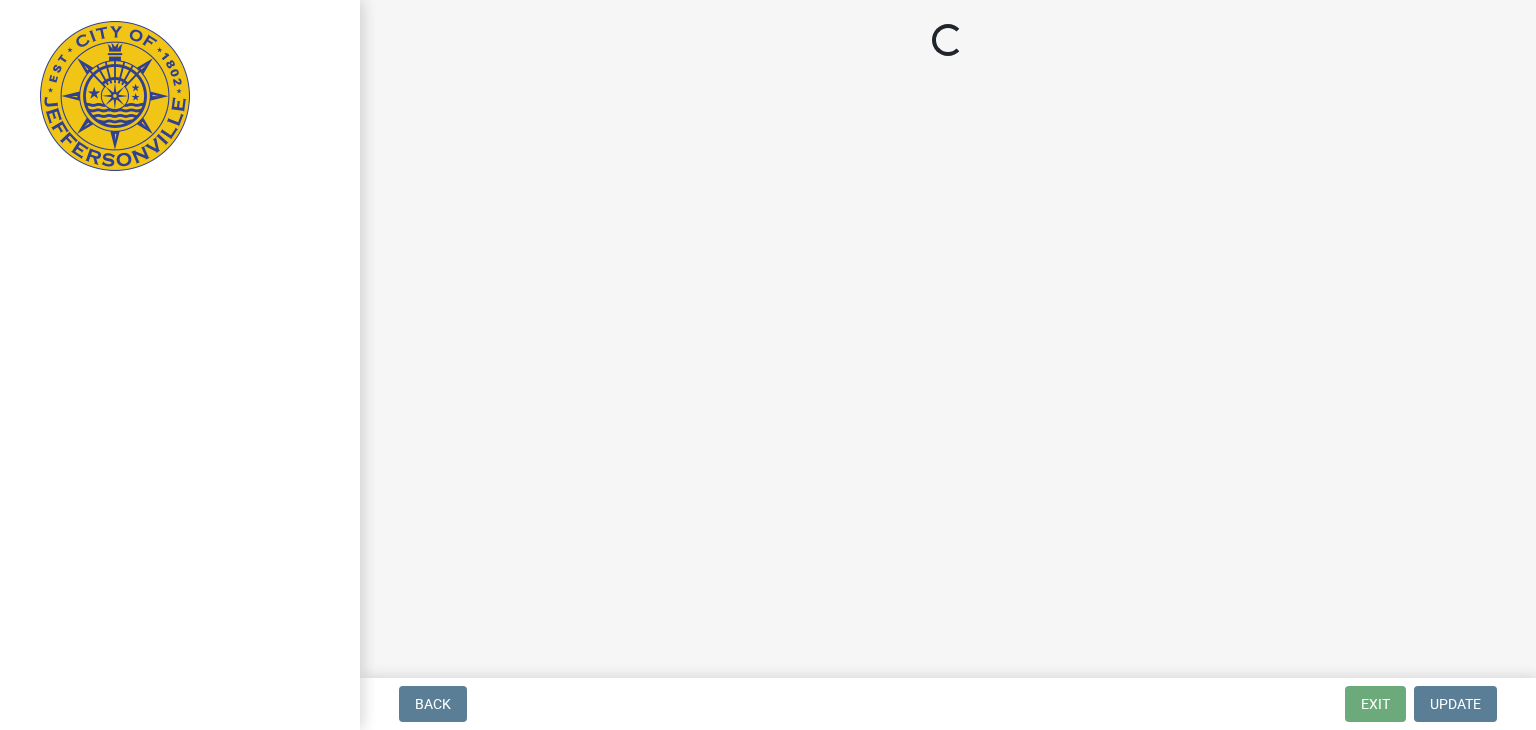 scroll, scrollTop: 0, scrollLeft: 0, axis: both 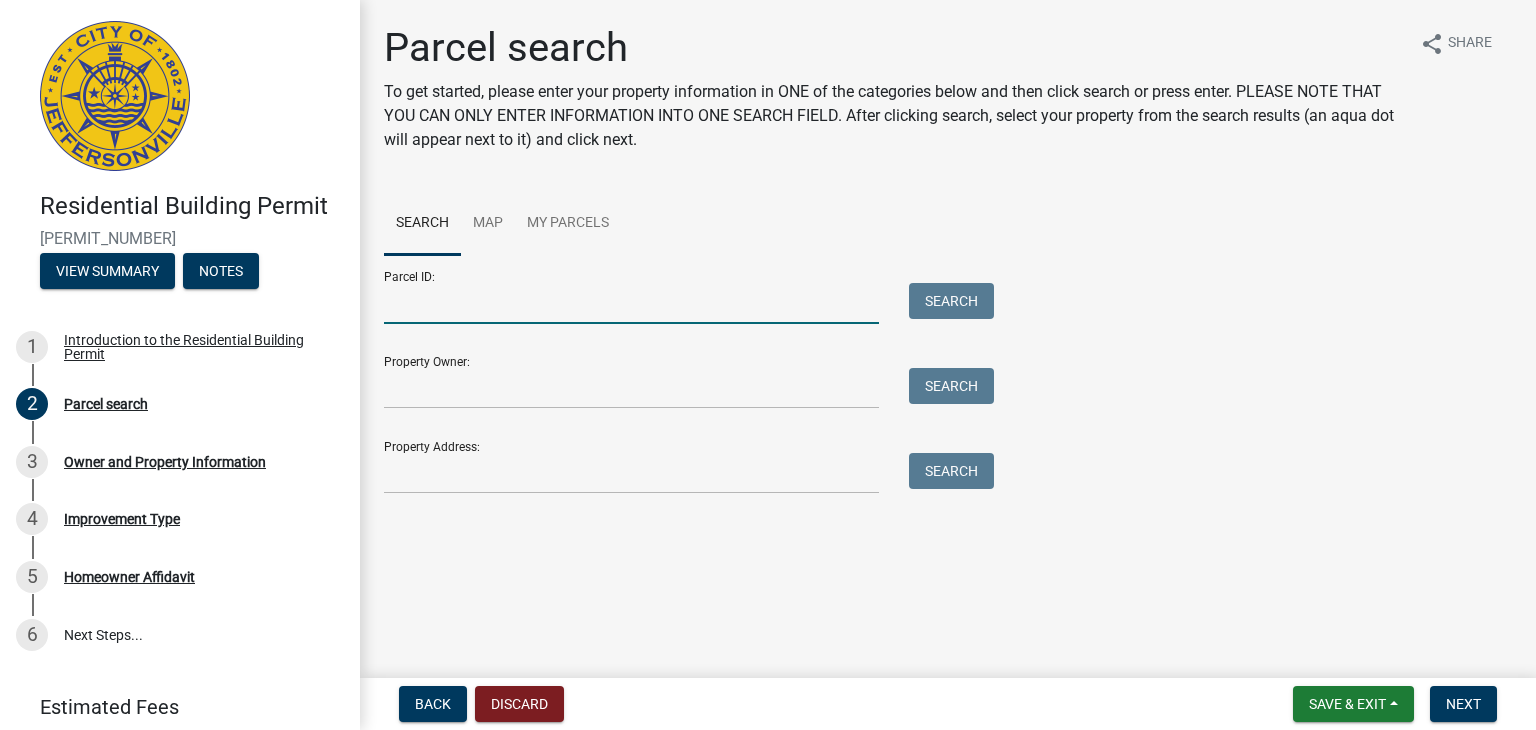 click on "Parcel ID:" at bounding box center (631, 303) 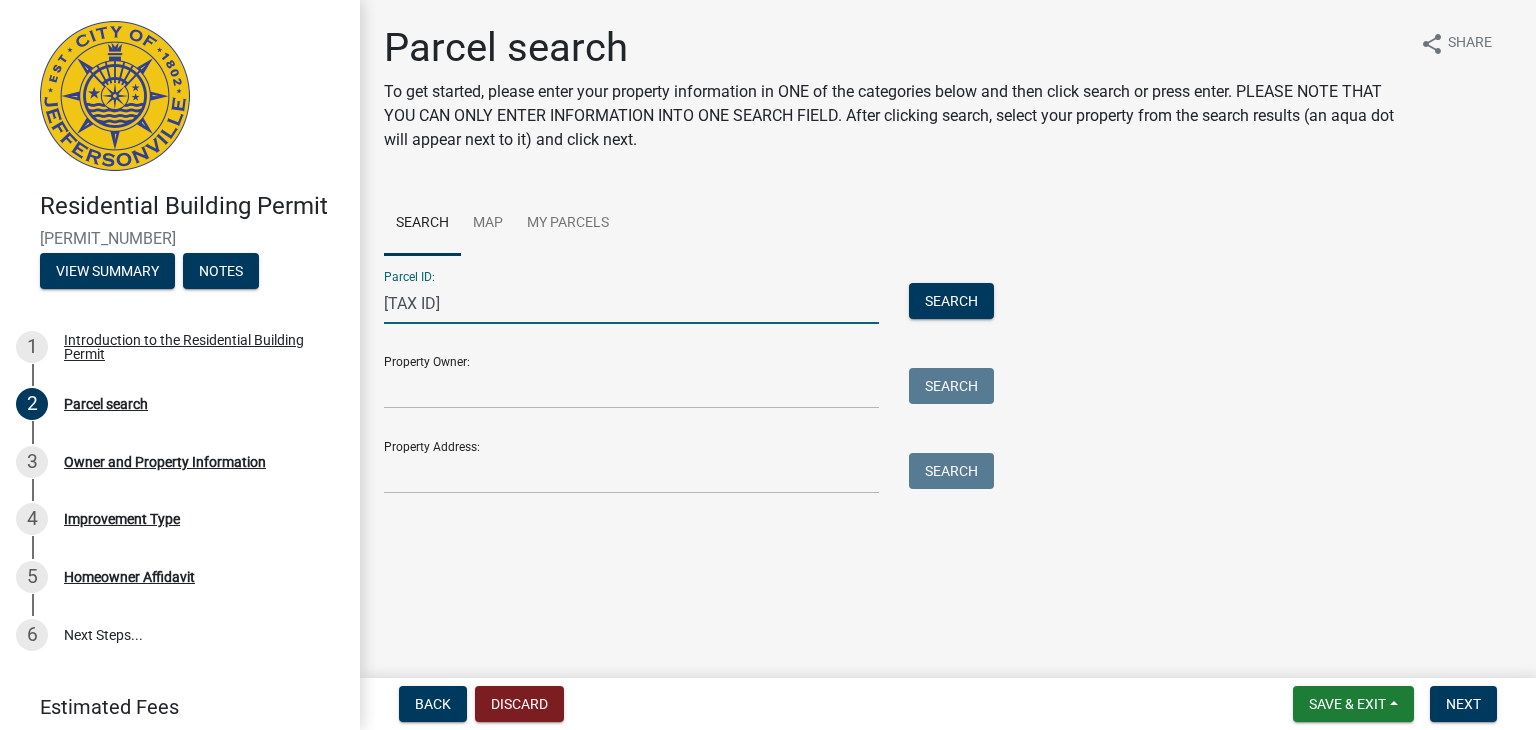 type on "[TAX ID]" 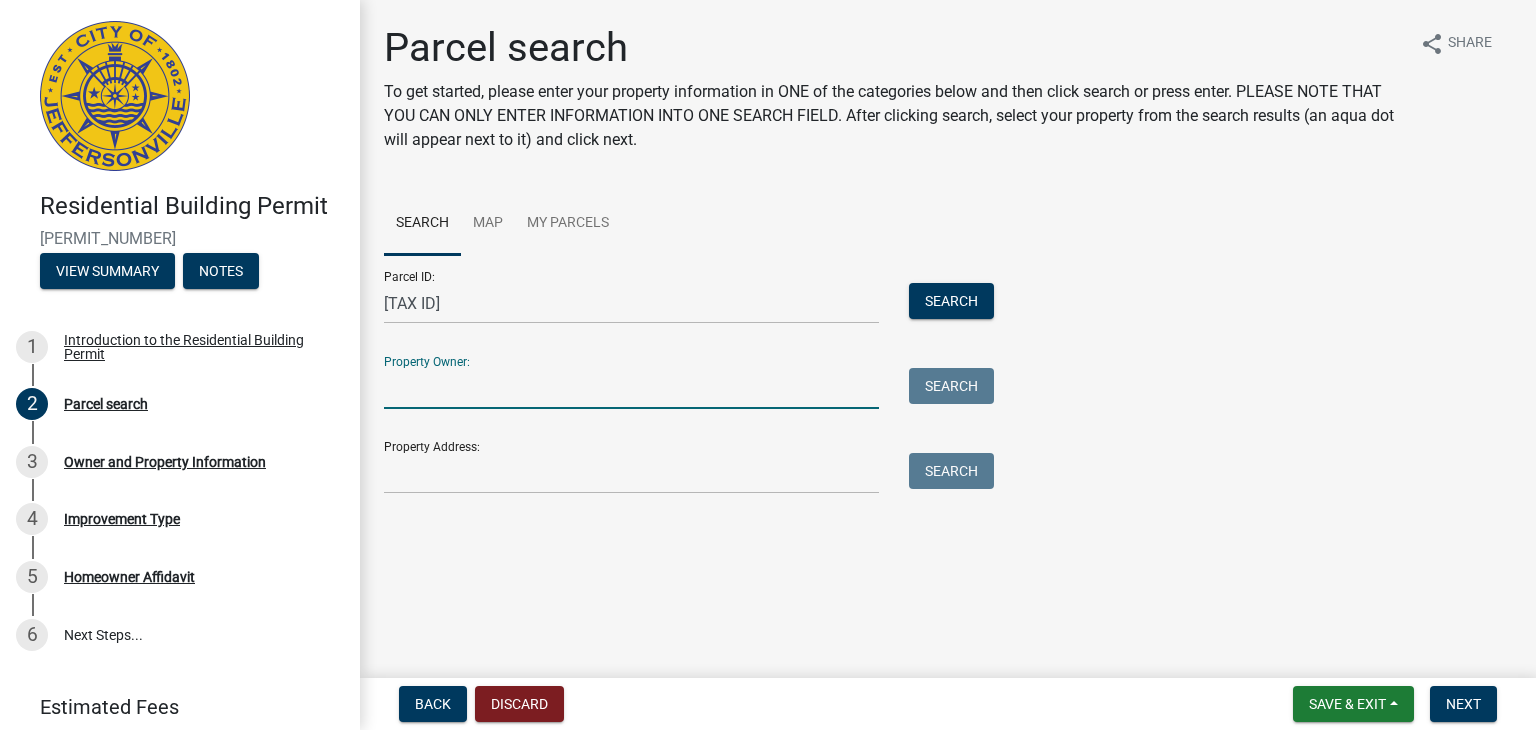 click on "Property Owner:" at bounding box center (631, 388) 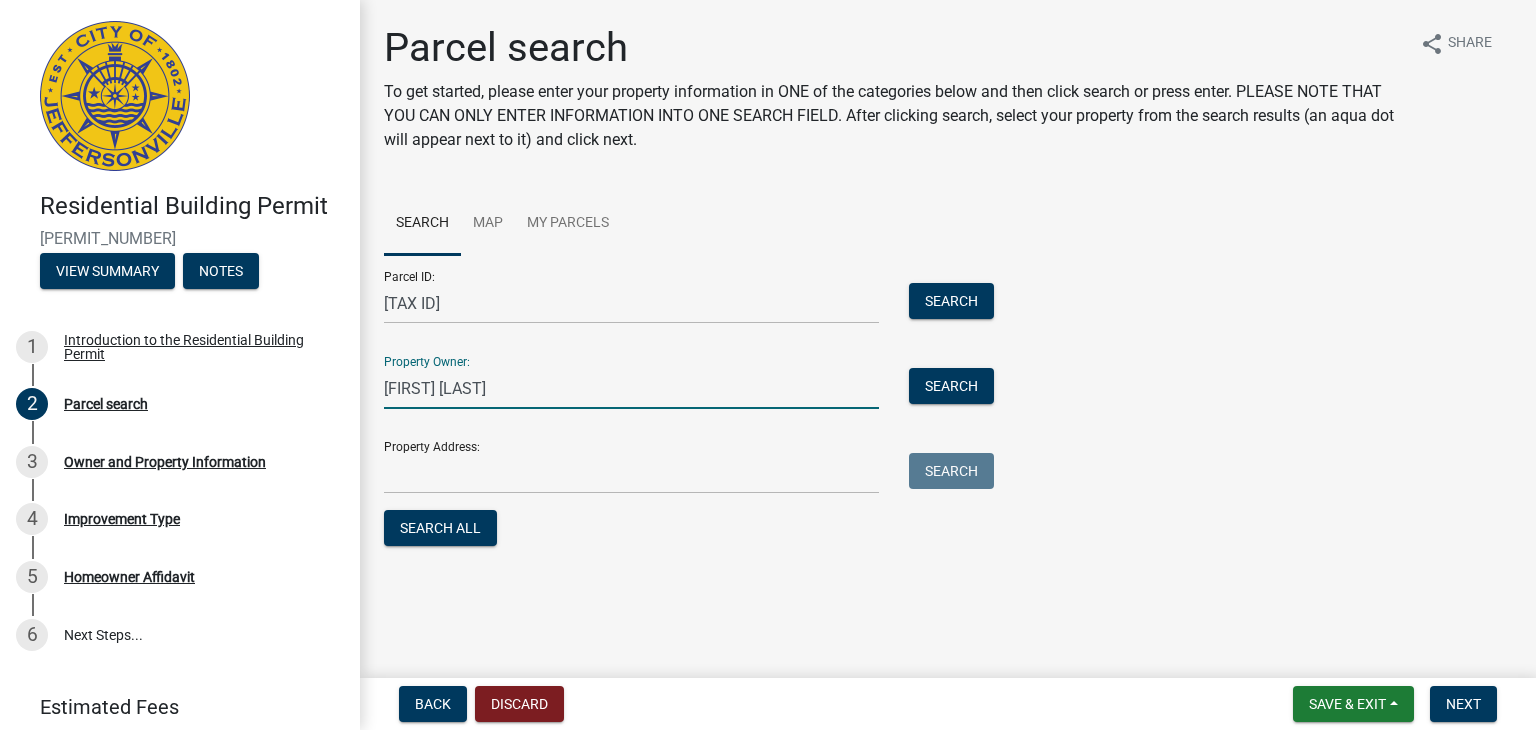type on "[FIRST] [LAST]" 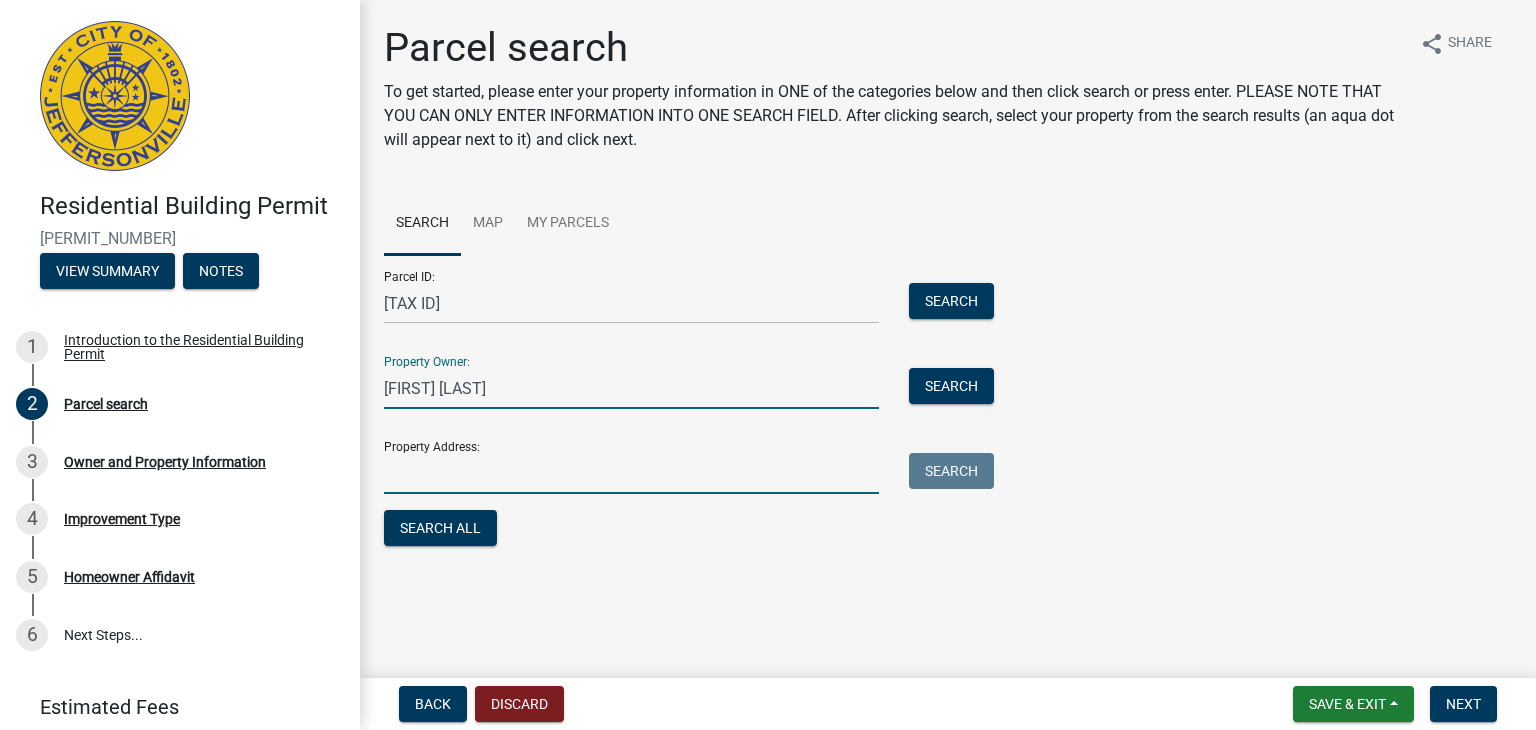 click on "Property Address:" at bounding box center [631, 473] 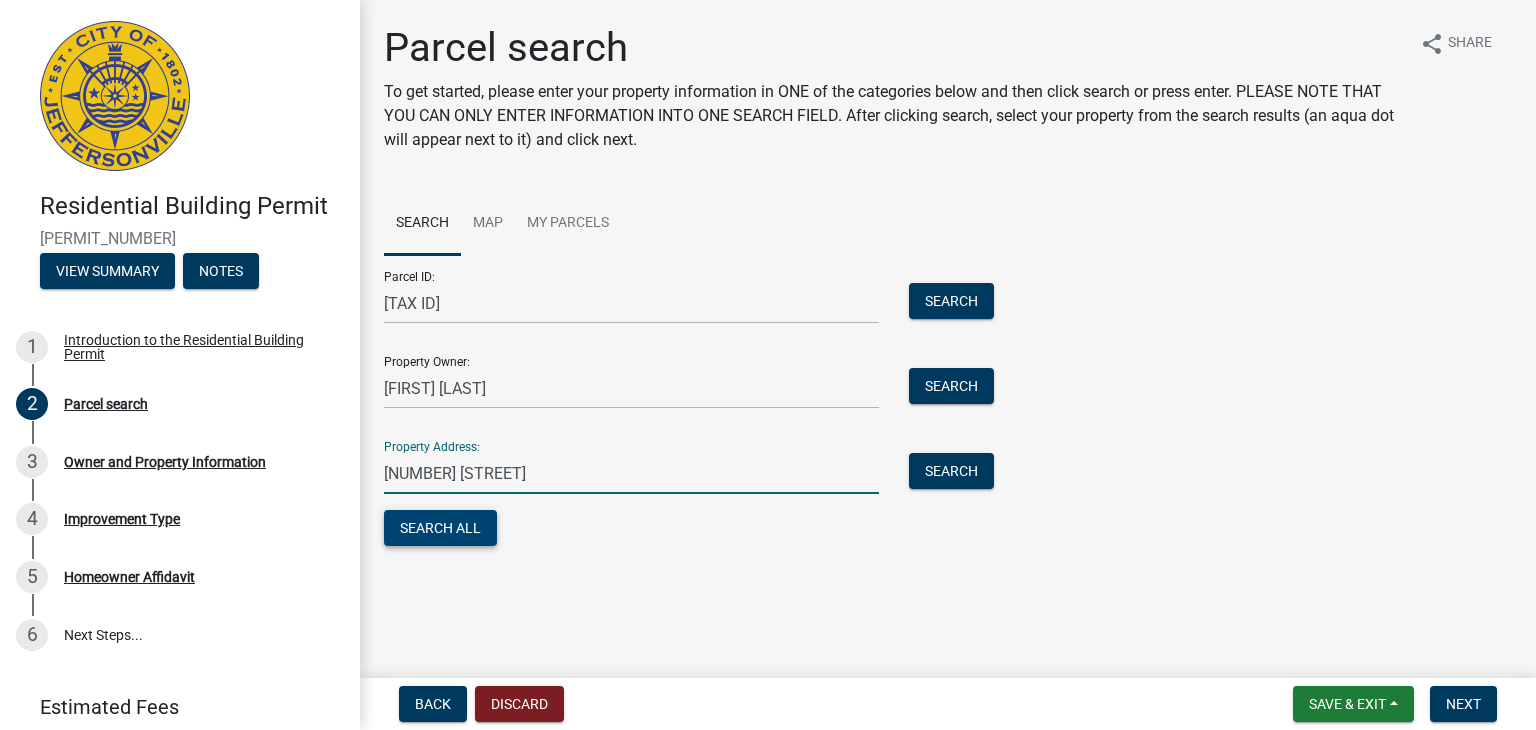 type on "[NUMBER] [STREET]" 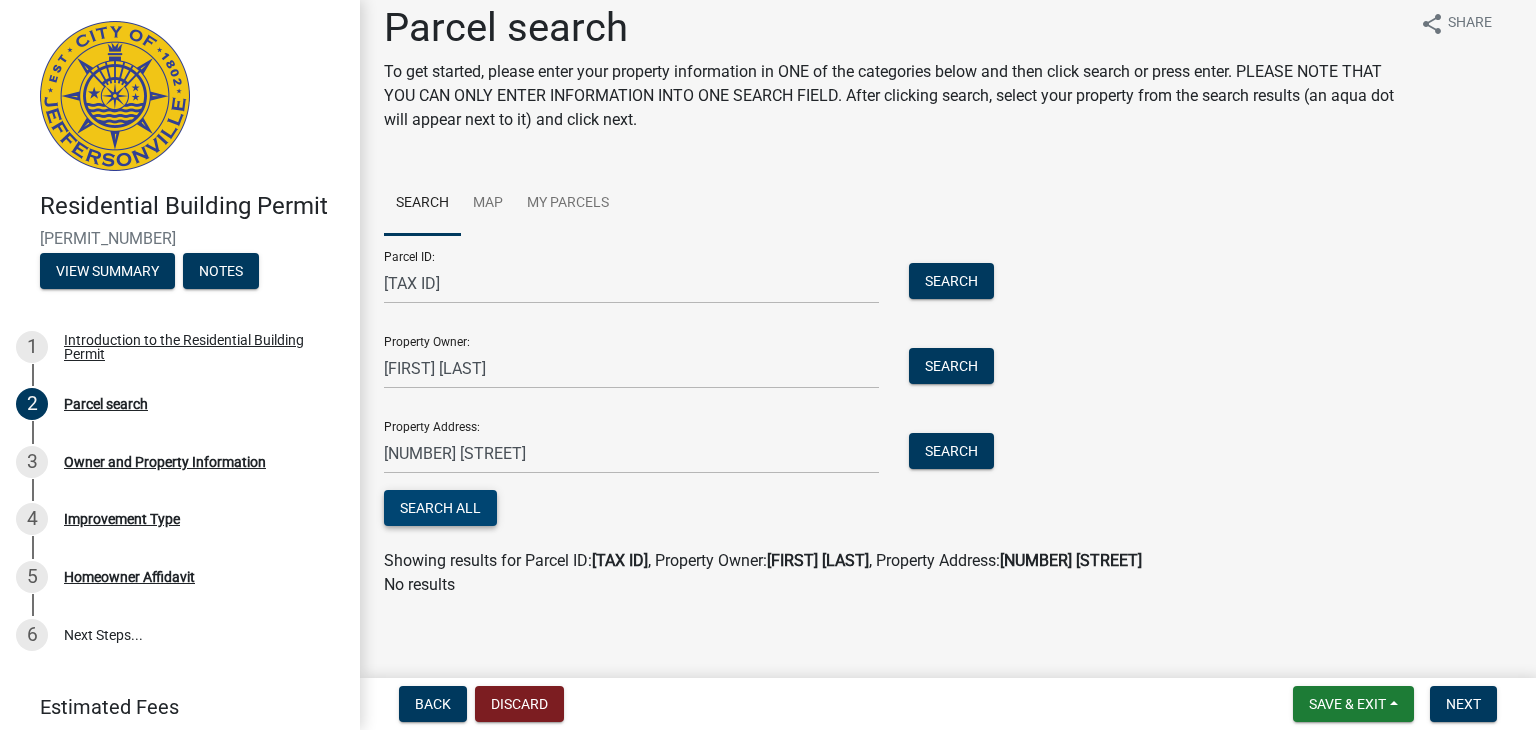 scroll, scrollTop: 25, scrollLeft: 0, axis: vertical 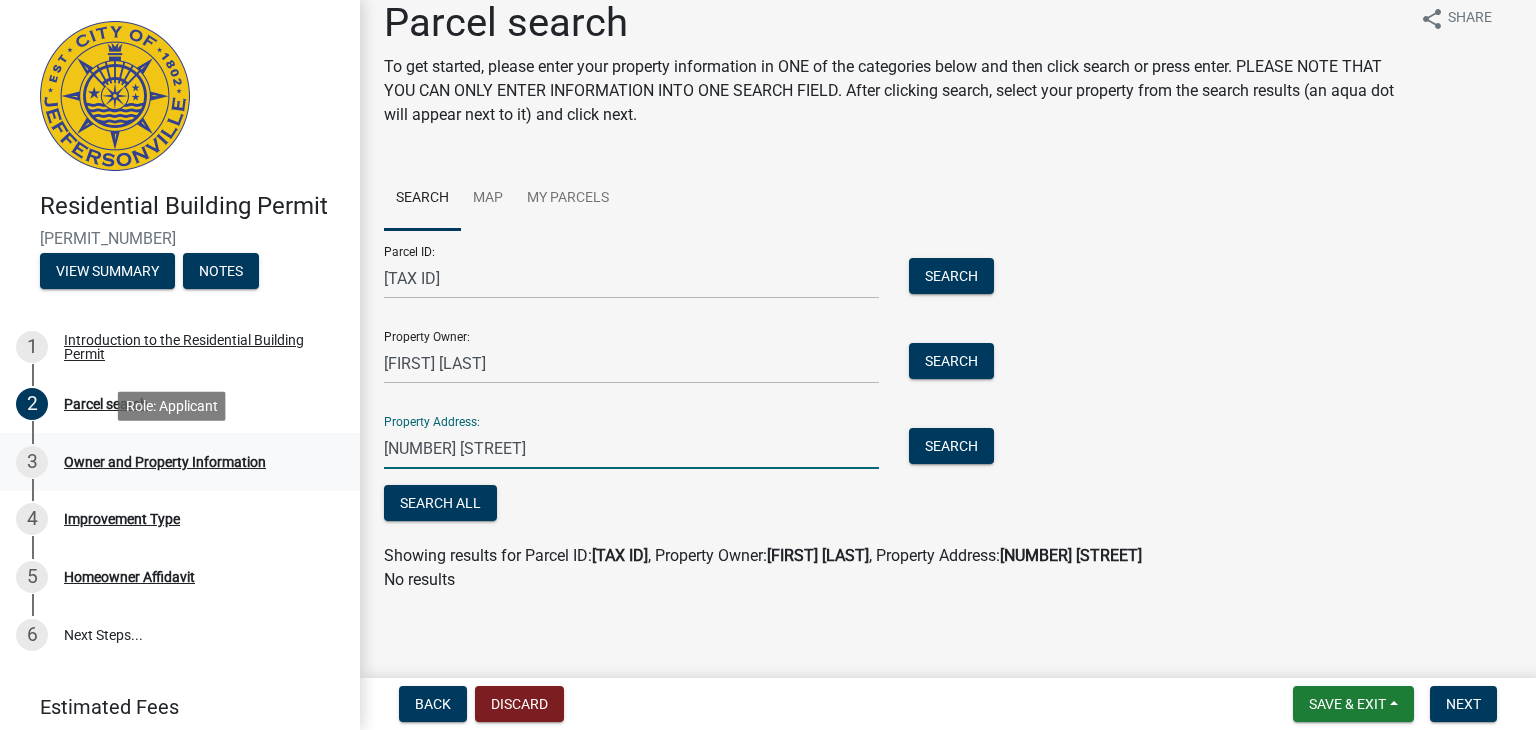 drag, startPoint x: 508, startPoint y: 451, endPoint x: 322, endPoint y: 445, distance: 186.09676 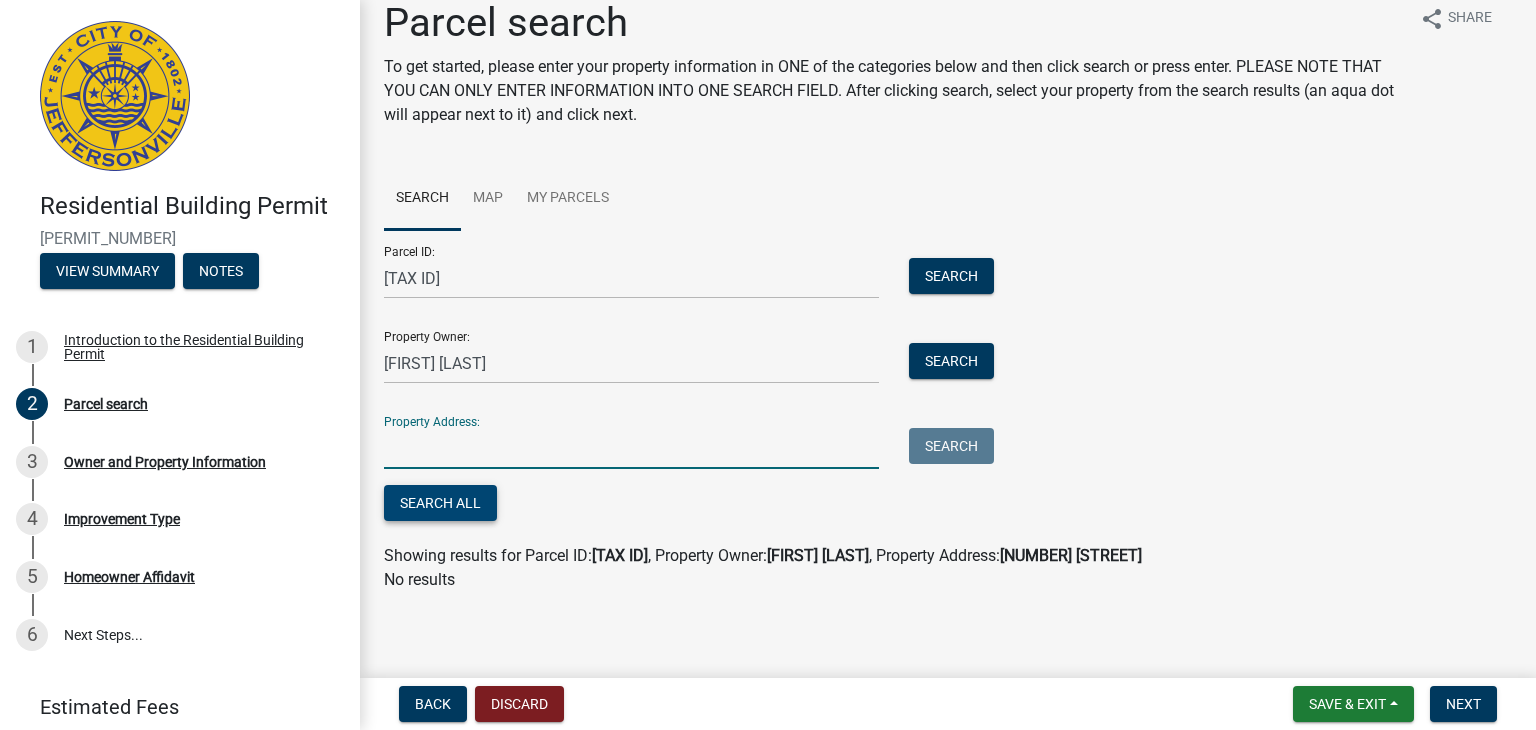 type 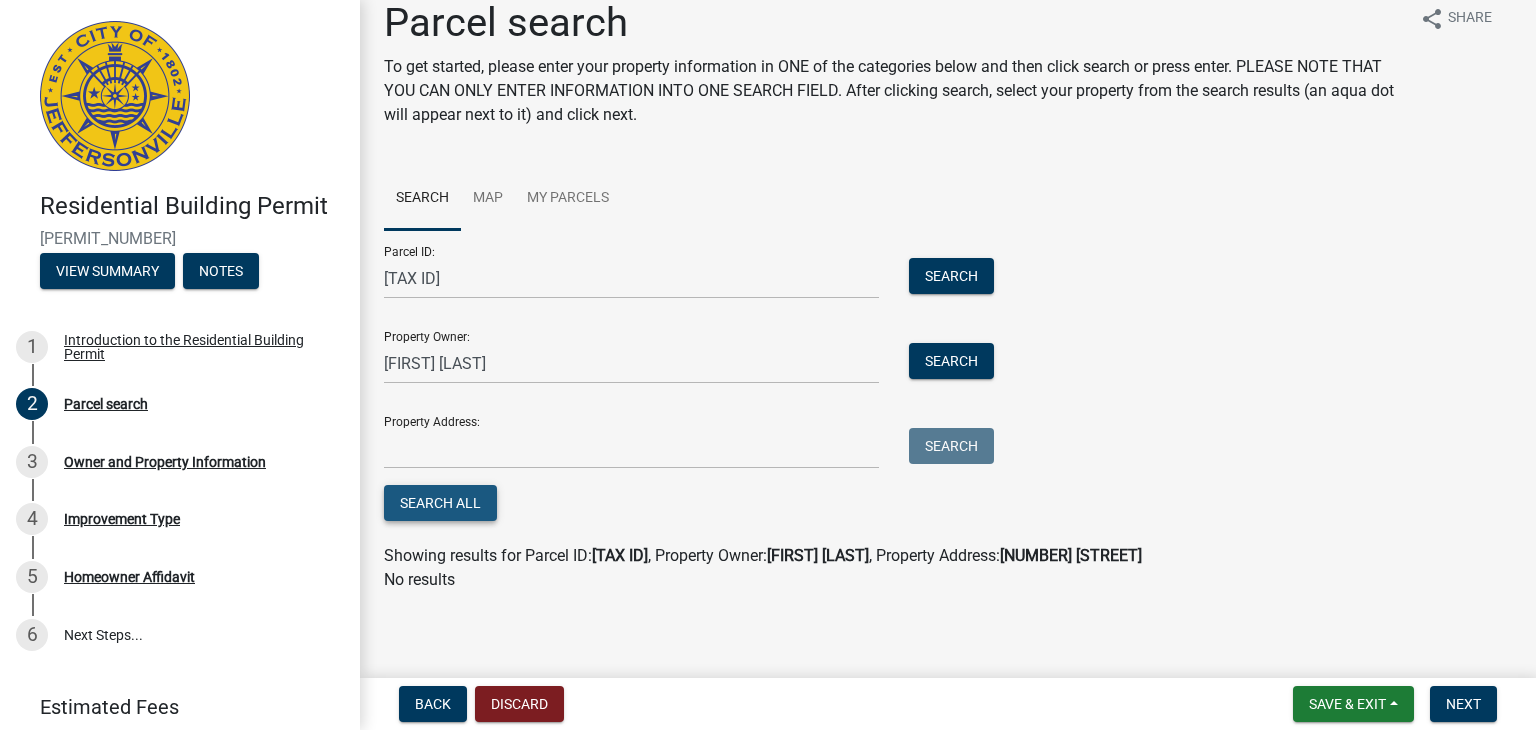 click on "Search All" at bounding box center [440, 503] 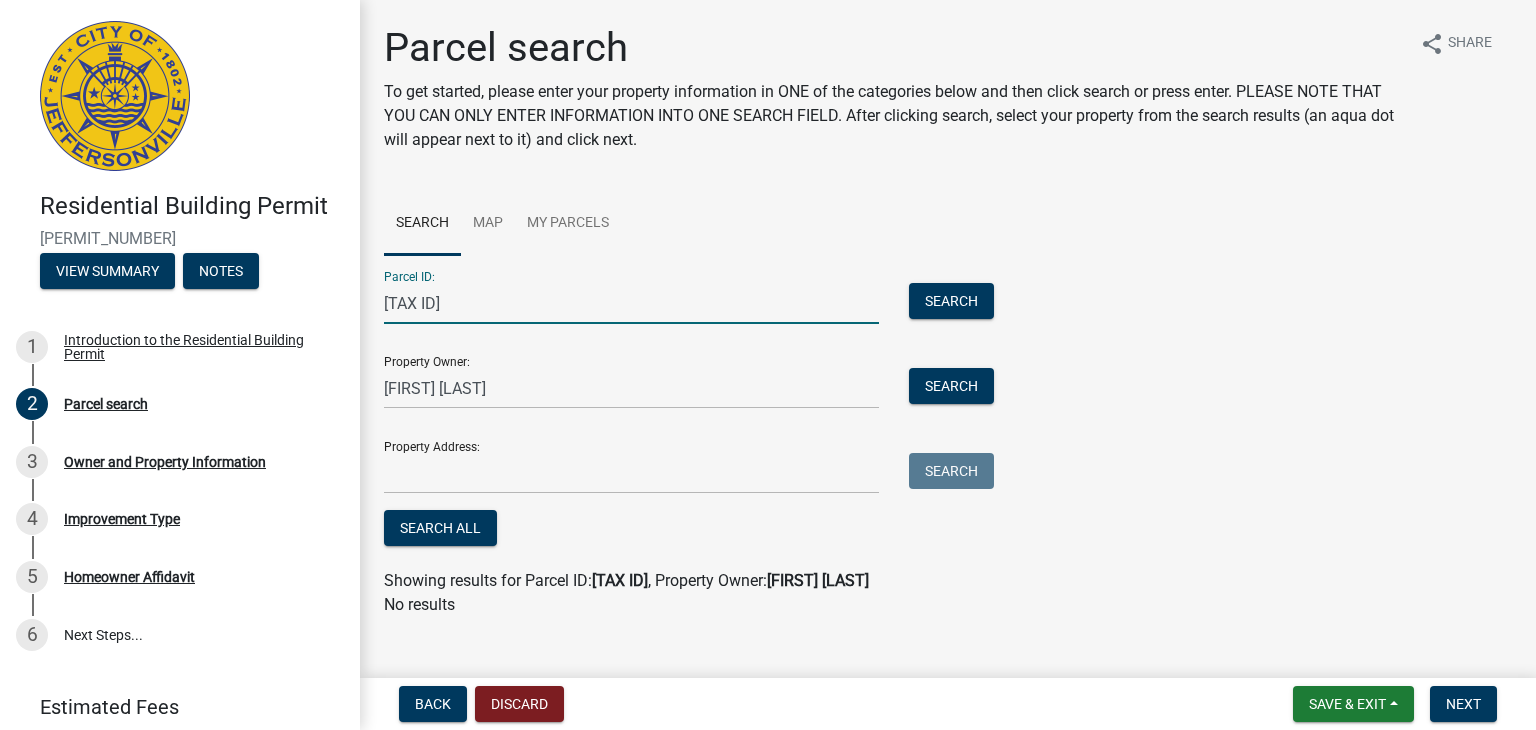 drag, startPoint x: 598, startPoint y: 307, endPoint x: 341, endPoint y: 317, distance: 257.1945 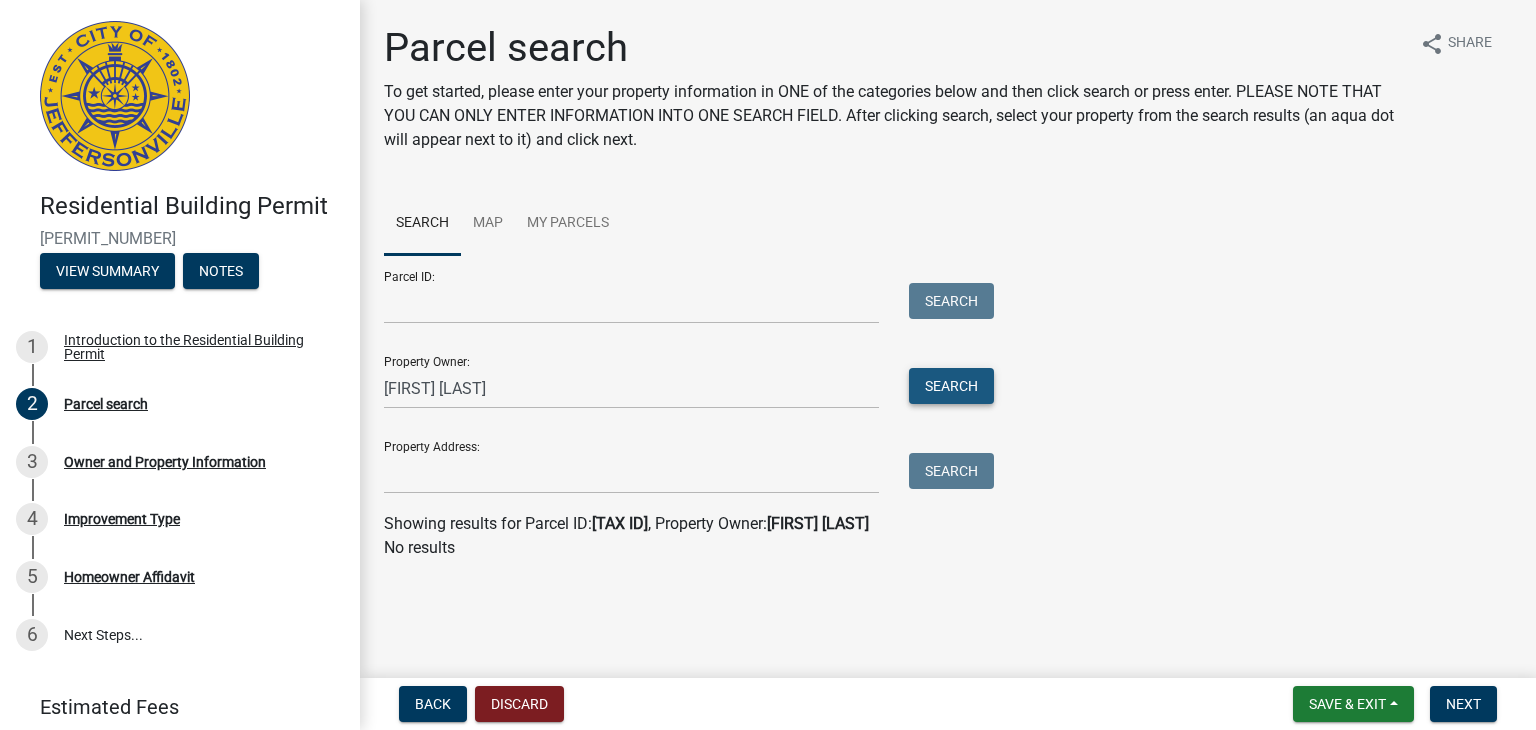 click on "Search" at bounding box center [951, 386] 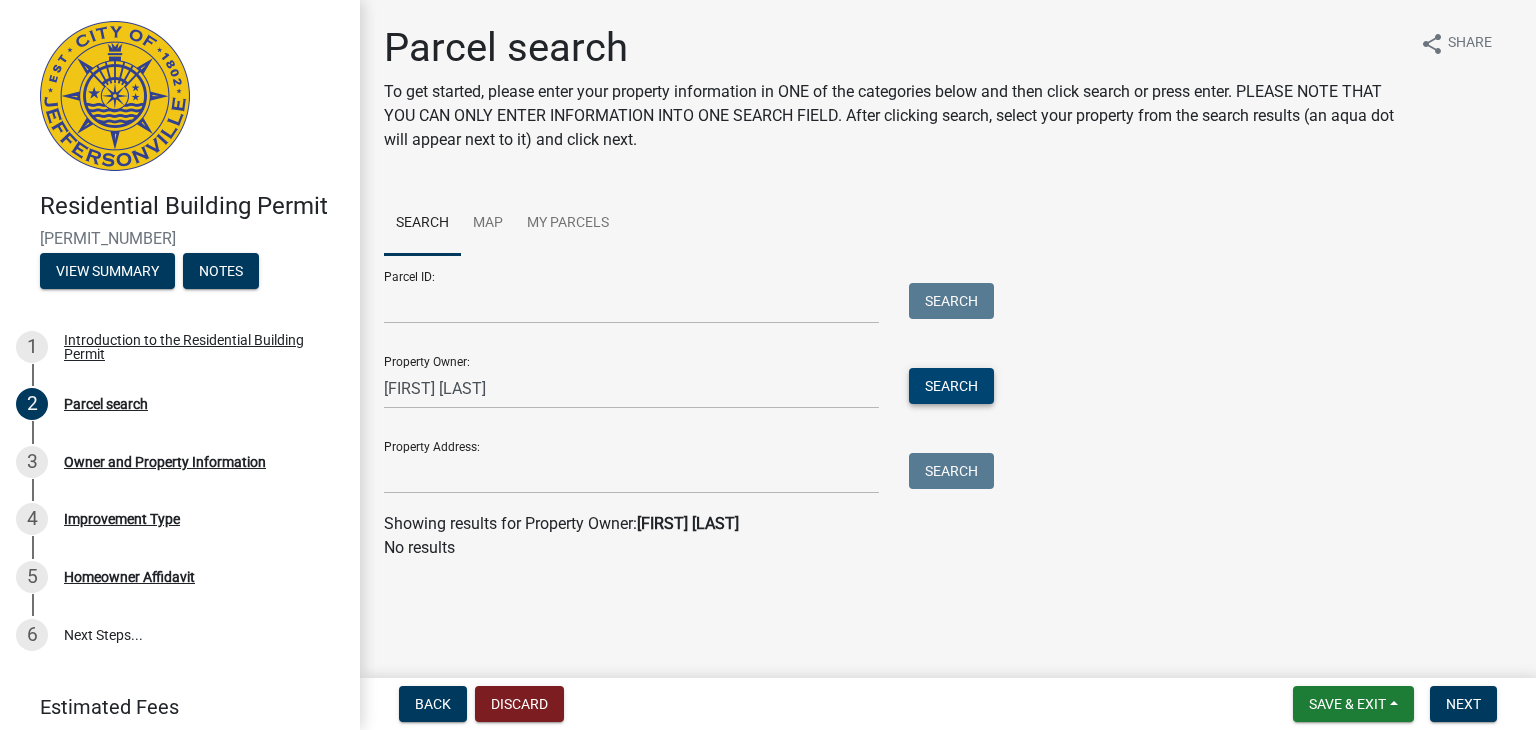 click on "Search" at bounding box center [951, 386] 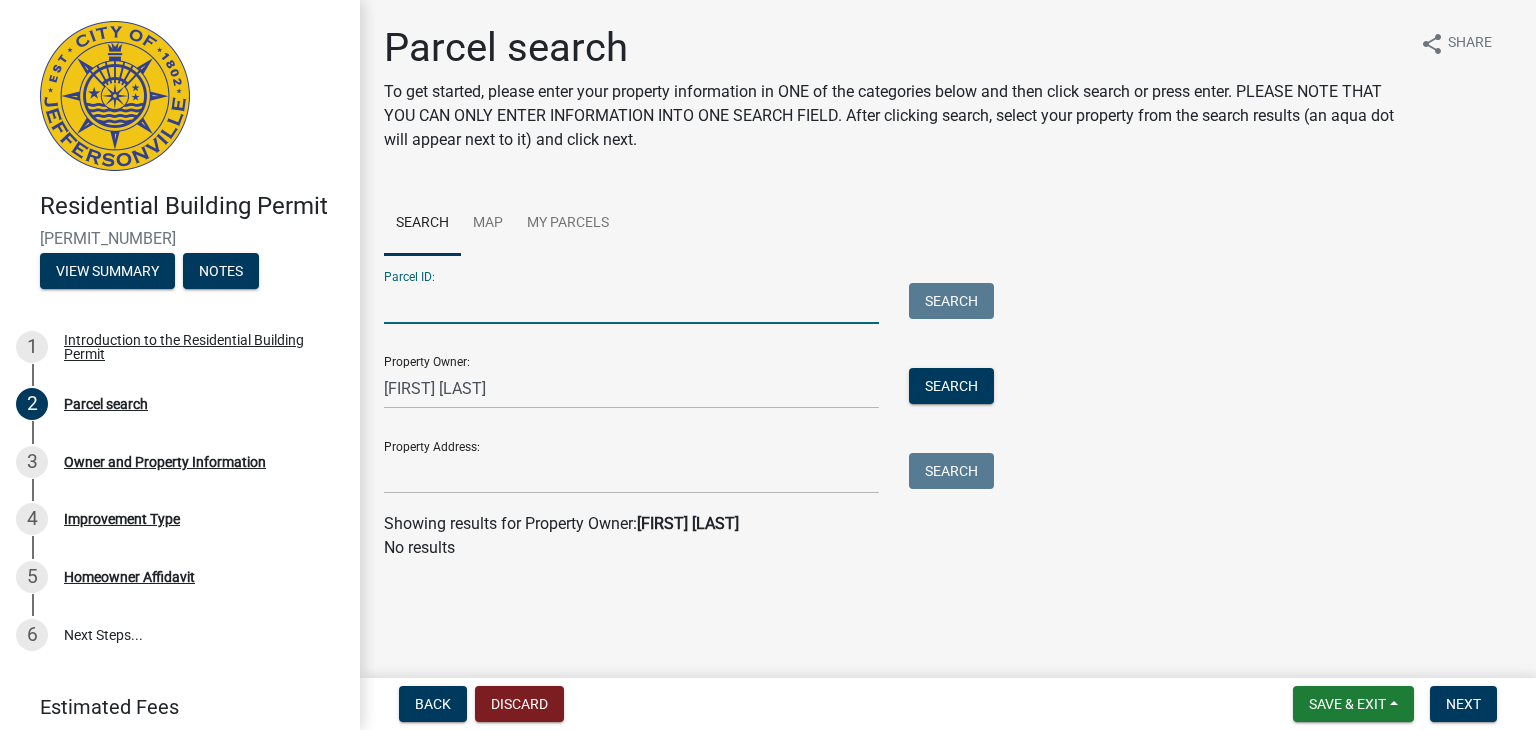click on "Parcel ID:" at bounding box center (631, 303) 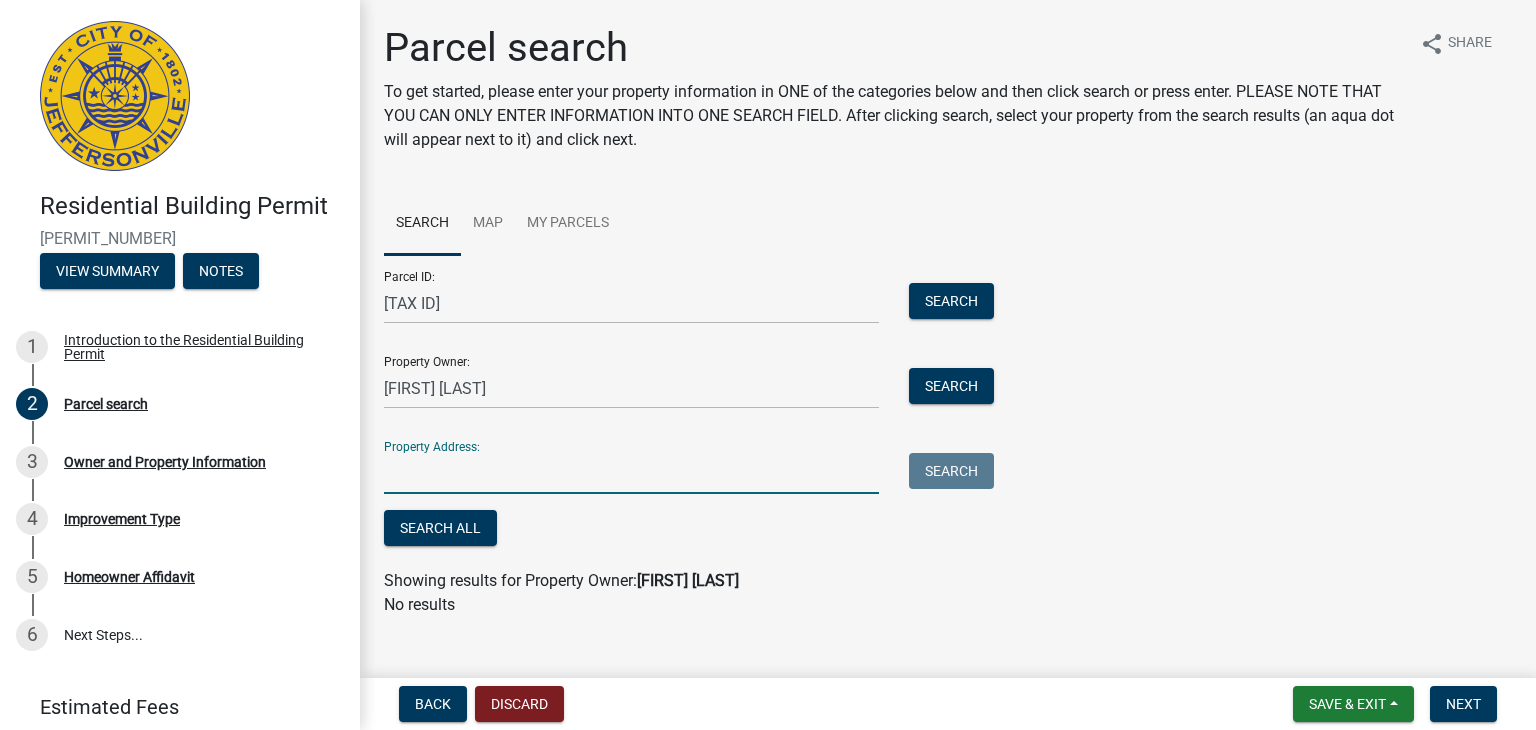 click on "Property Address:" at bounding box center (631, 473) 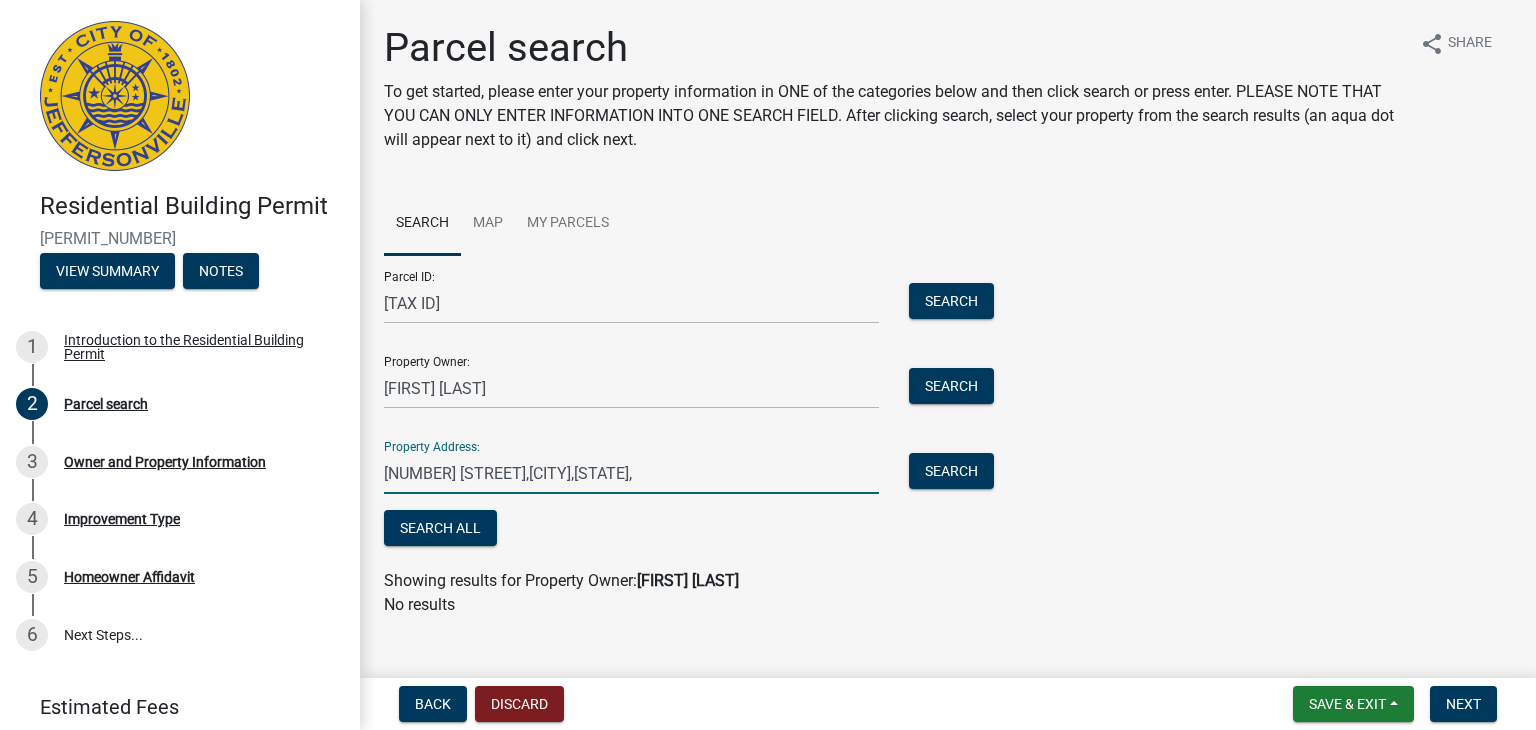 click on "[NUMBER] [STREET],[CITY],[STATE]," at bounding box center [631, 473] 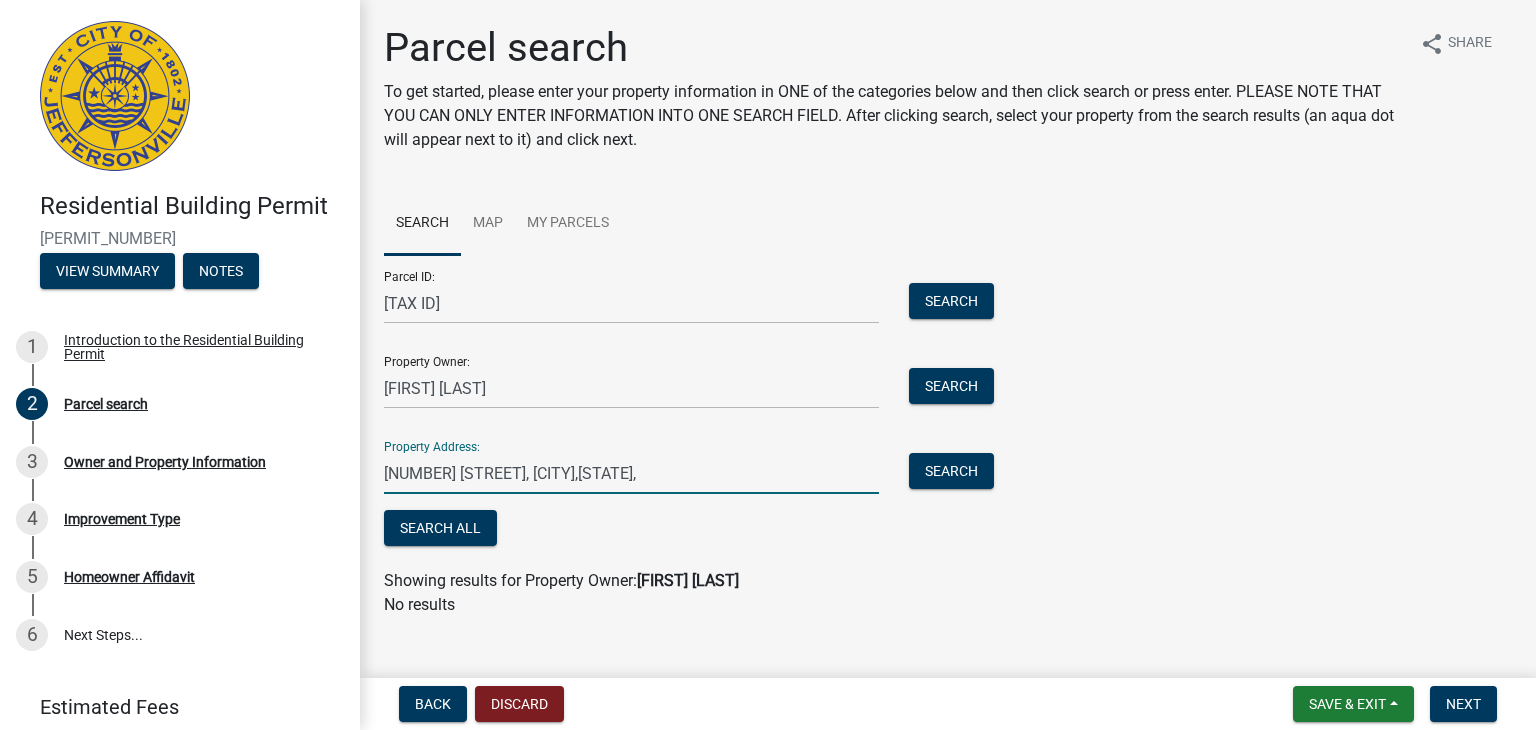 click on "[NUMBER] [STREET], [CITY],[STATE]," at bounding box center (631, 473) 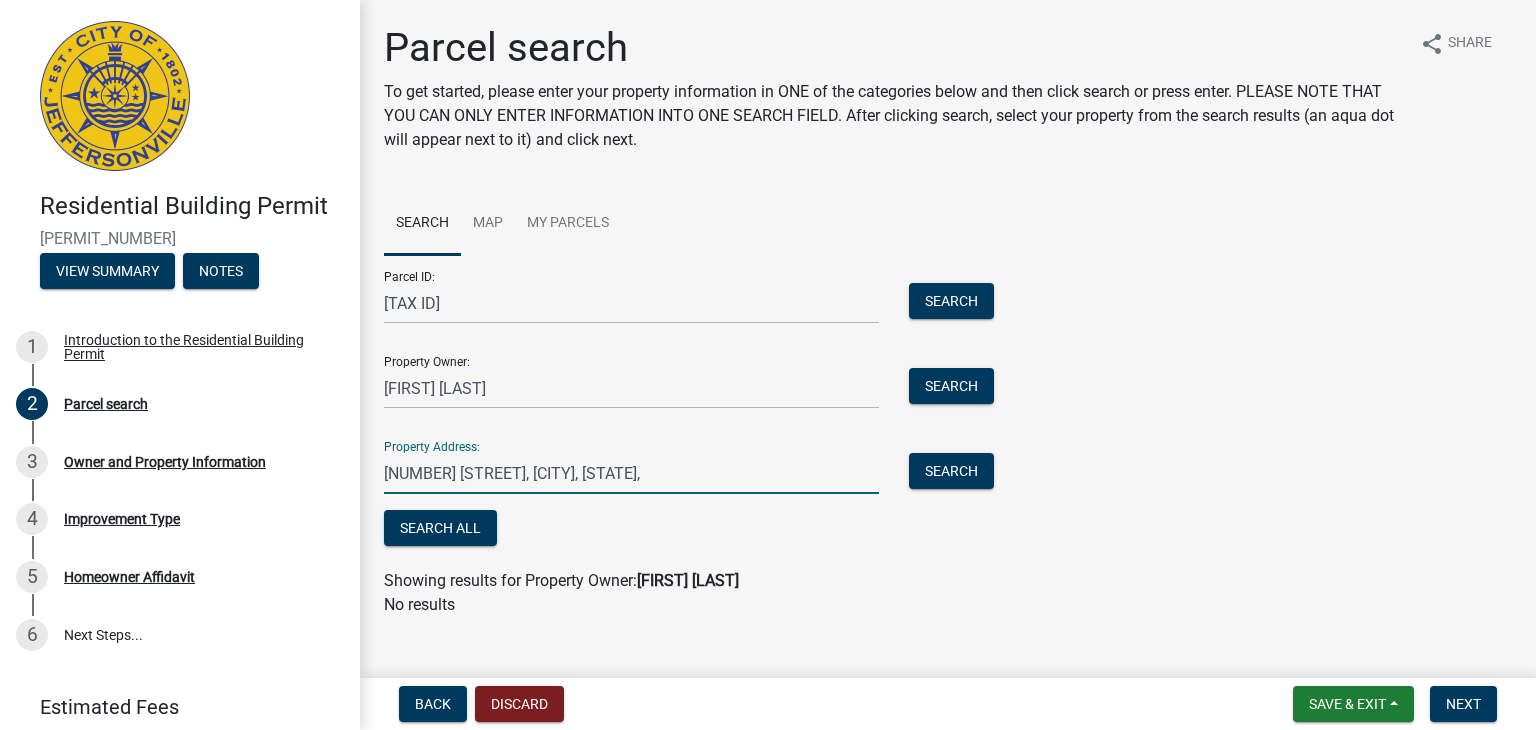 click on "[NUMBER] [STREET], [CITY], [STATE]," at bounding box center (631, 473) 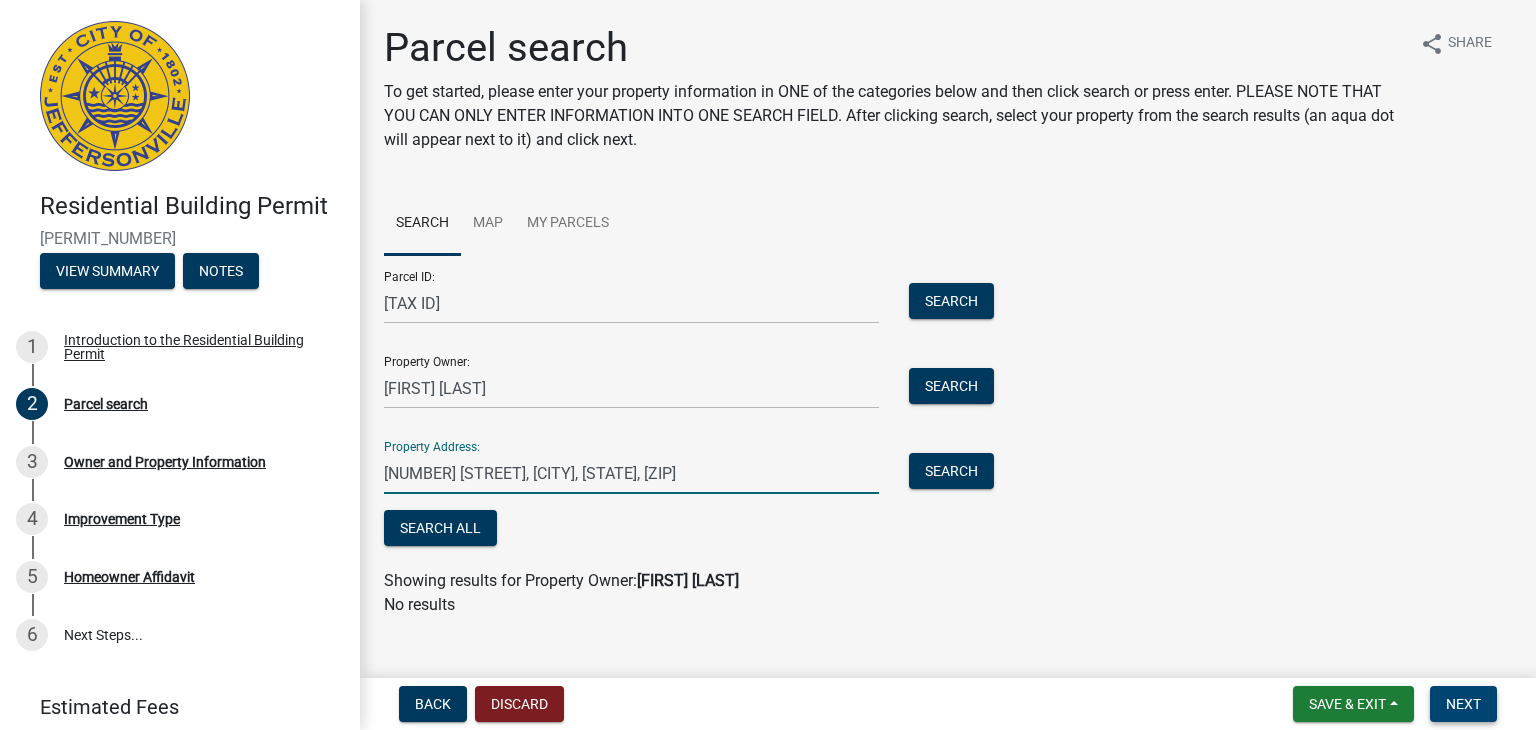 type on "[NUMBER] [STREET], [CITY], [STATE], [ZIP]" 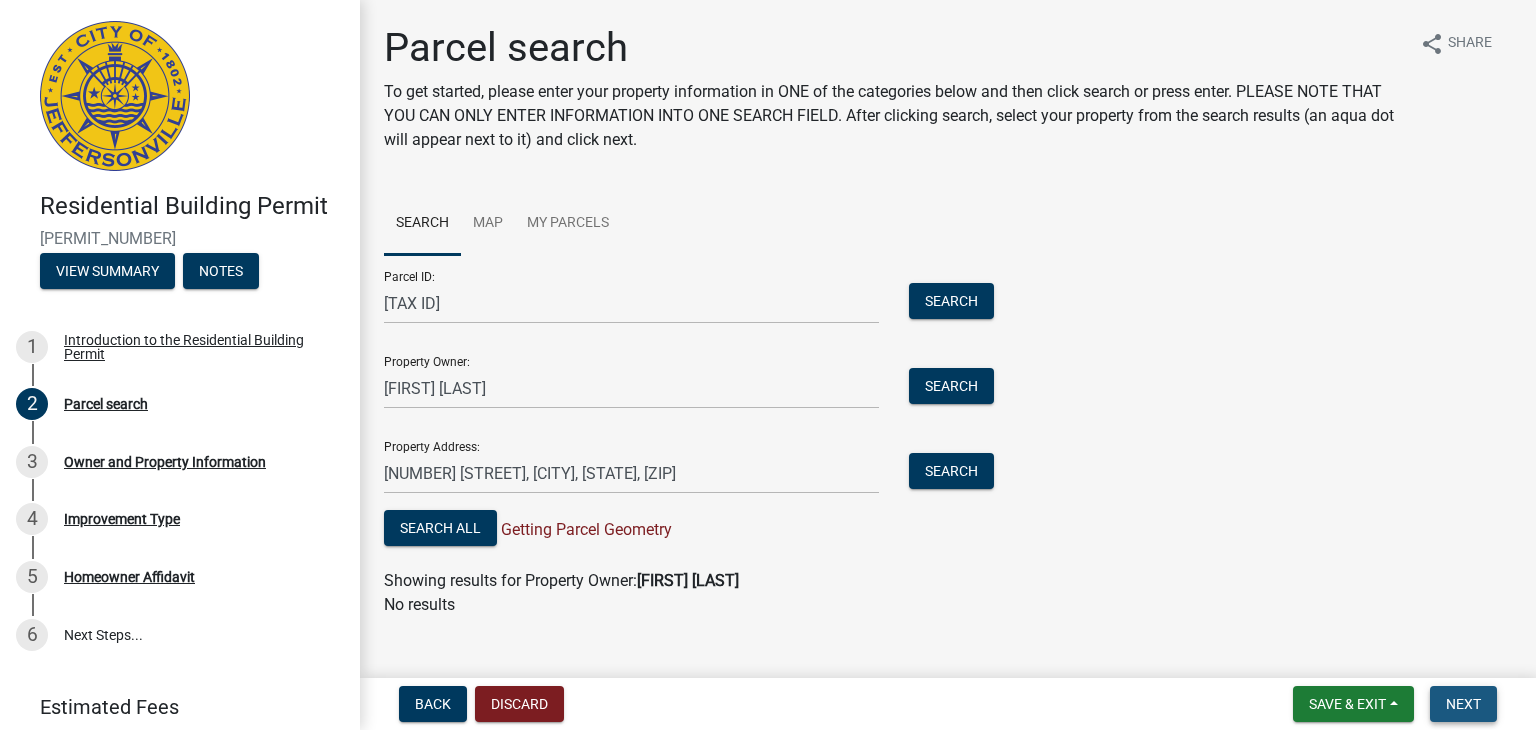 click on "Next" at bounding box center (1463, 704) 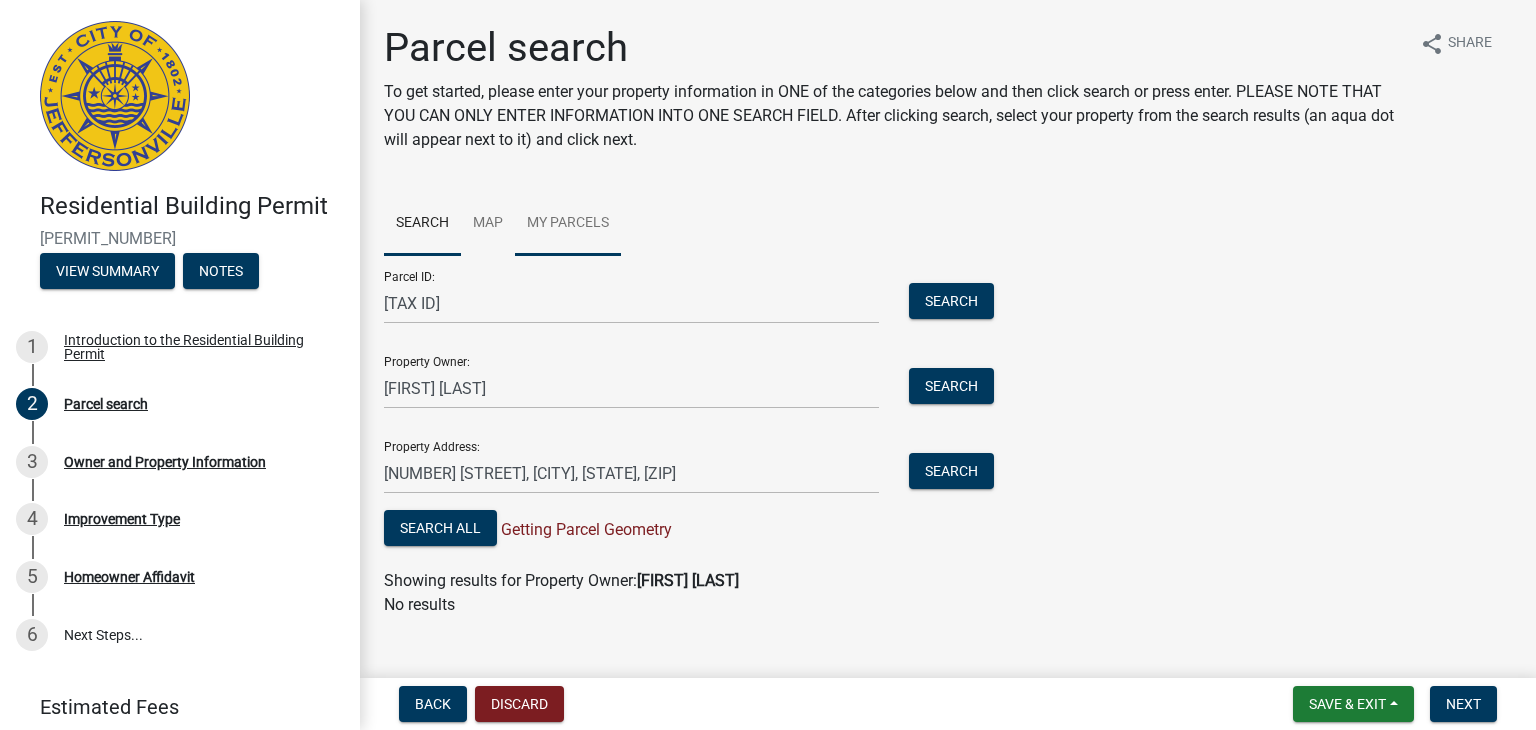 click on "My Parcels" at bounding box center (568, 224) 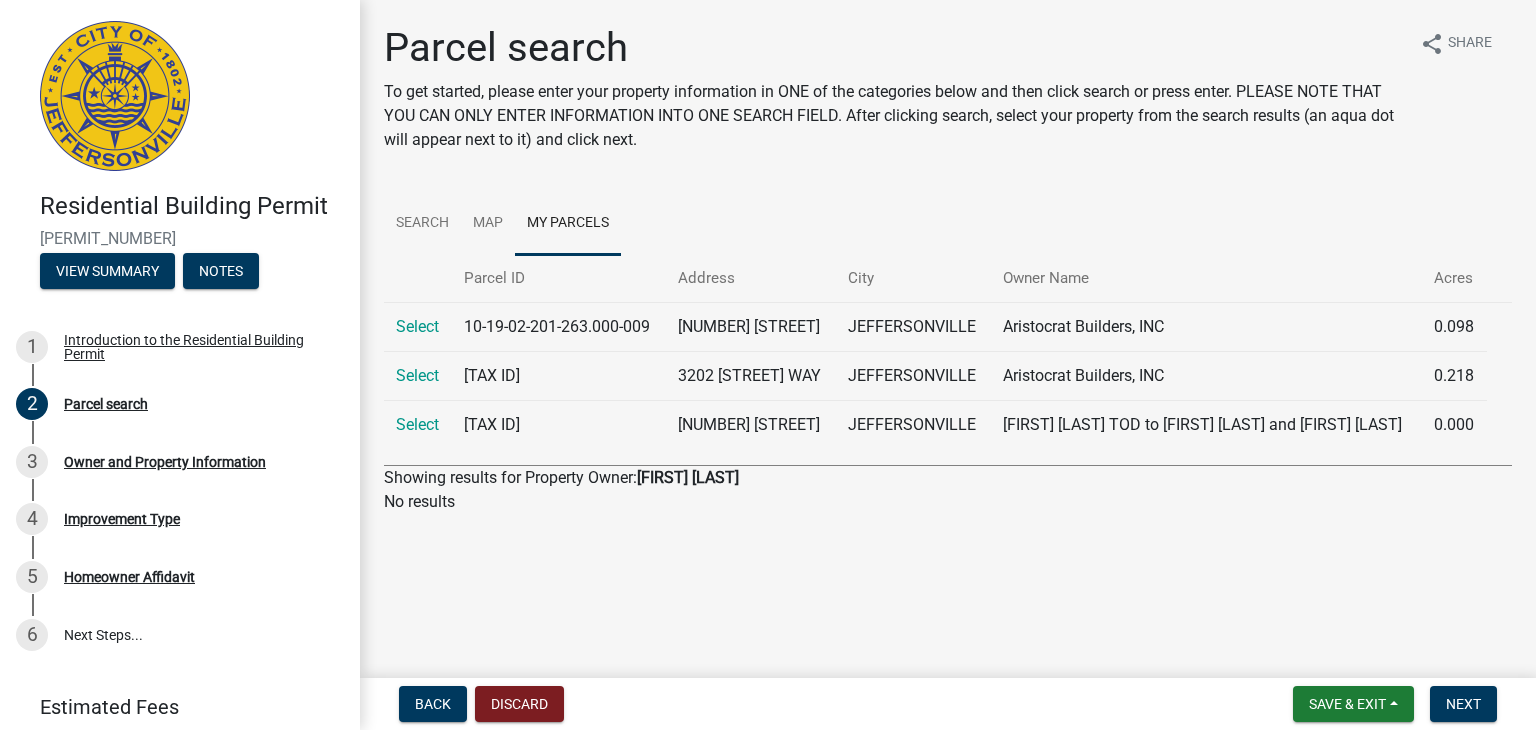 click on "10-19-02-201-263.000-009" at bounding box center (559, 326) 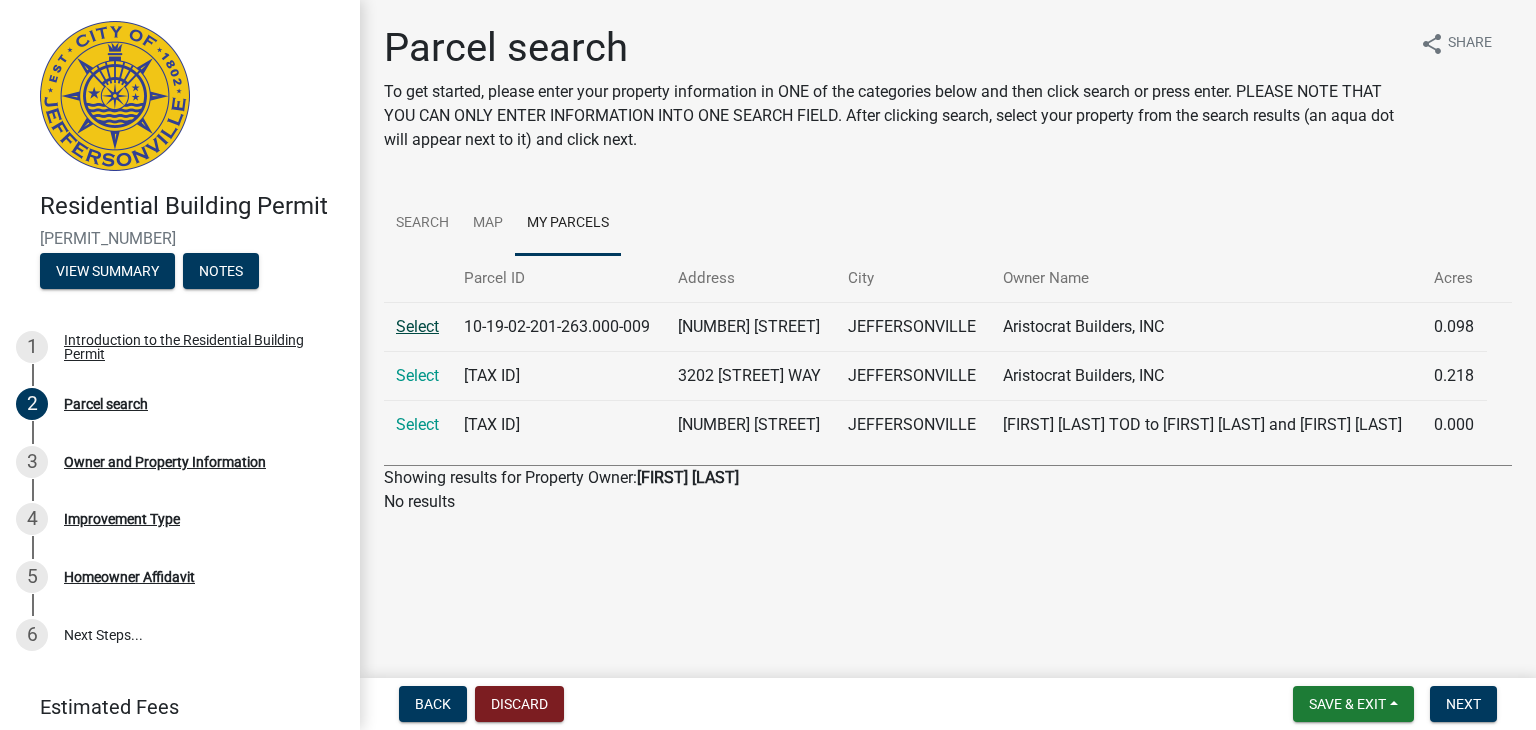 click on "Select" at bounding box center [417, 326] 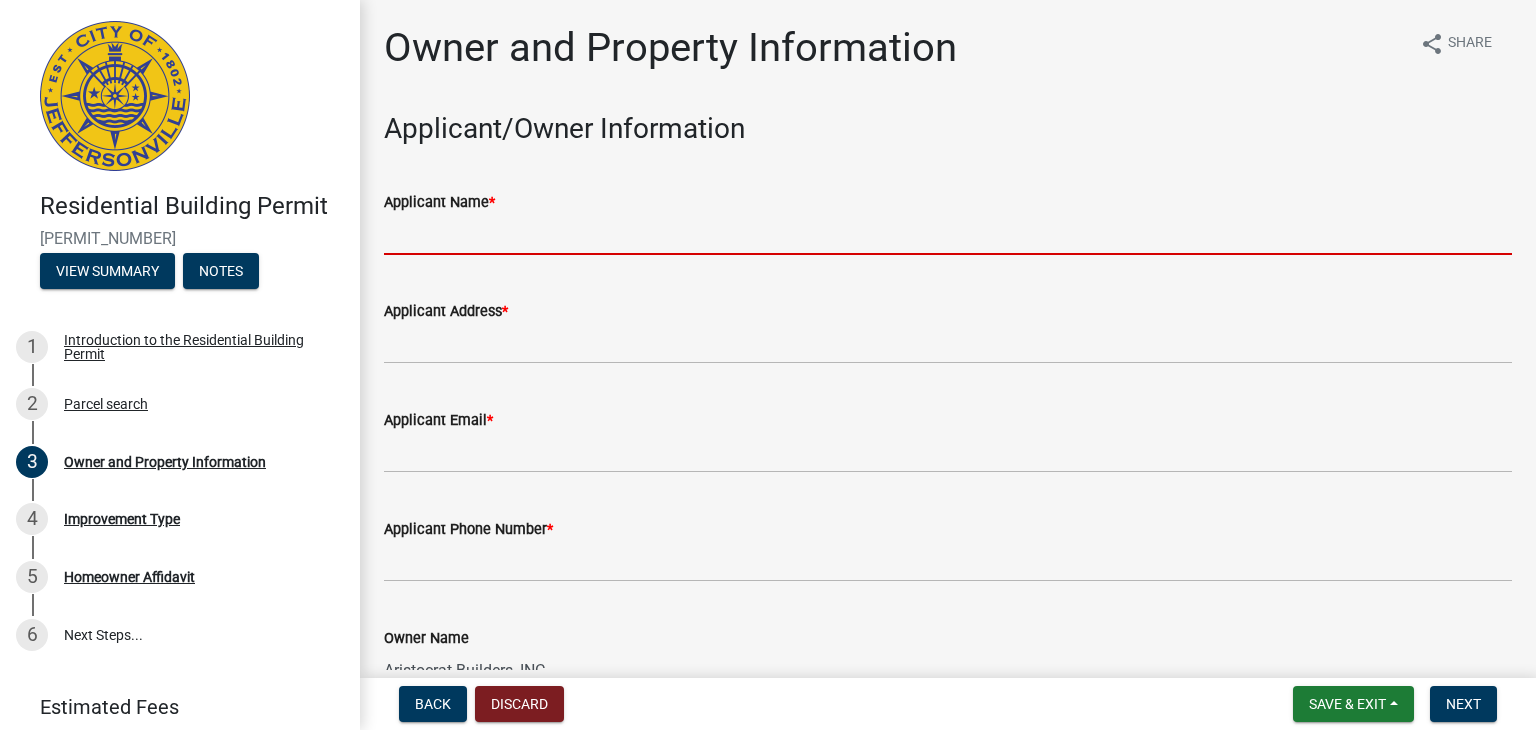click on "Applicant Name  *" at bounding box center [948, 234] 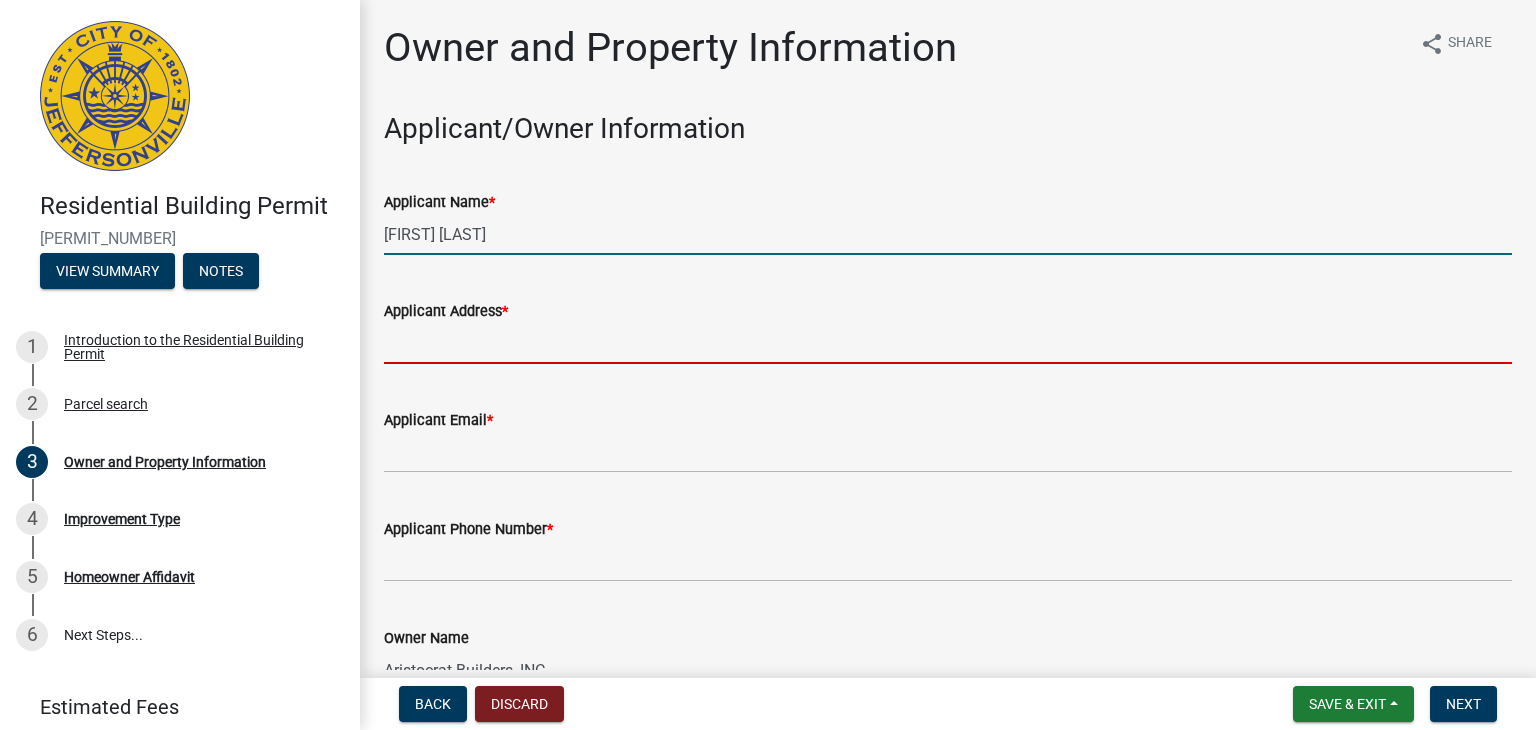 type on "[NUMBER] [STREET]" 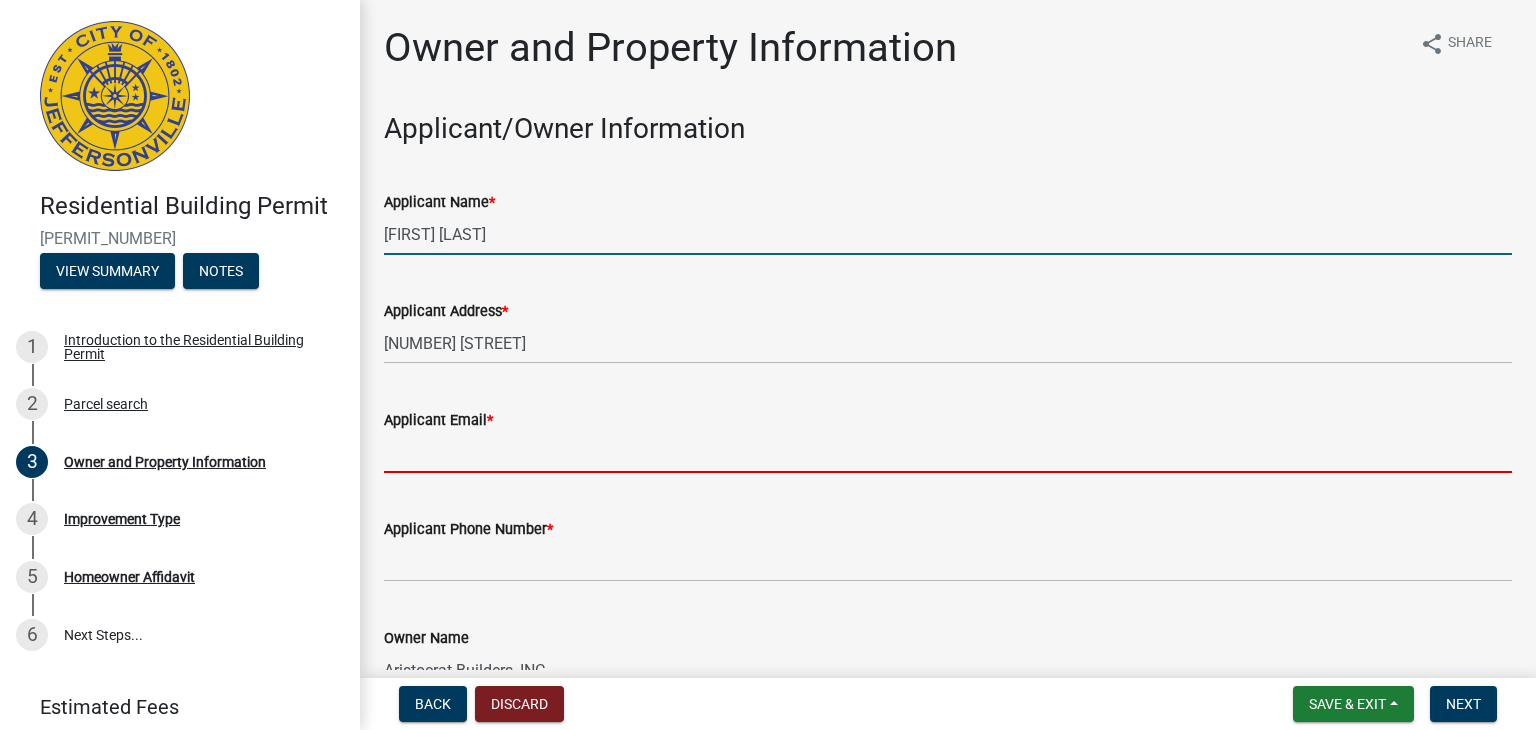 type on "[EMAIL]" 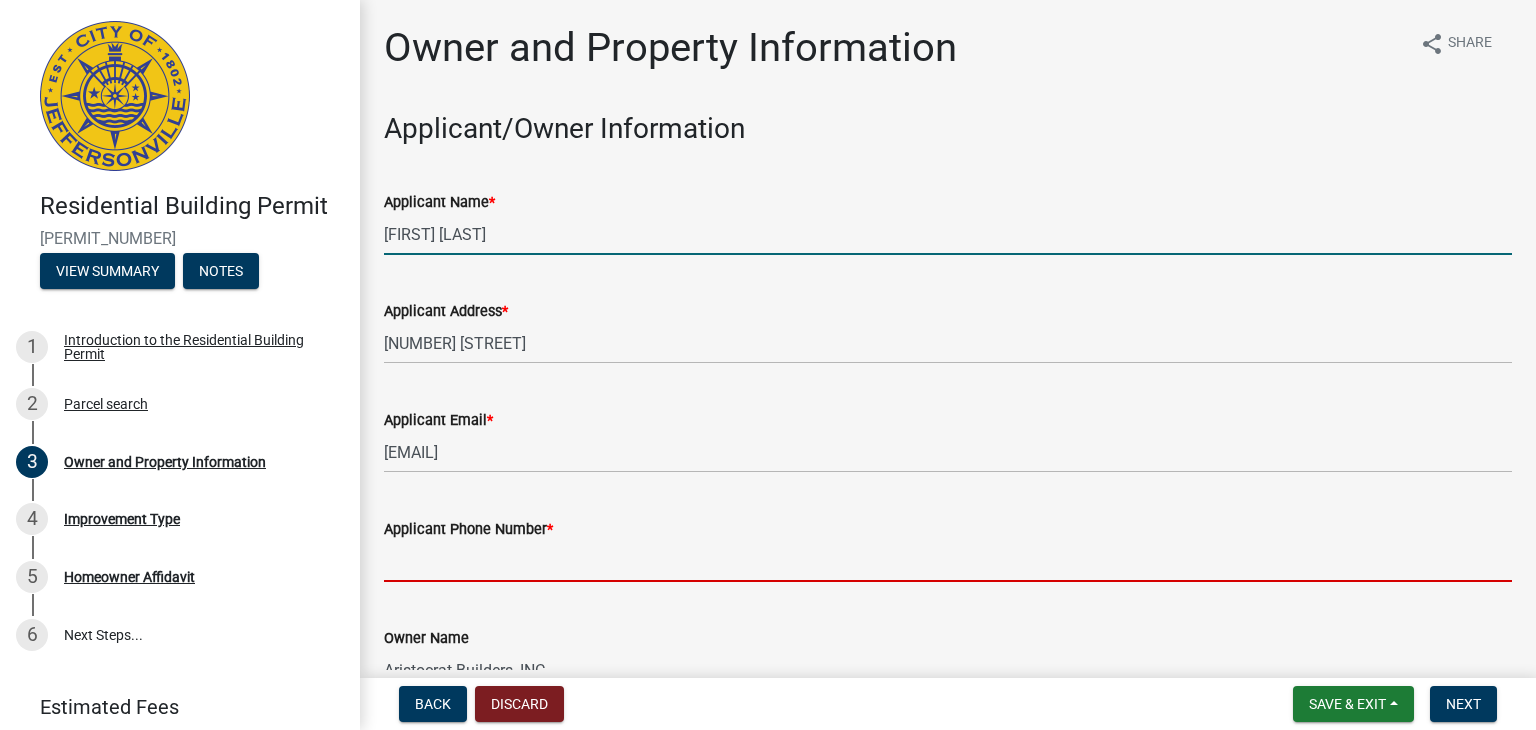 type on "[PHONE]" 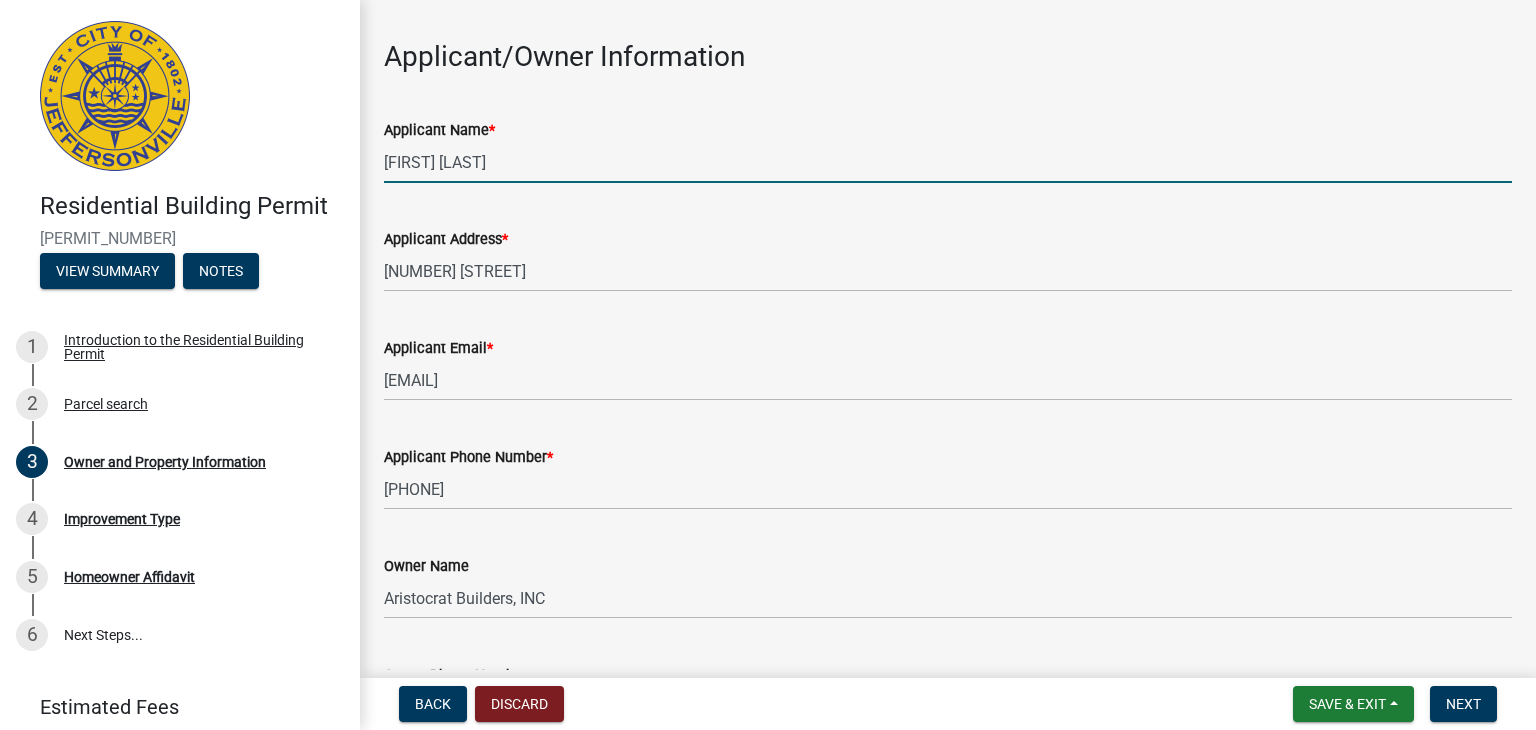 scroll, scrollTop: 300, scrollLeft: 0, axis: vertical 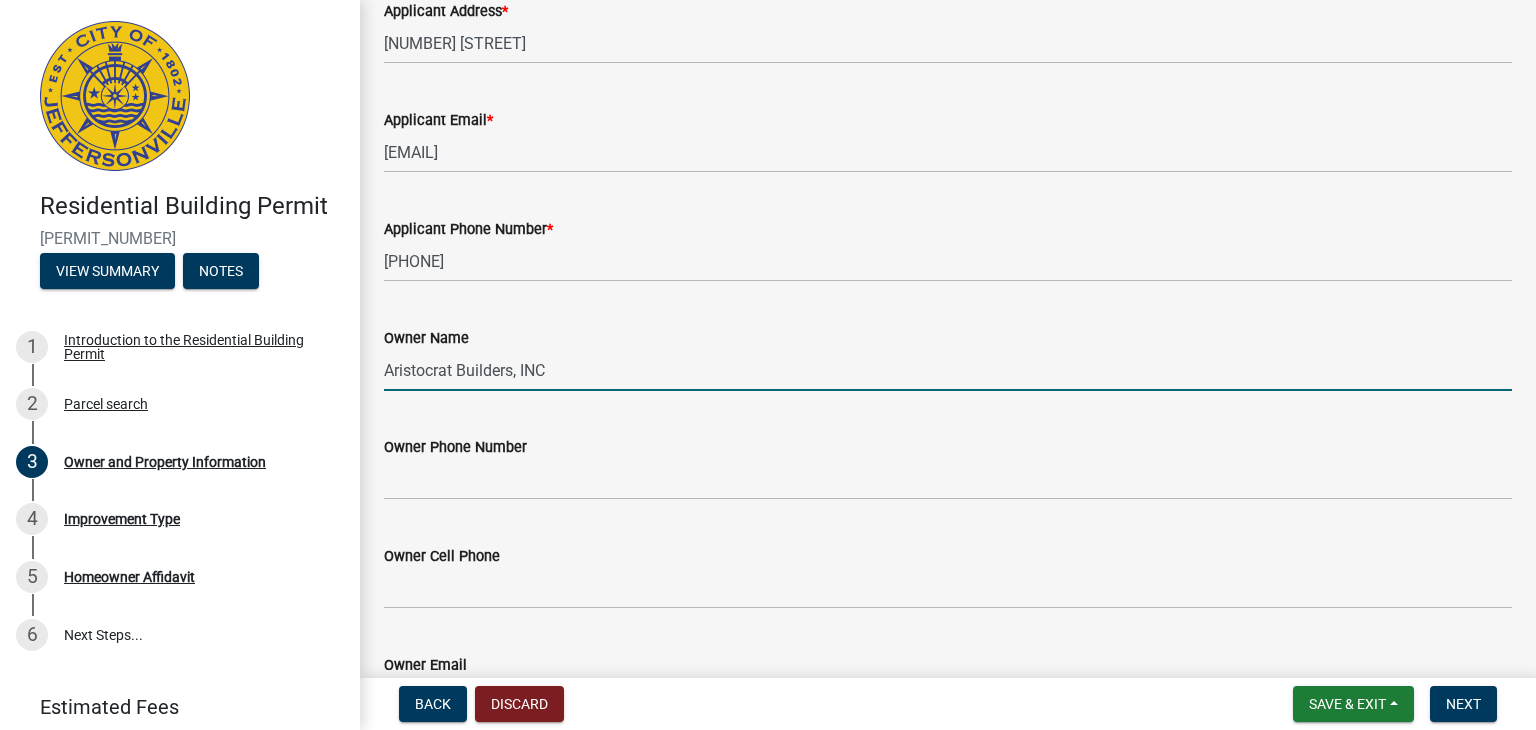 drag, startPoint x: 569, startPoint y: 366, endPoint x: 358, endPoint y: 369, distance: 211.02133 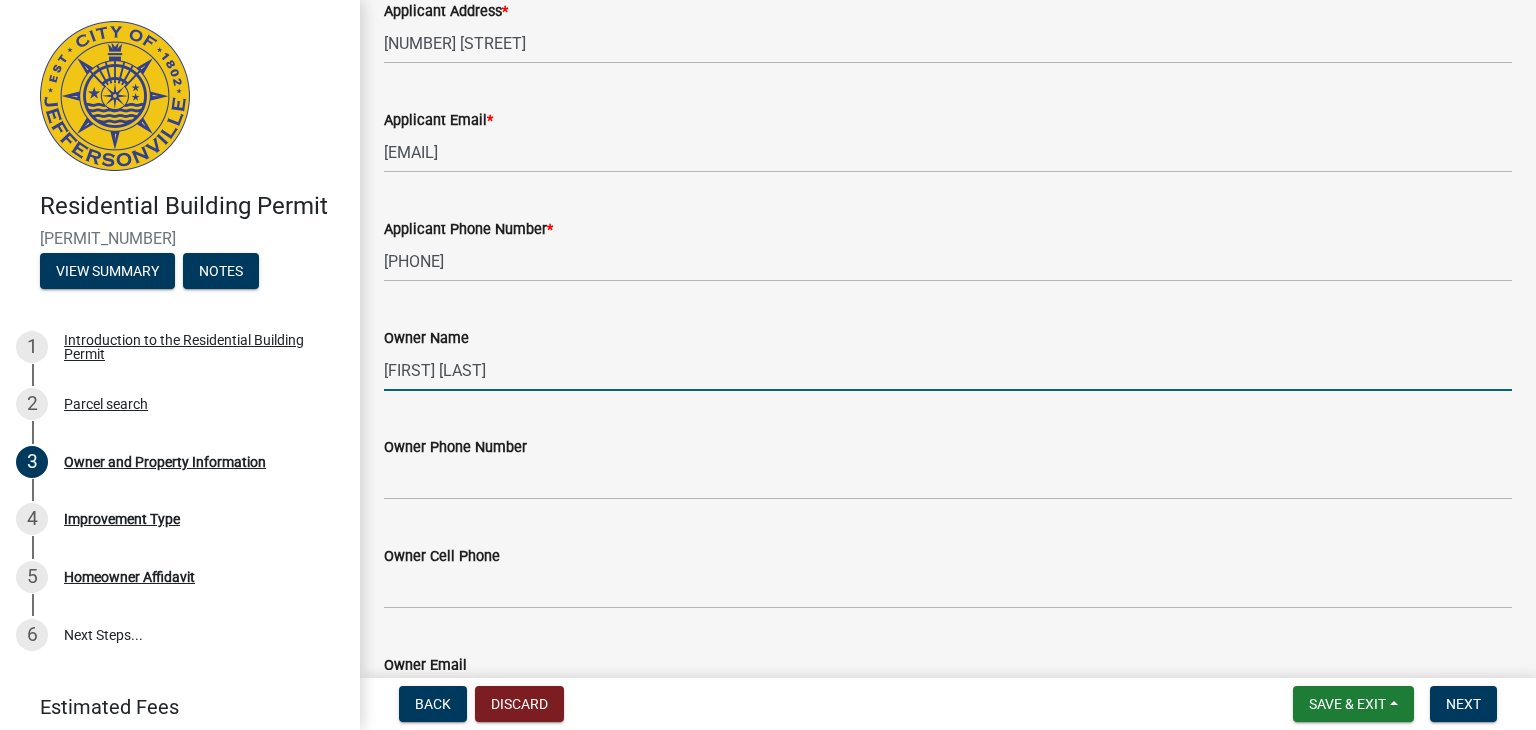 scroll, scrollTop: 400, scrollLeft: 0, axis: vertical 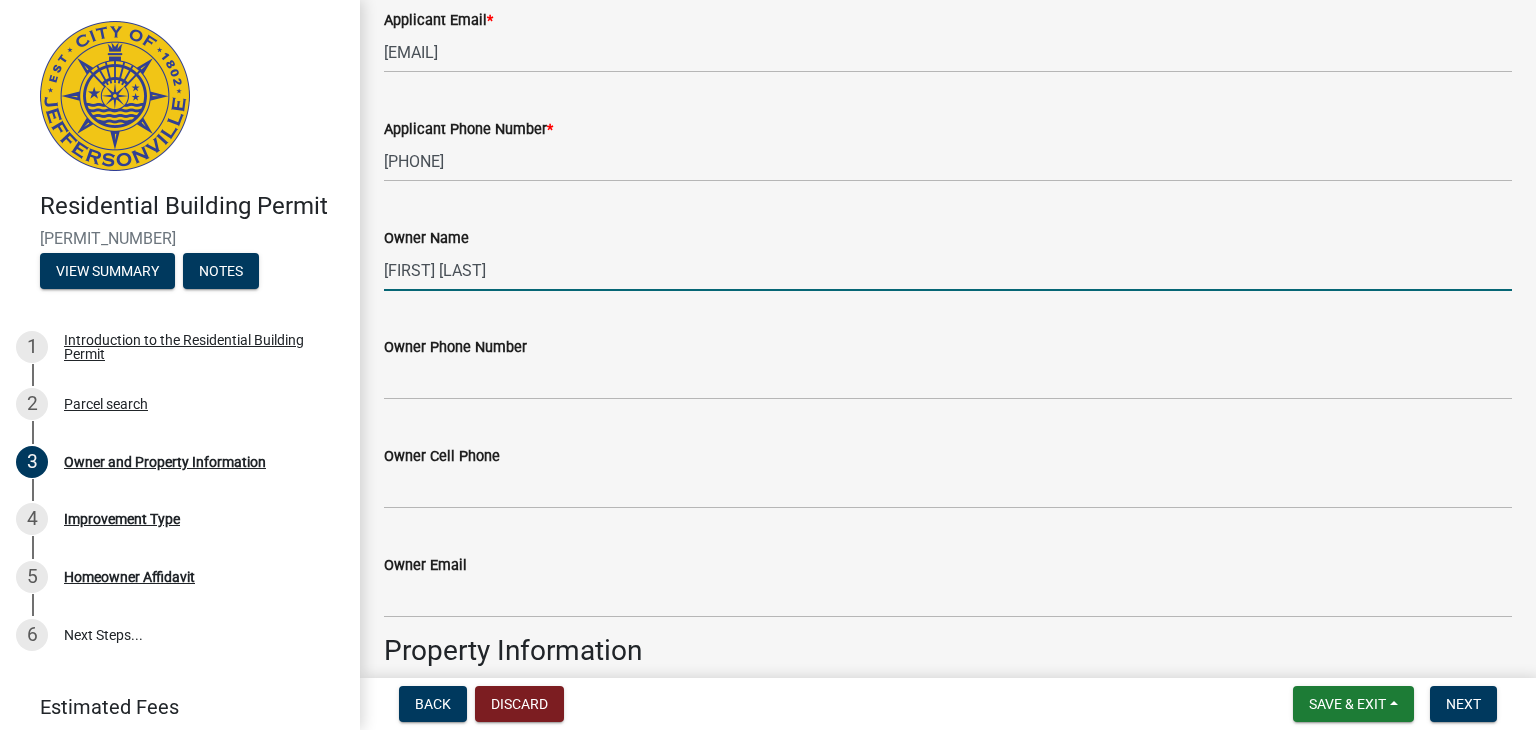 type on "[FIRST] [LAST]" 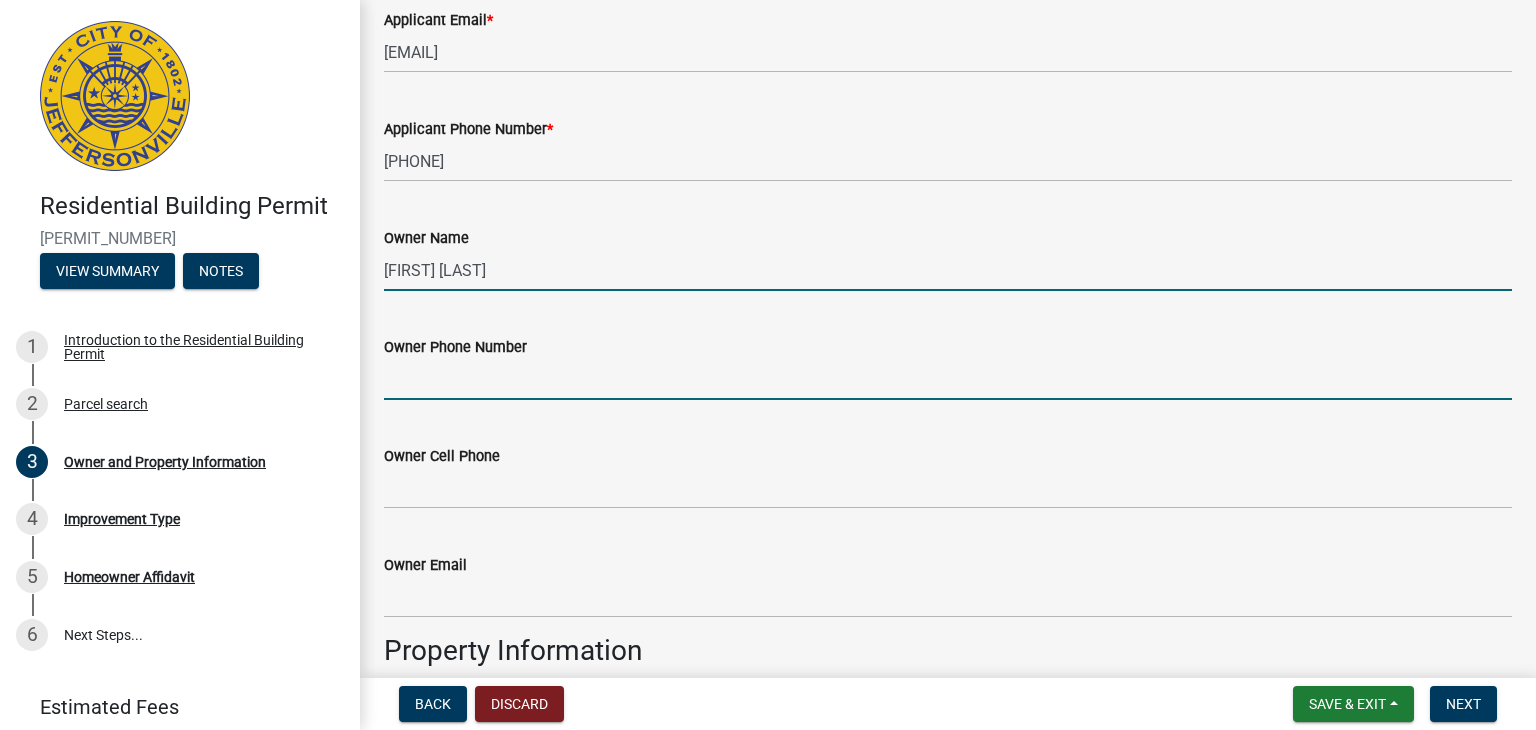 click on "Owner Phone Number" at bounding box center [948, 379] 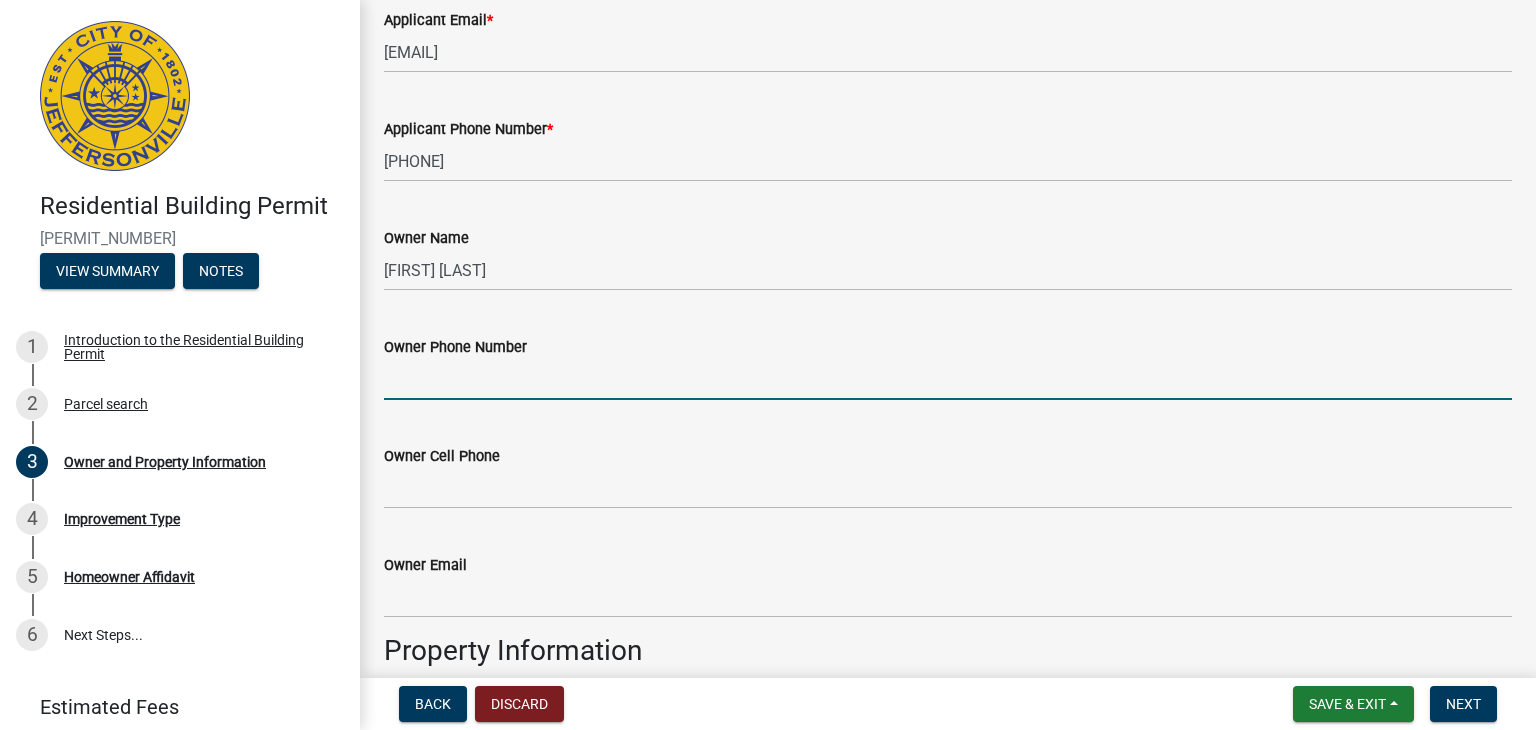 type on "[PHONE]" 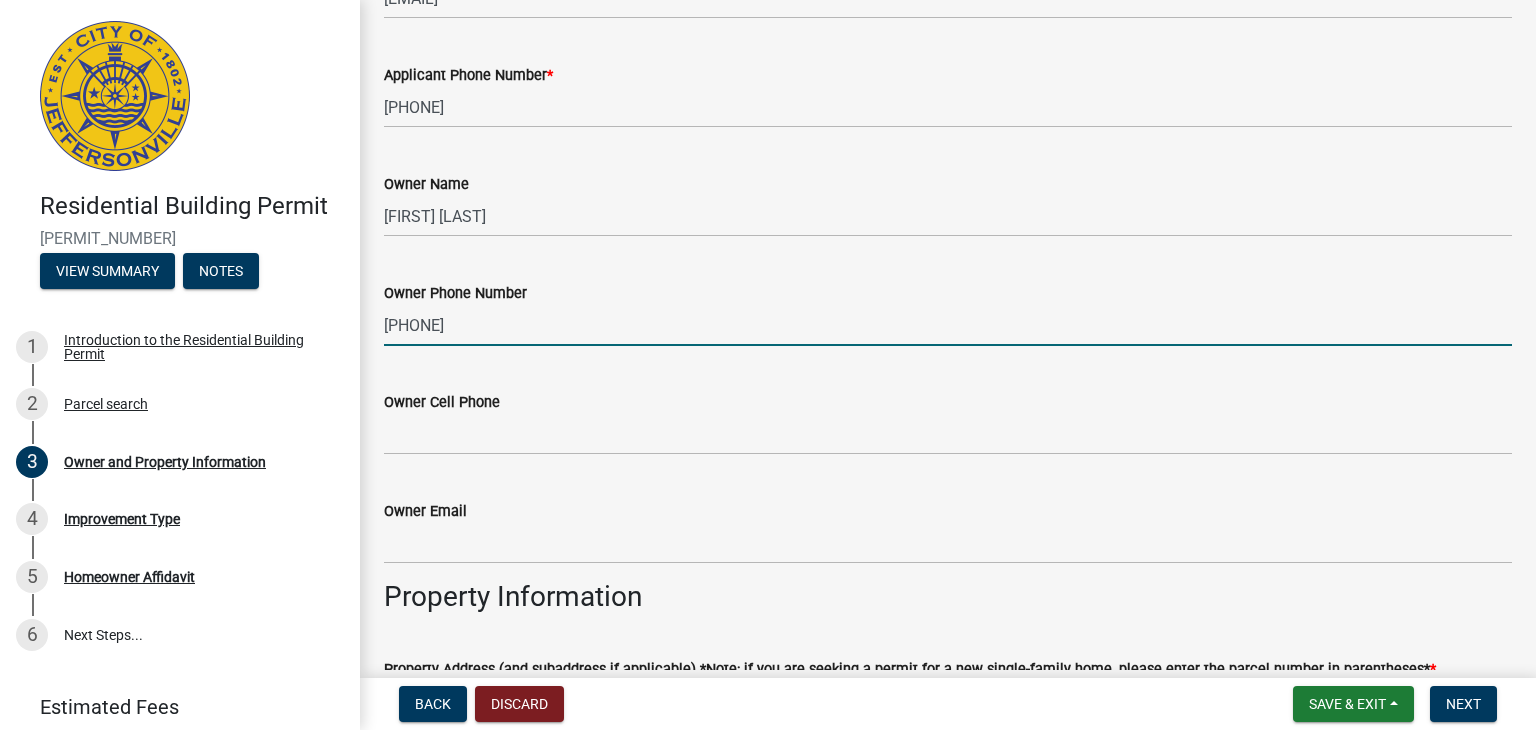 scroll, scrollTop: 500, scrollLeft: 0, axis: vertical 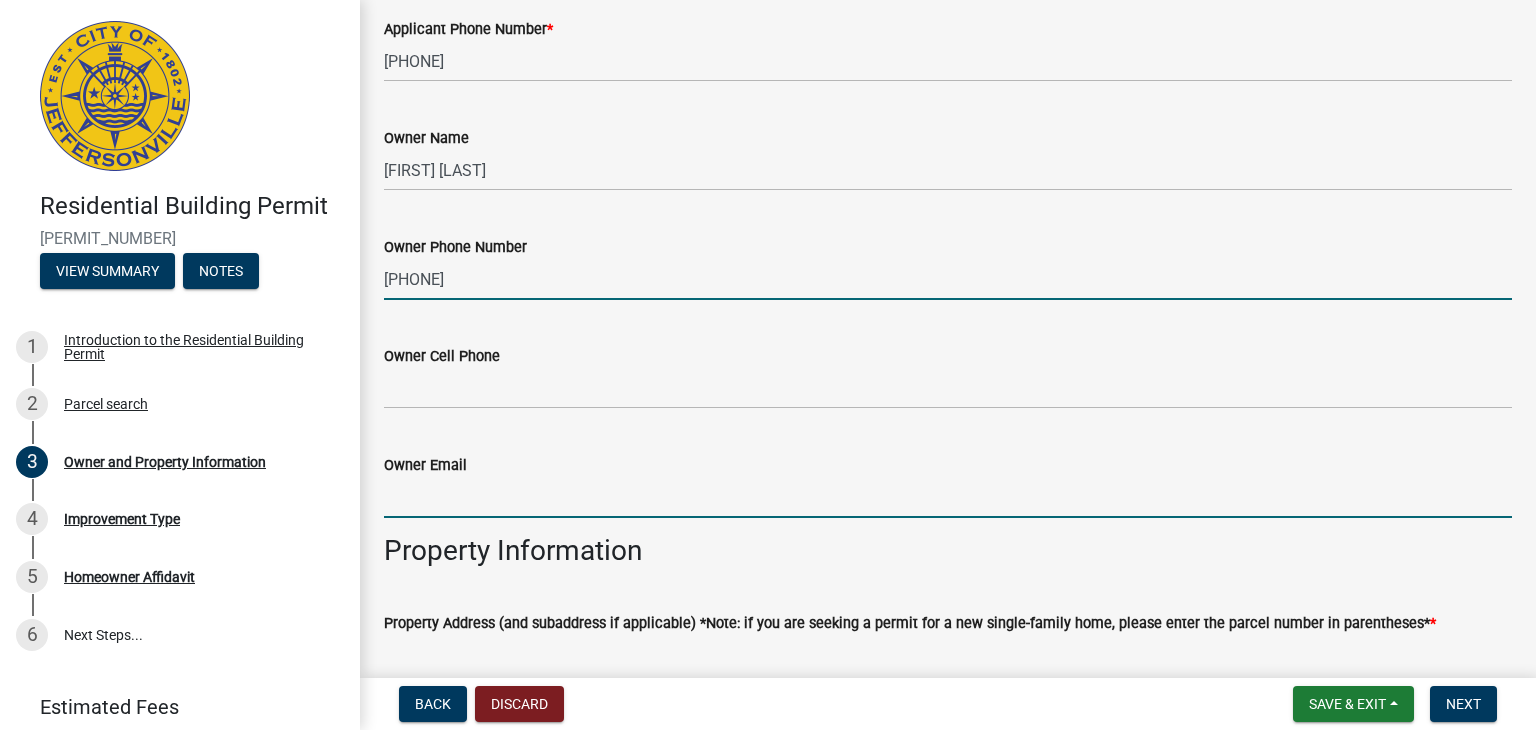 click on "Owner Email" at bounding box center (948, 497) 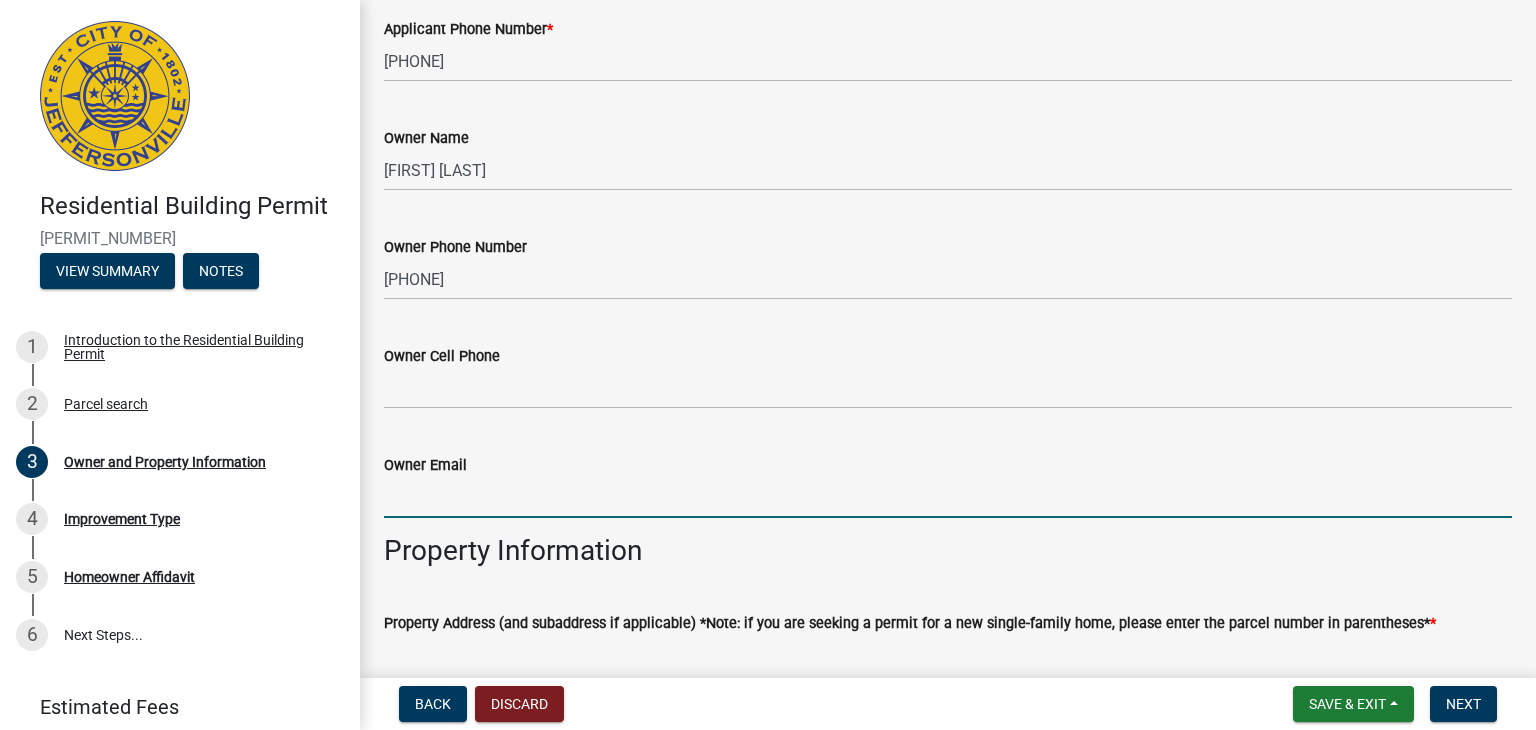 type on "[EMAIL]" 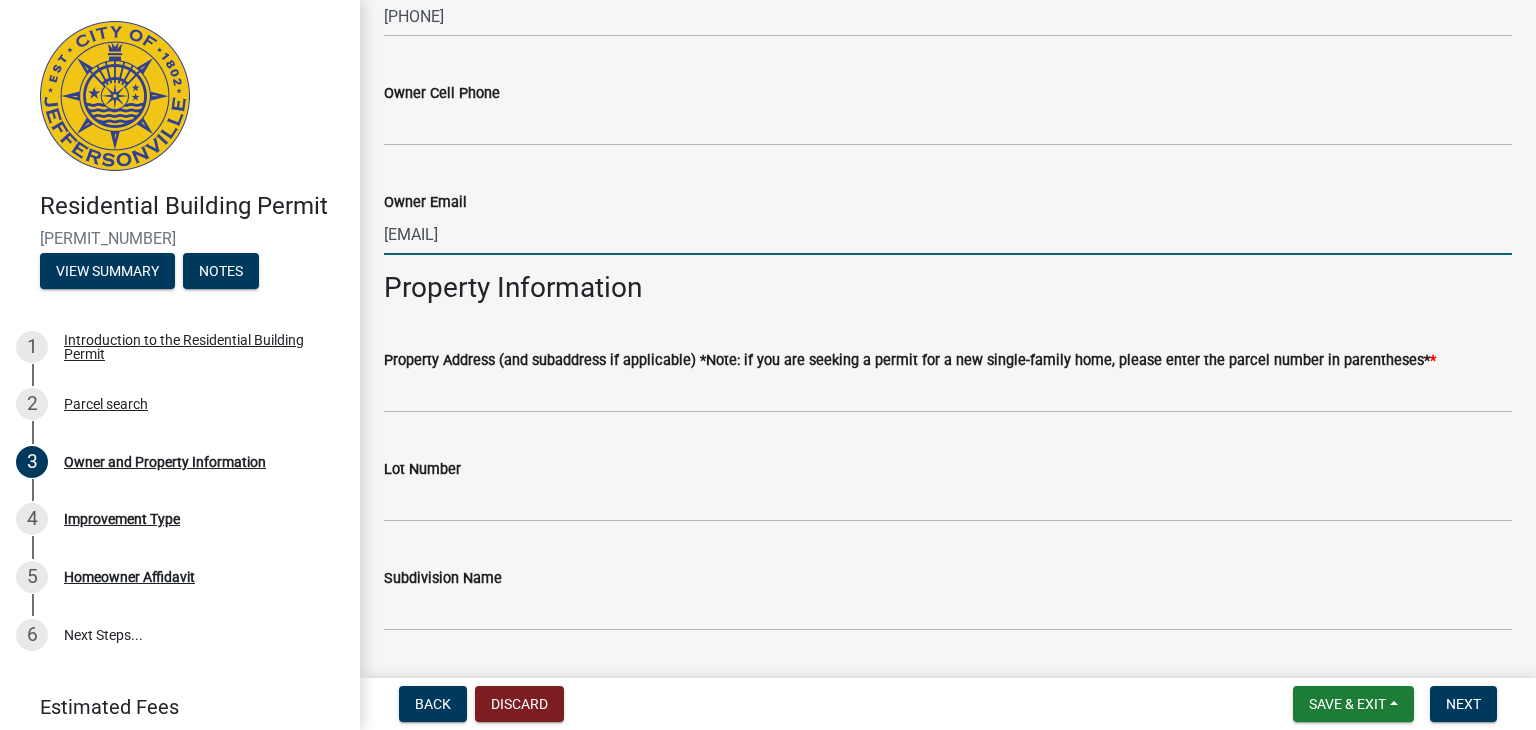 scroll, scrollTop: 800, scrollLeft: 0, axis: vertical 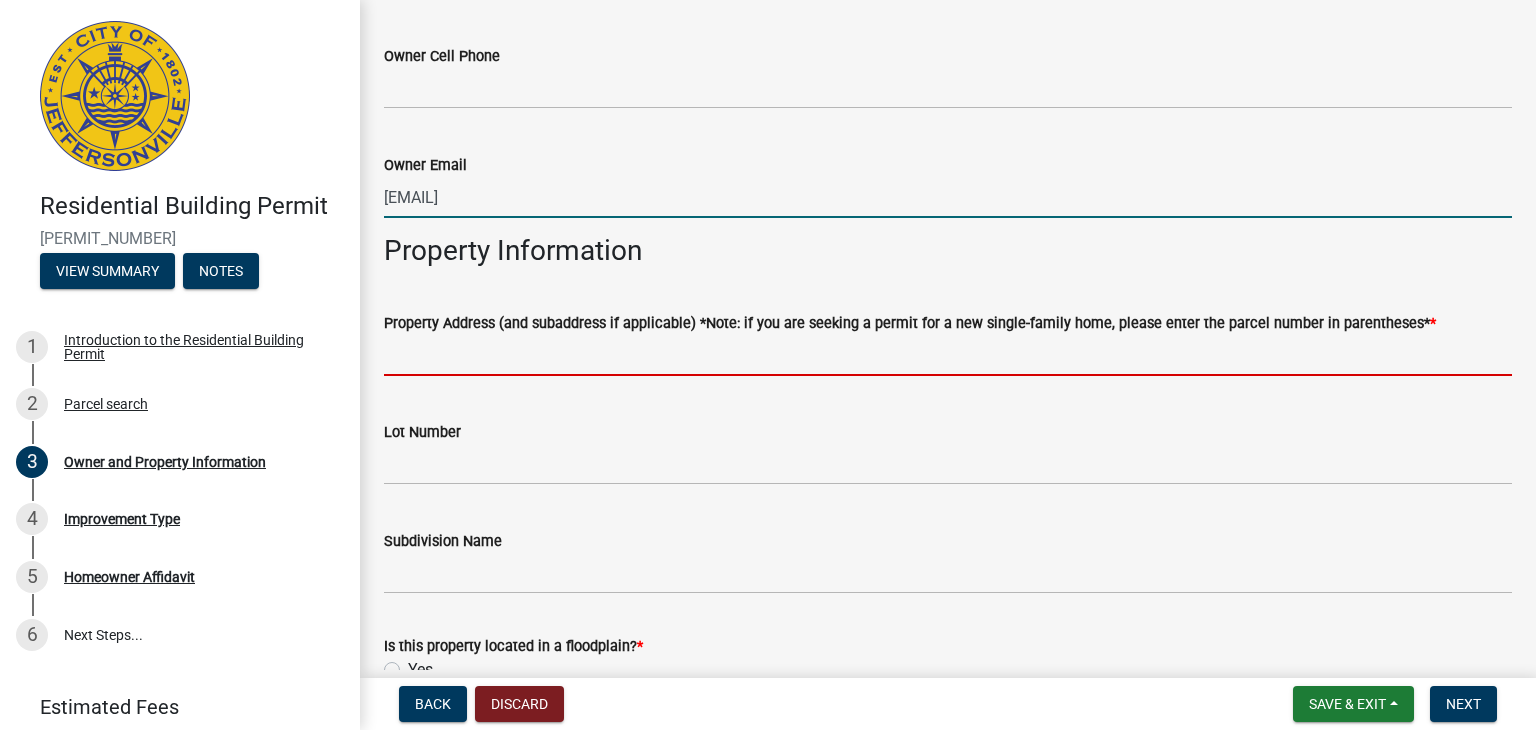 click on "Property Address (and subaddress if applicable) *Note: if you are seeking a permit for a new single-family home, please enter the parcel number in parentheses*  *" at bounding box center [948, 355] 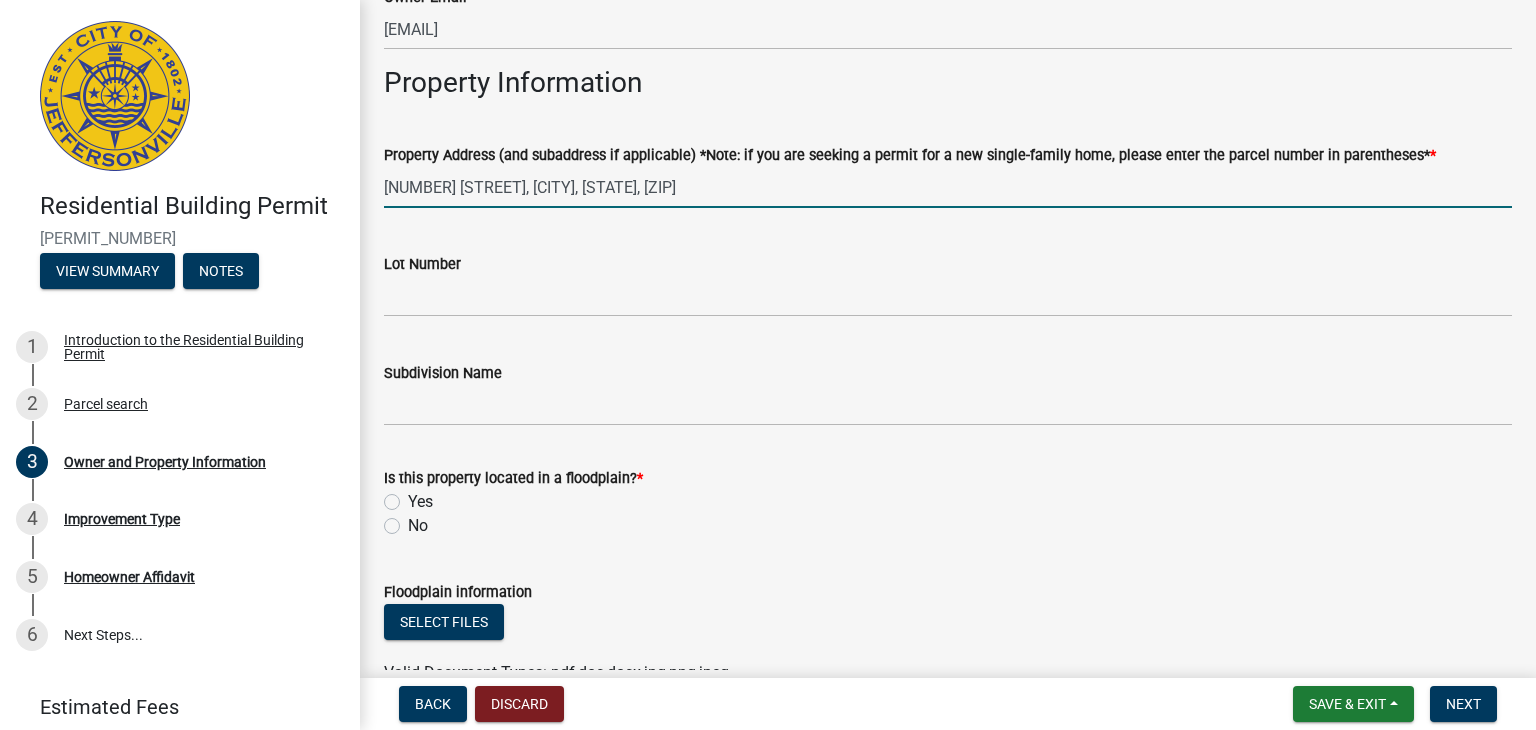 scroll, scrollTop: 1000, scrollLeft: 0, axis: vertical 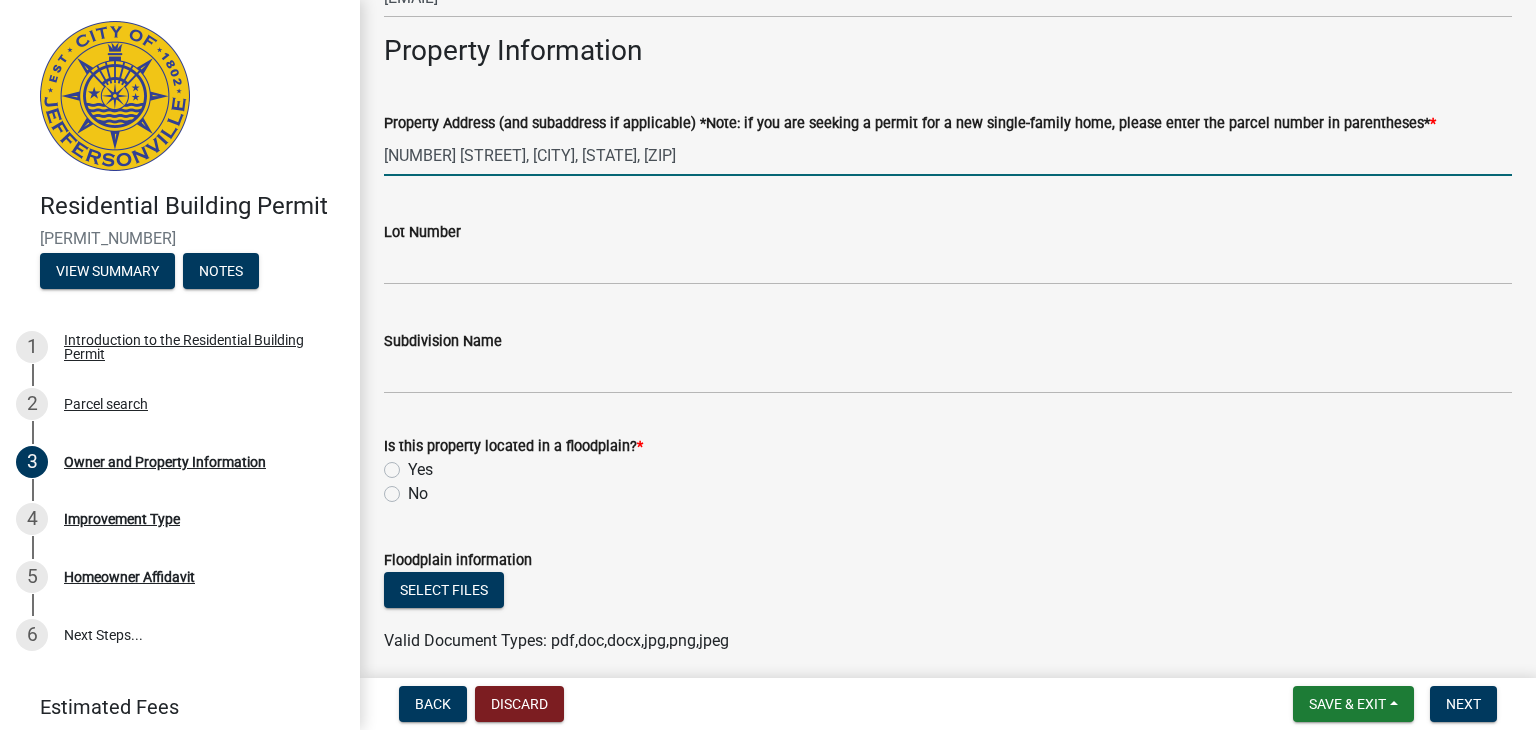type on "[NUMBER] [STREET], [CITY], [STATE], [ZIP]" 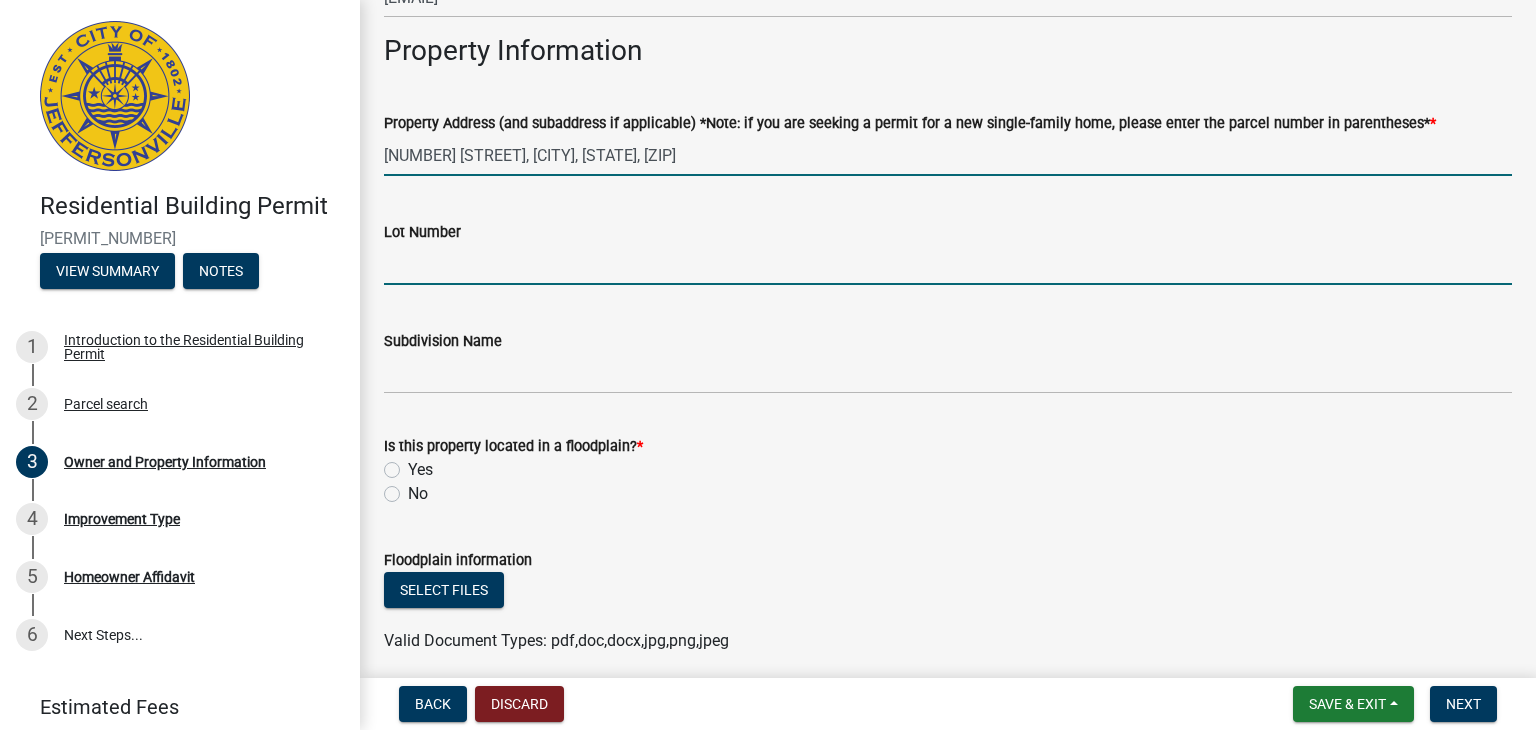 click on "Lot Number" at bounding box center [948, 264] 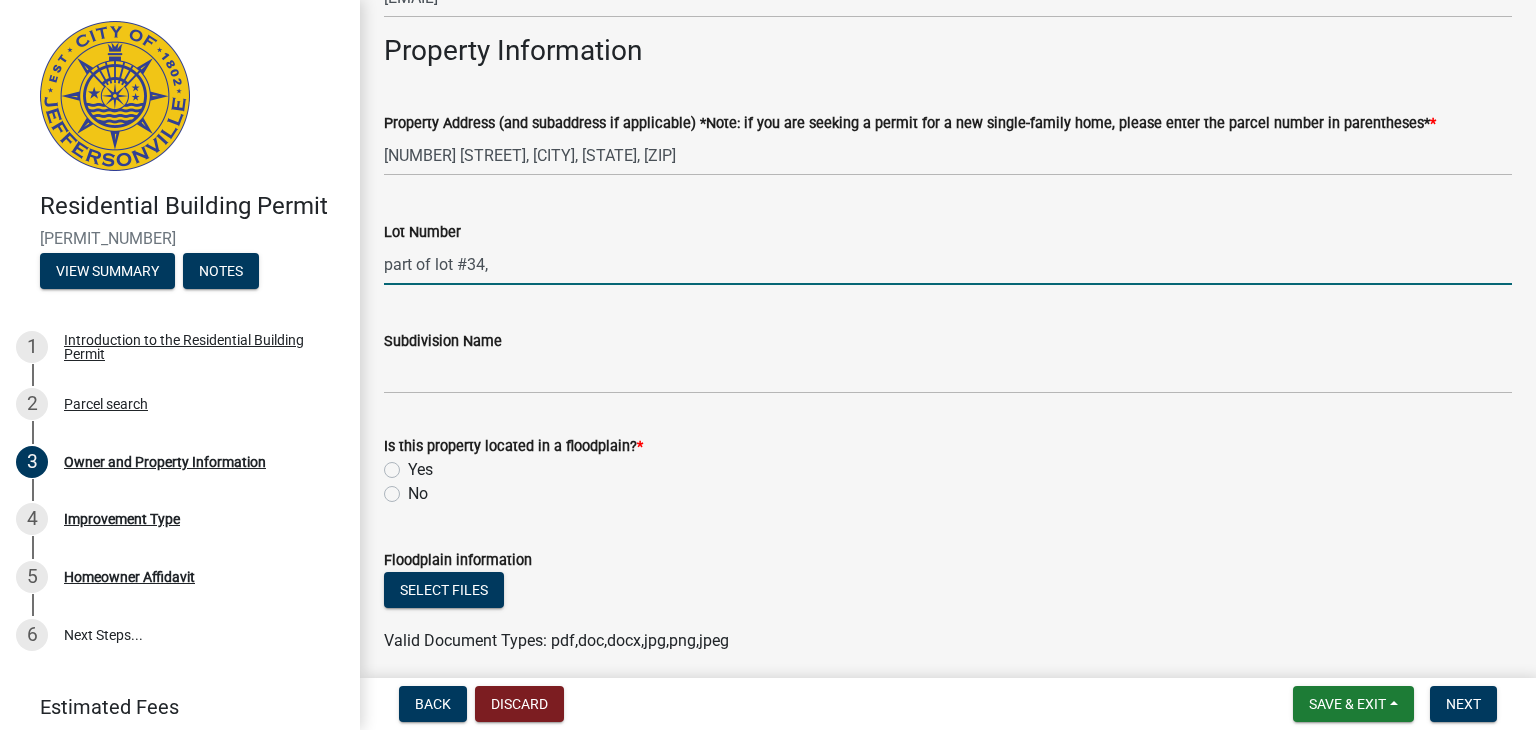 type on "part of lot #34," 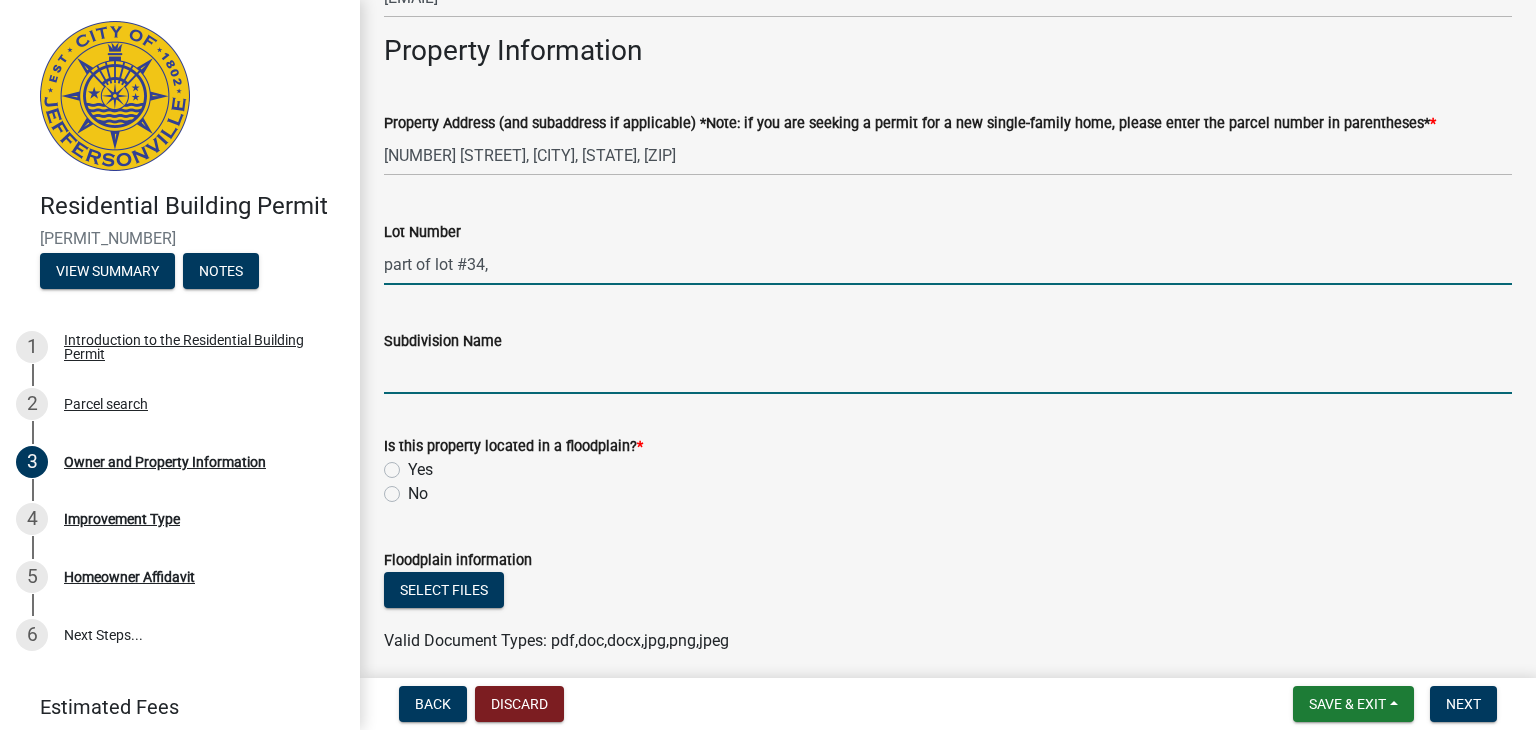 click on "Subdivision Name" at bounding box center (948, 373) 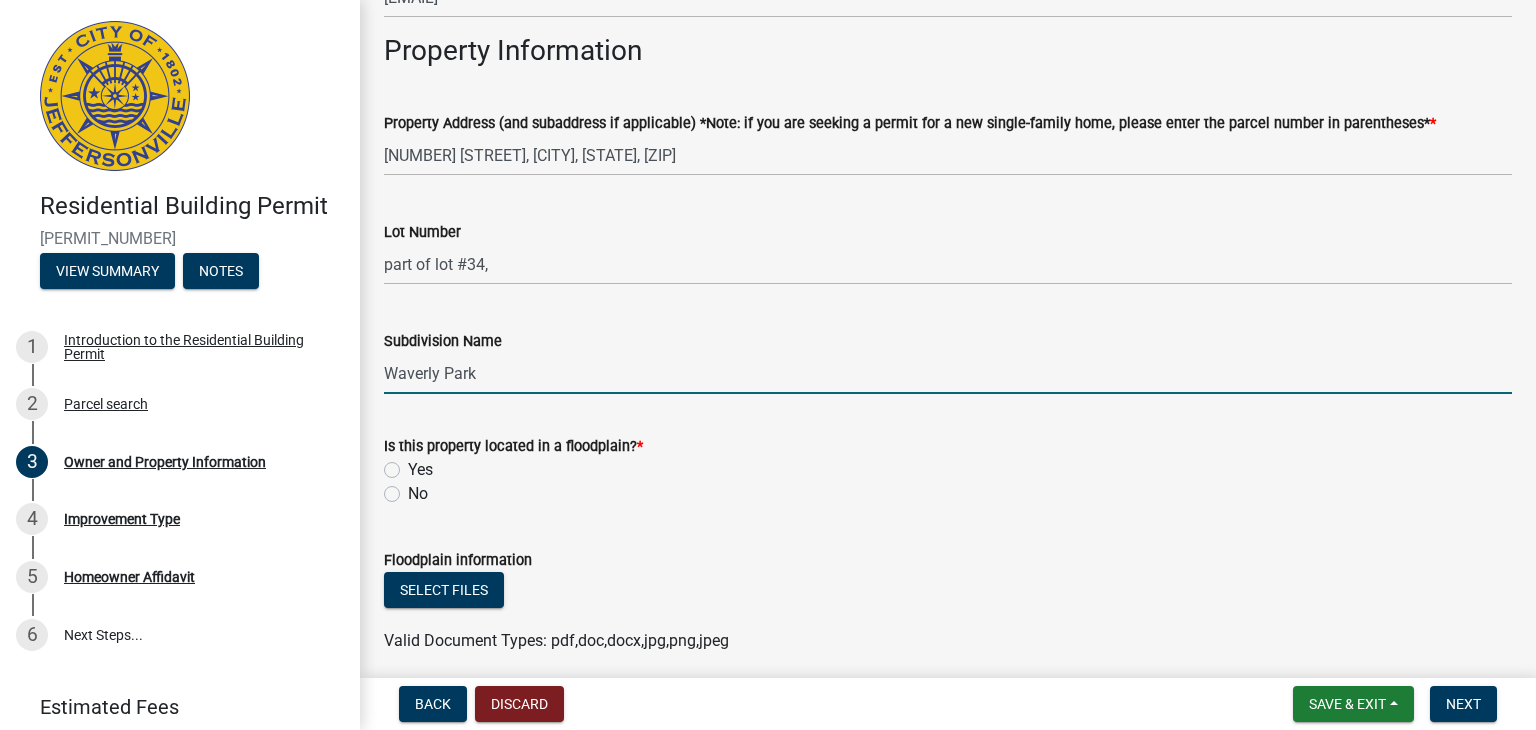 type on "Waverly Park" 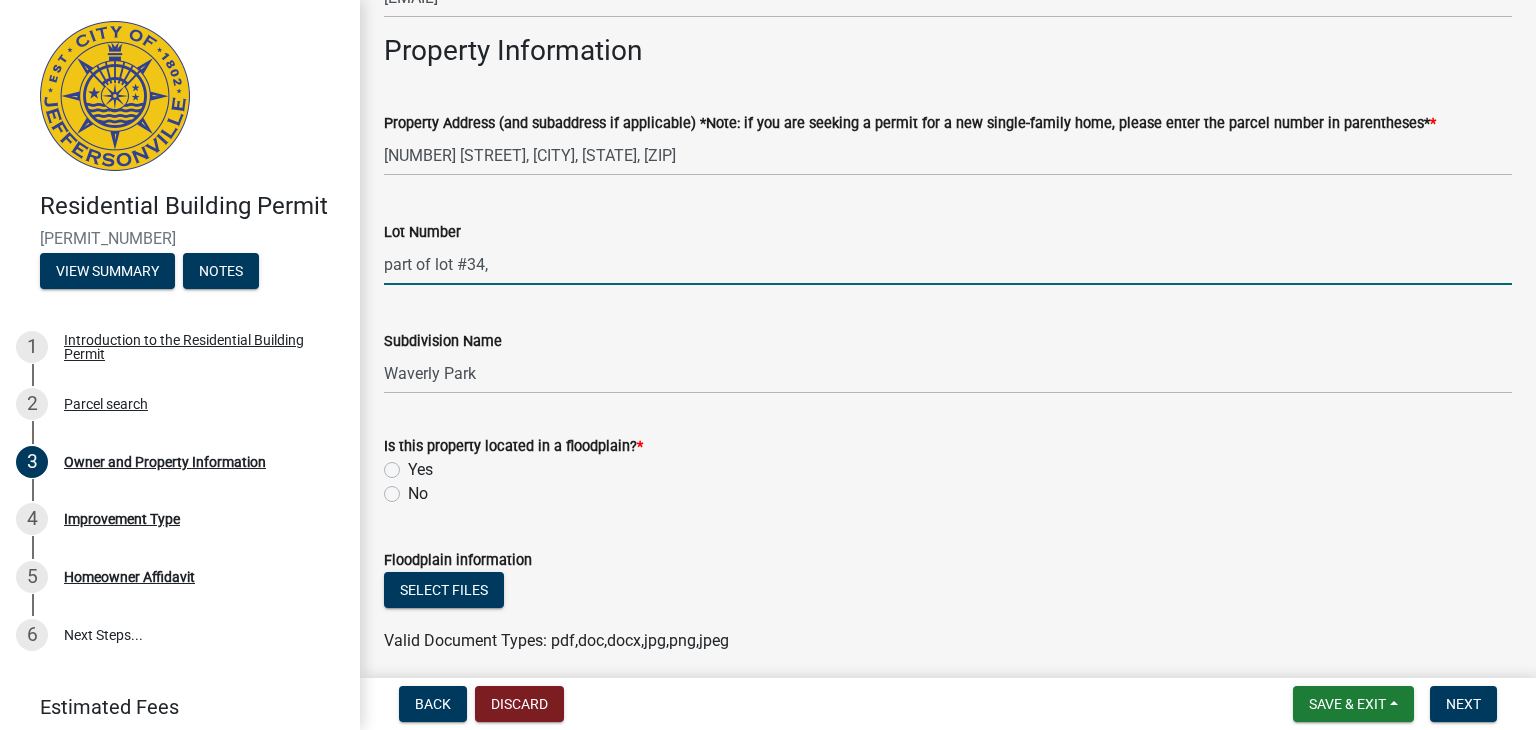 click on "part of lot #34," at bounding box center (948, 264) 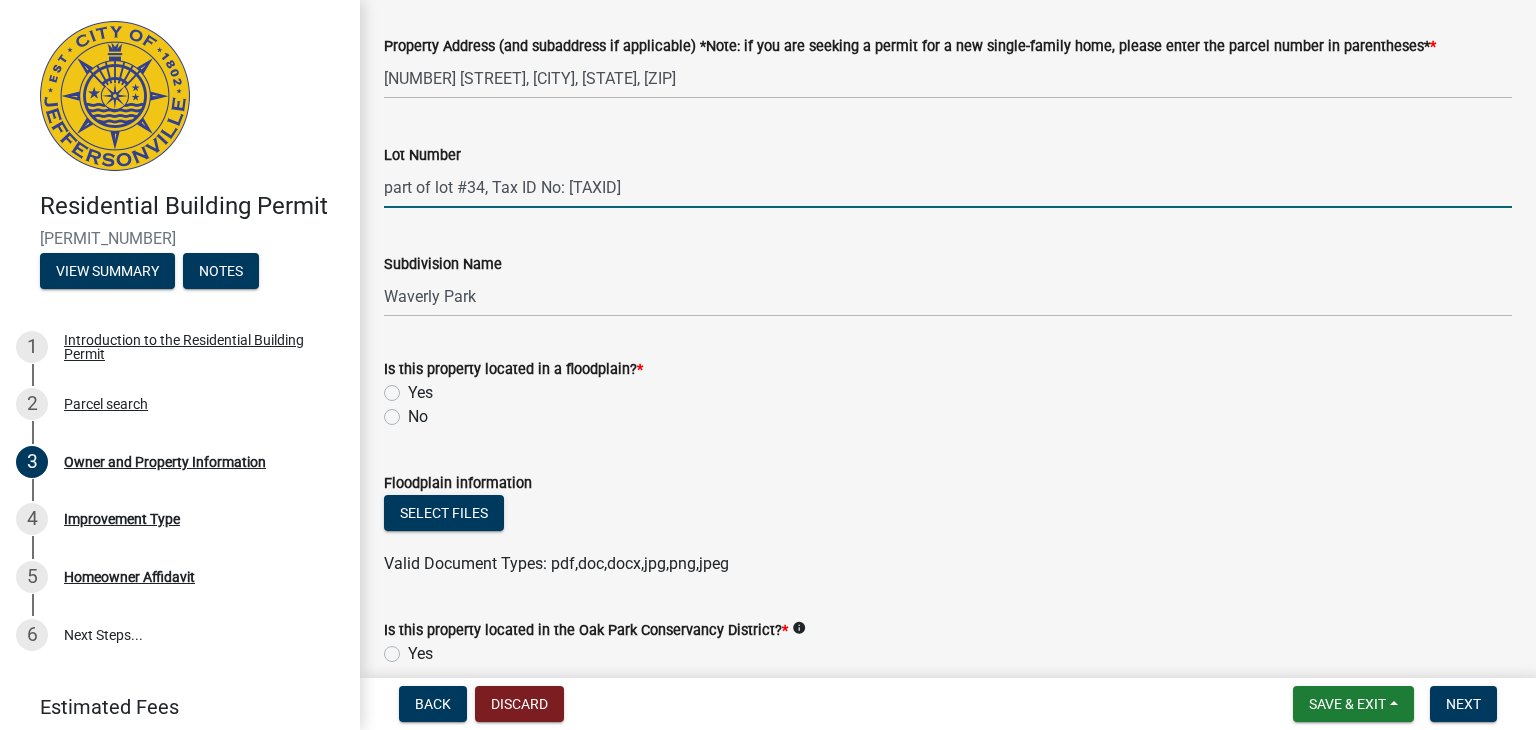 scroll, scrollTop: 1200, scrollLeft: 0, axis: vertical 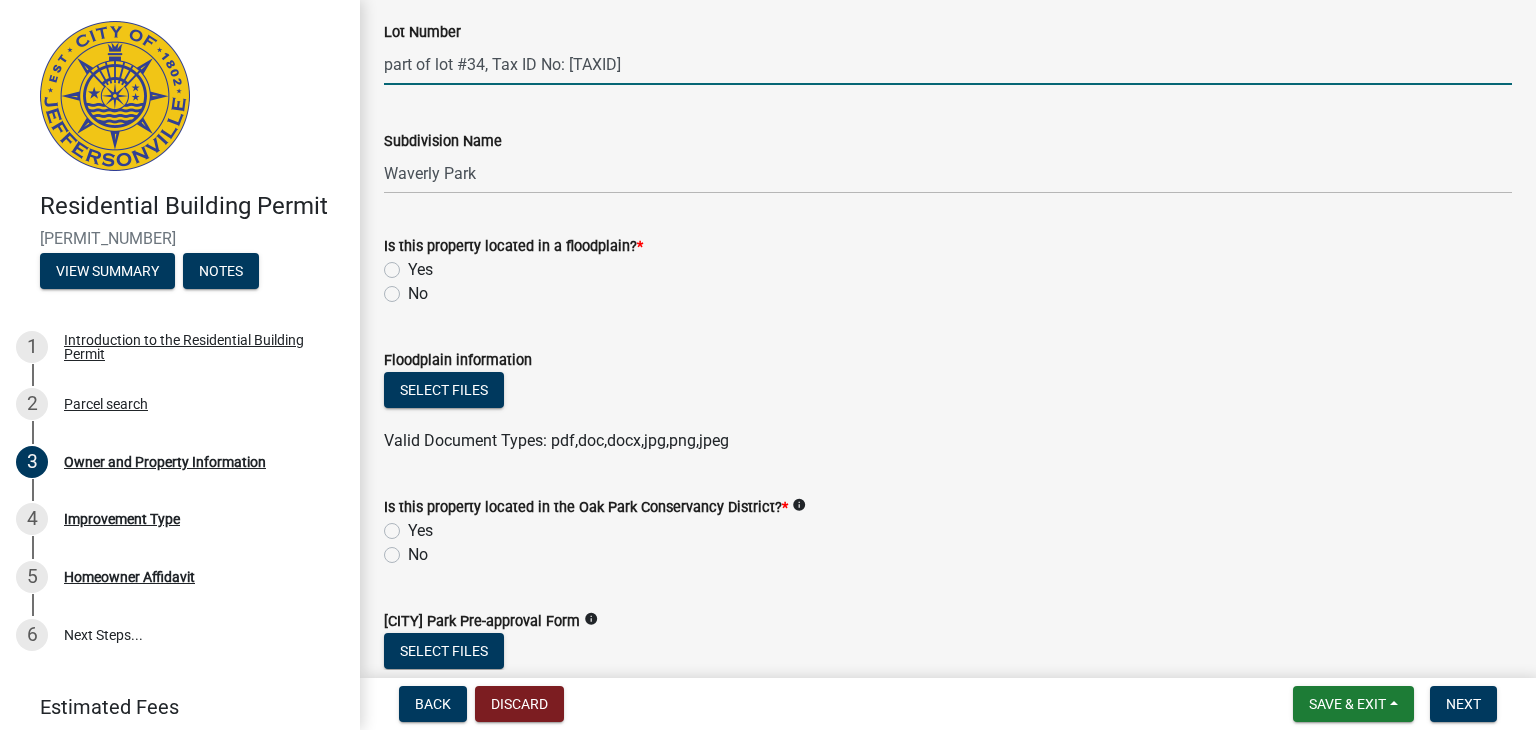 type on "part of lot #34, Tax ID No: [TAXID]" 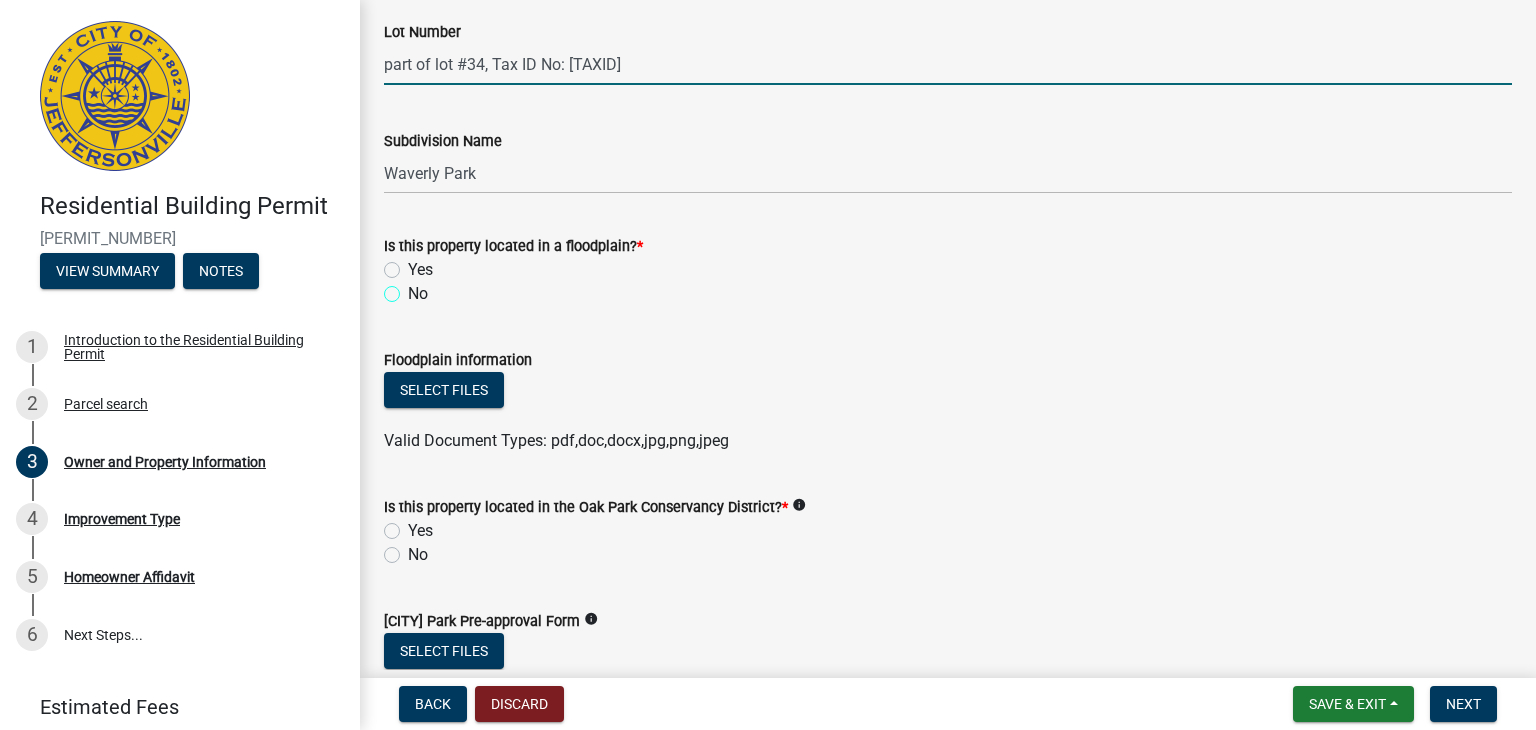 click on "No" at bounding box center [414, 288] 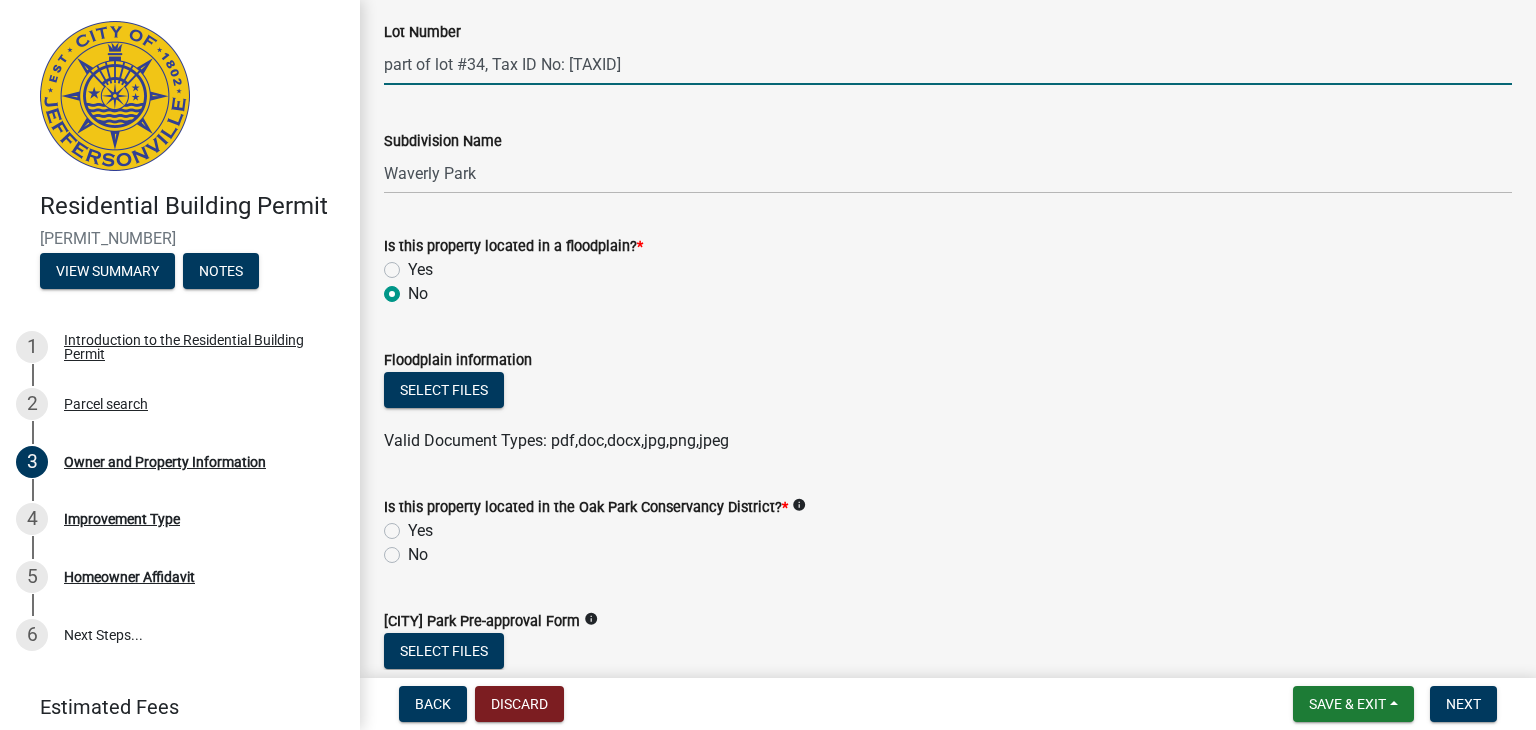 radio on "true" 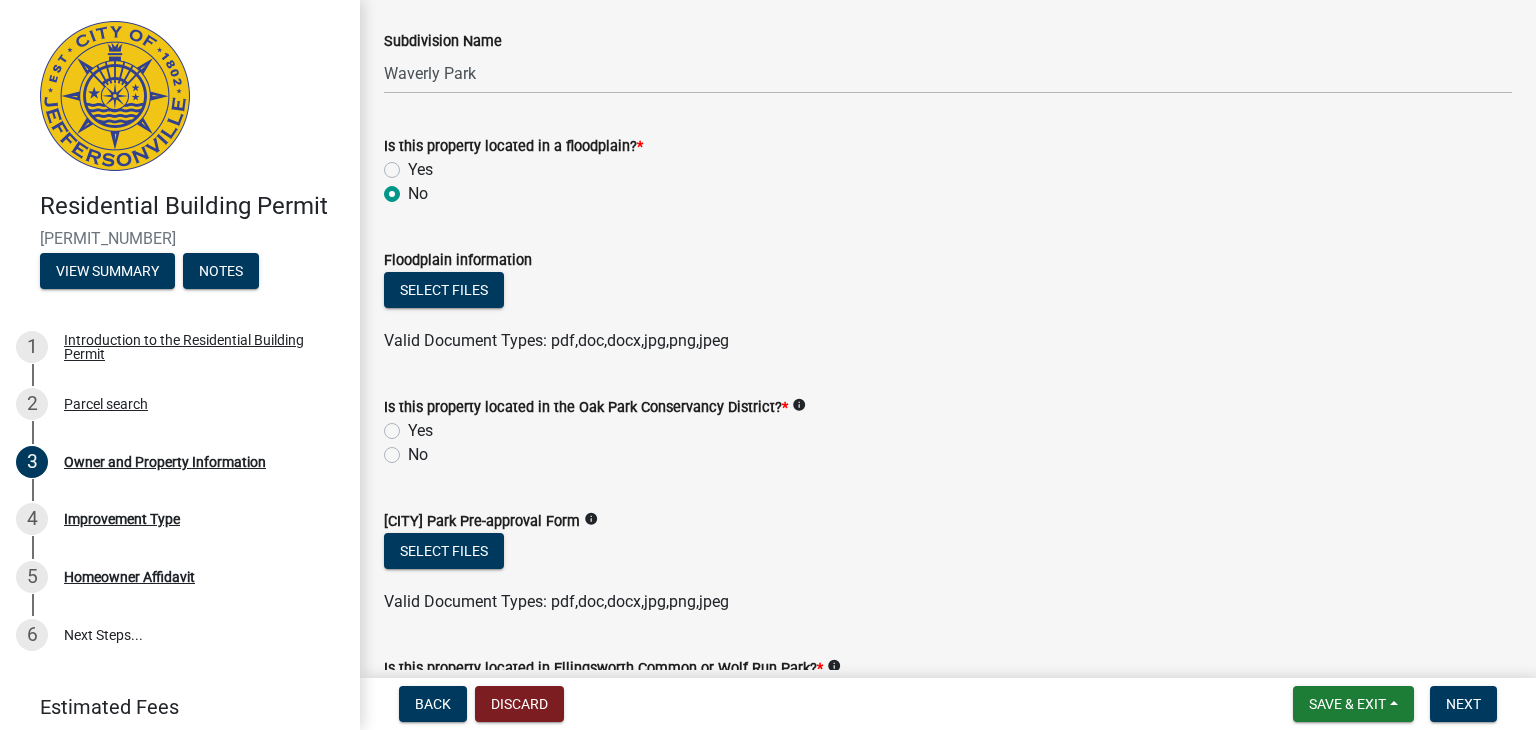 scroll, scrollTop: 1400, scrollLeft: 0, axis: vertical 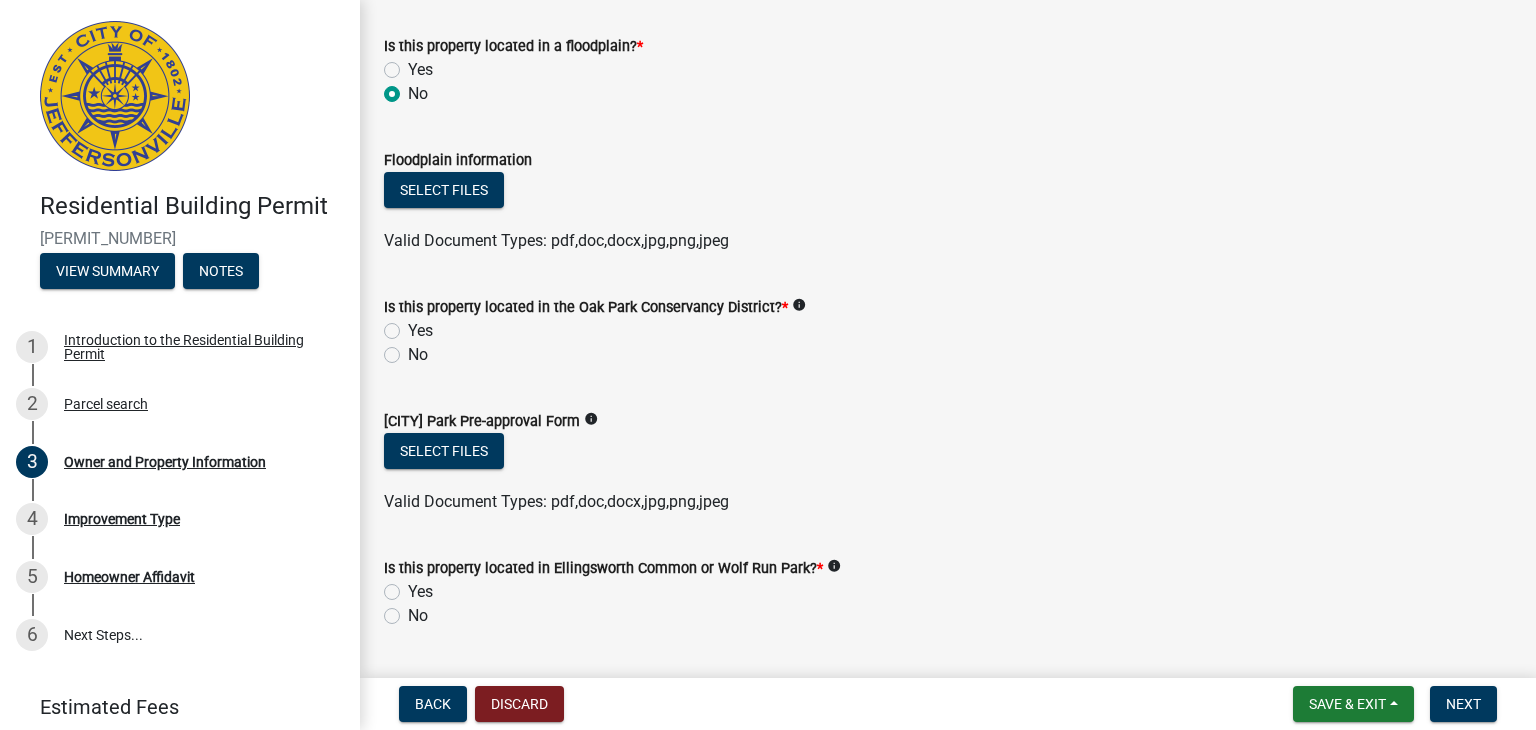 click on "No" 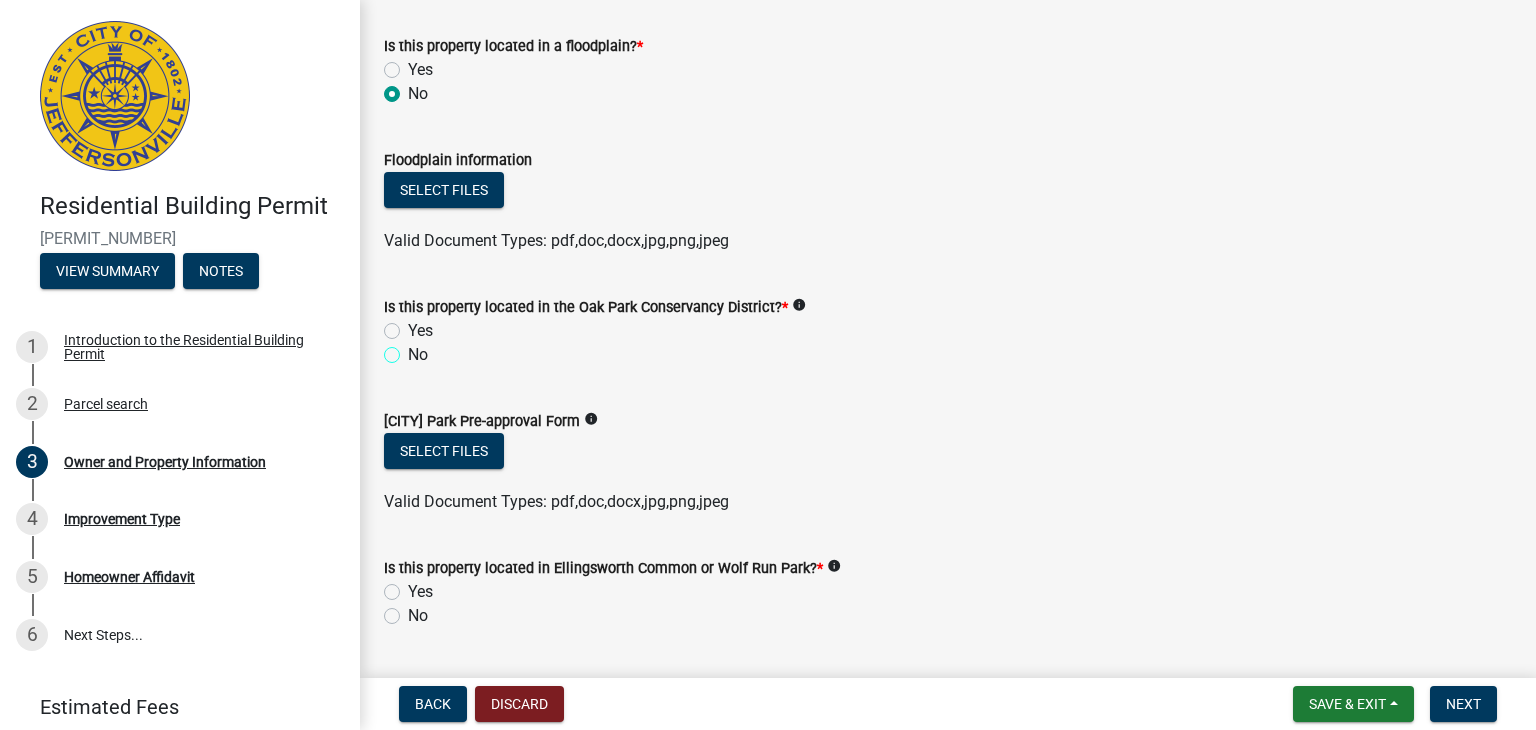 click on "No" at bounding box center [414, 349] 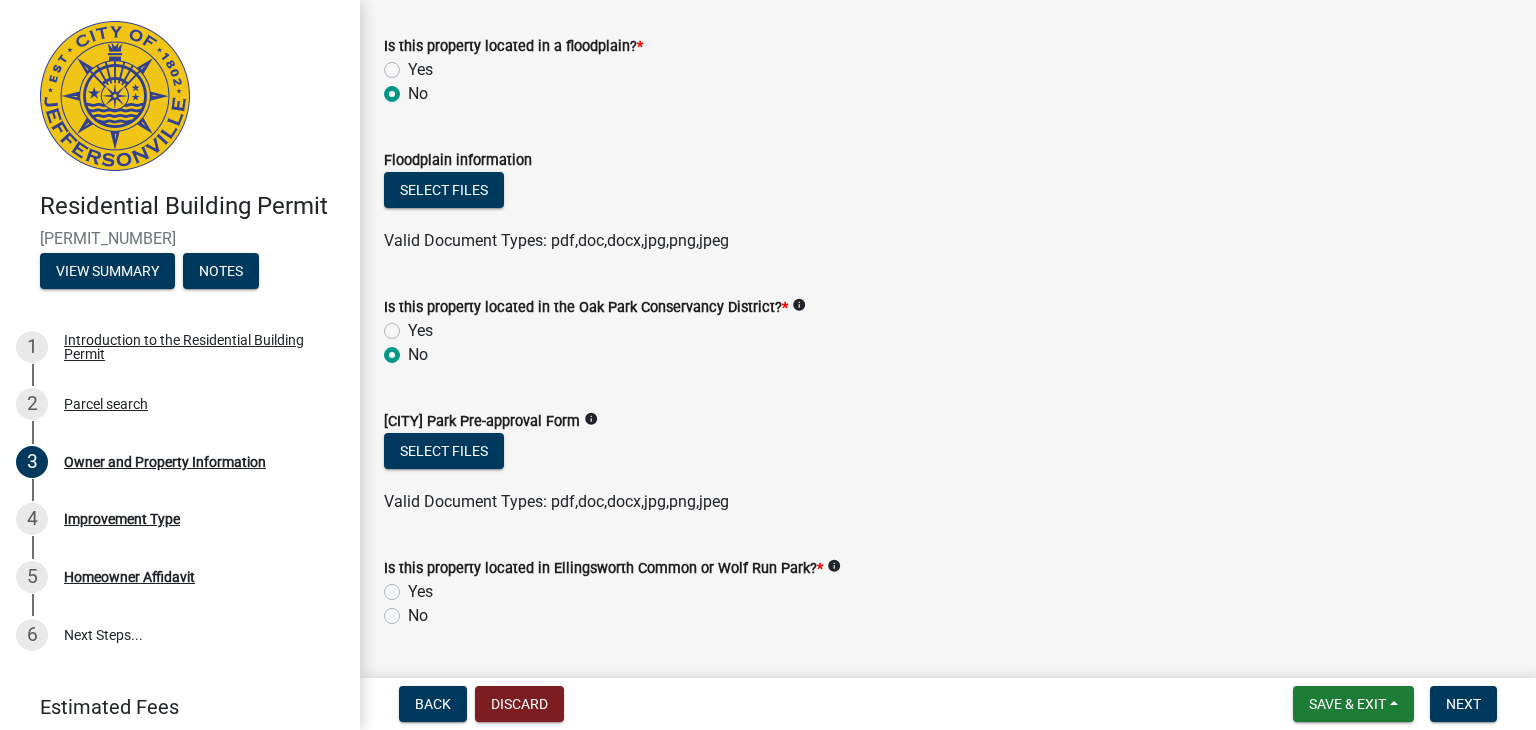 radio on "true" 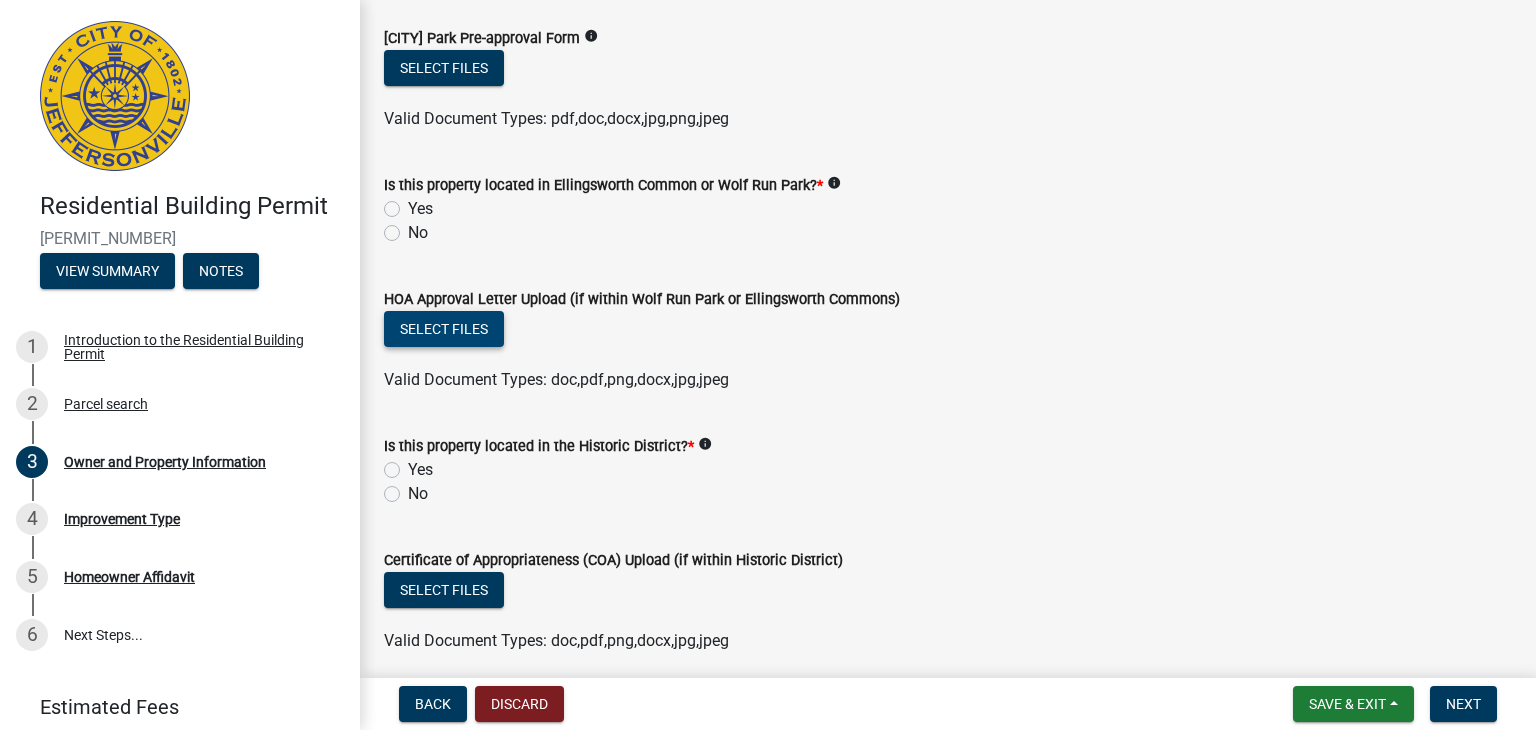 scroll, scrollTop: 1800, scrollLeft: 0, axis: vertical 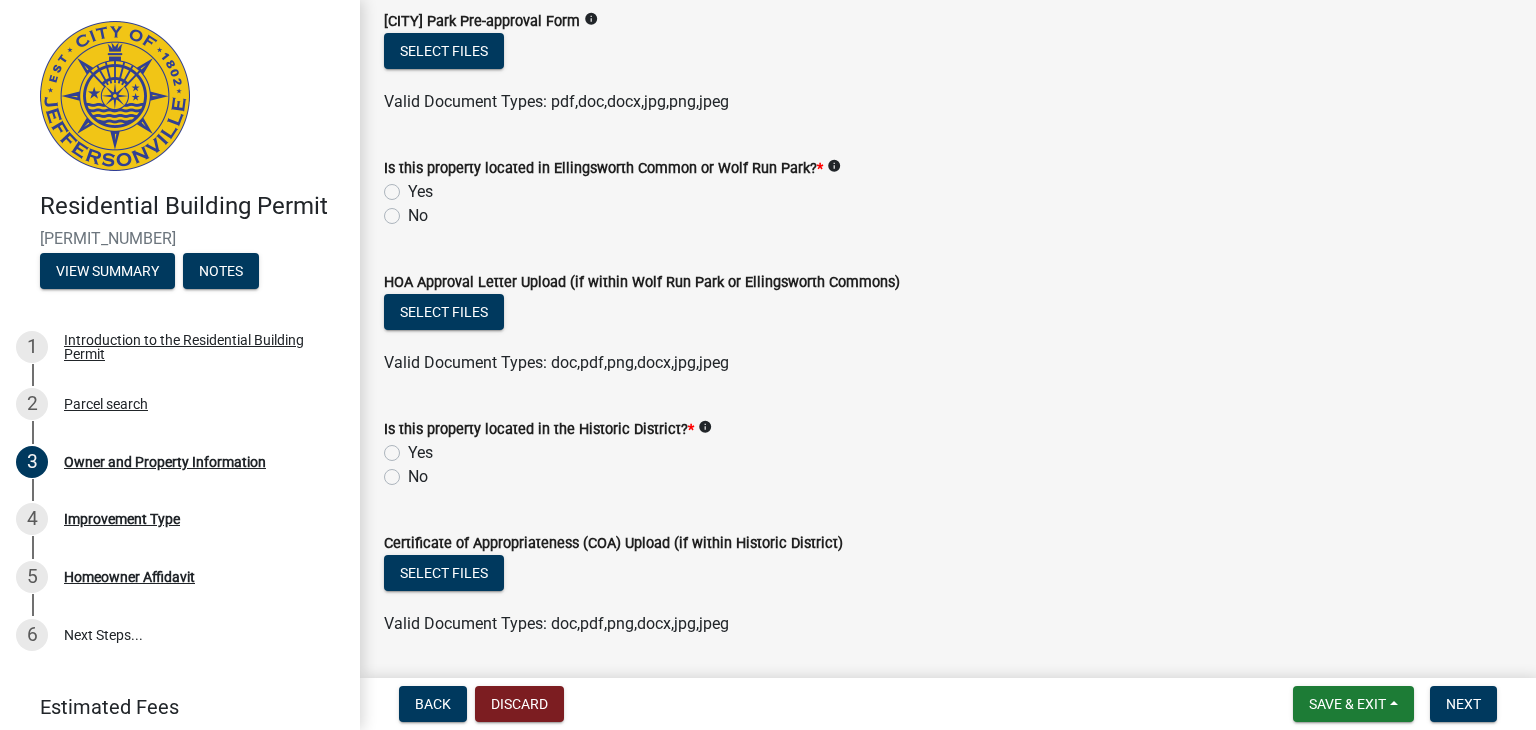 click on "No" 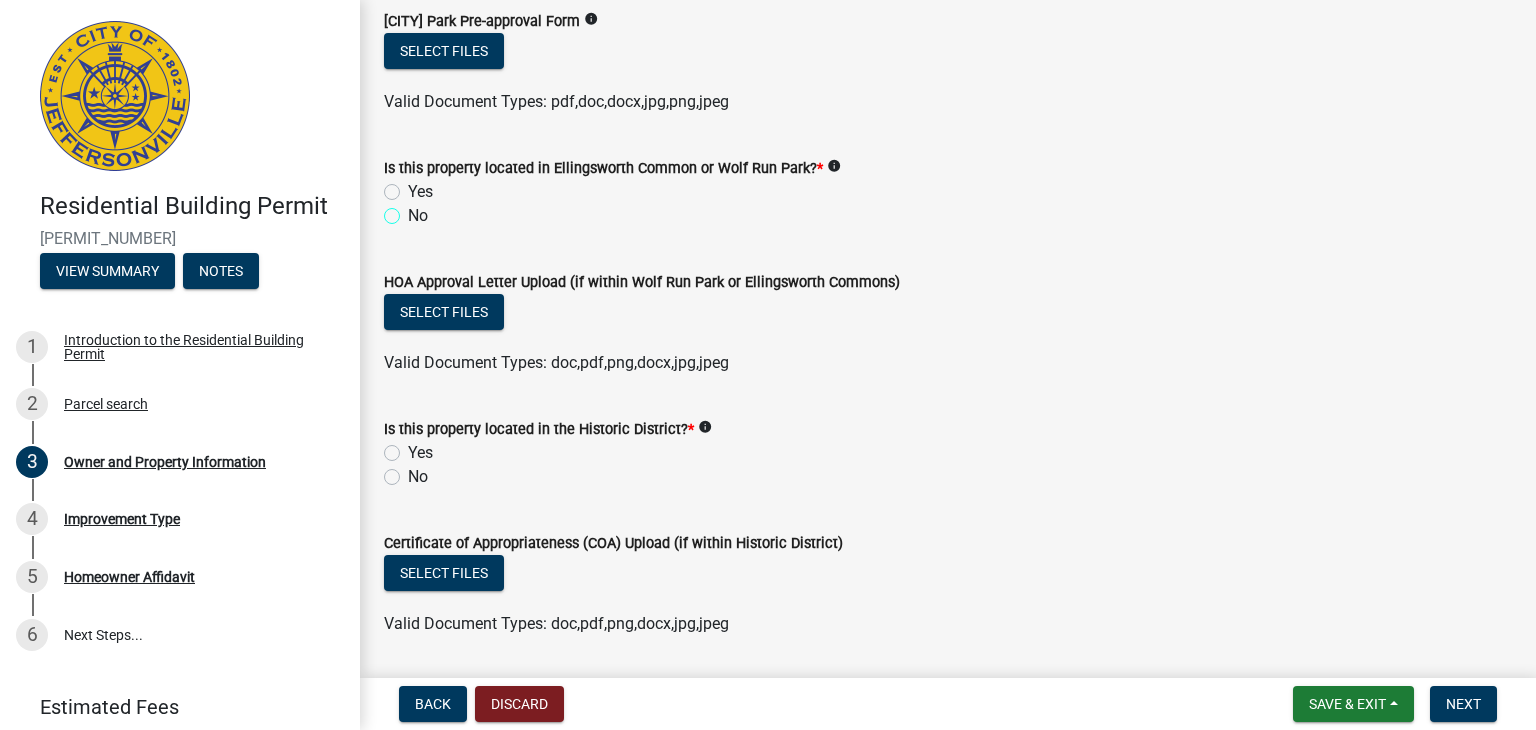 click on "No" at bounding box center [414, 210] 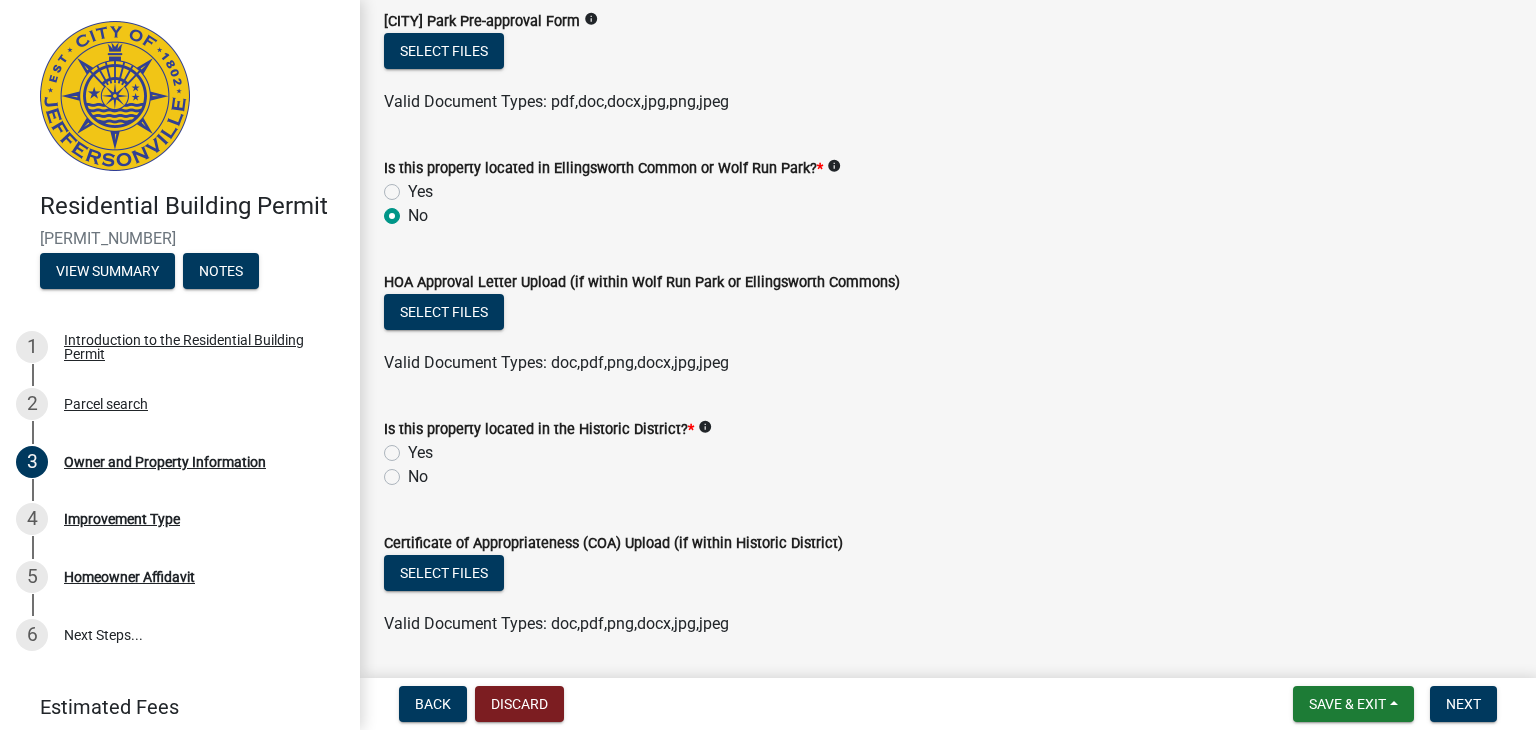 radio on "true" 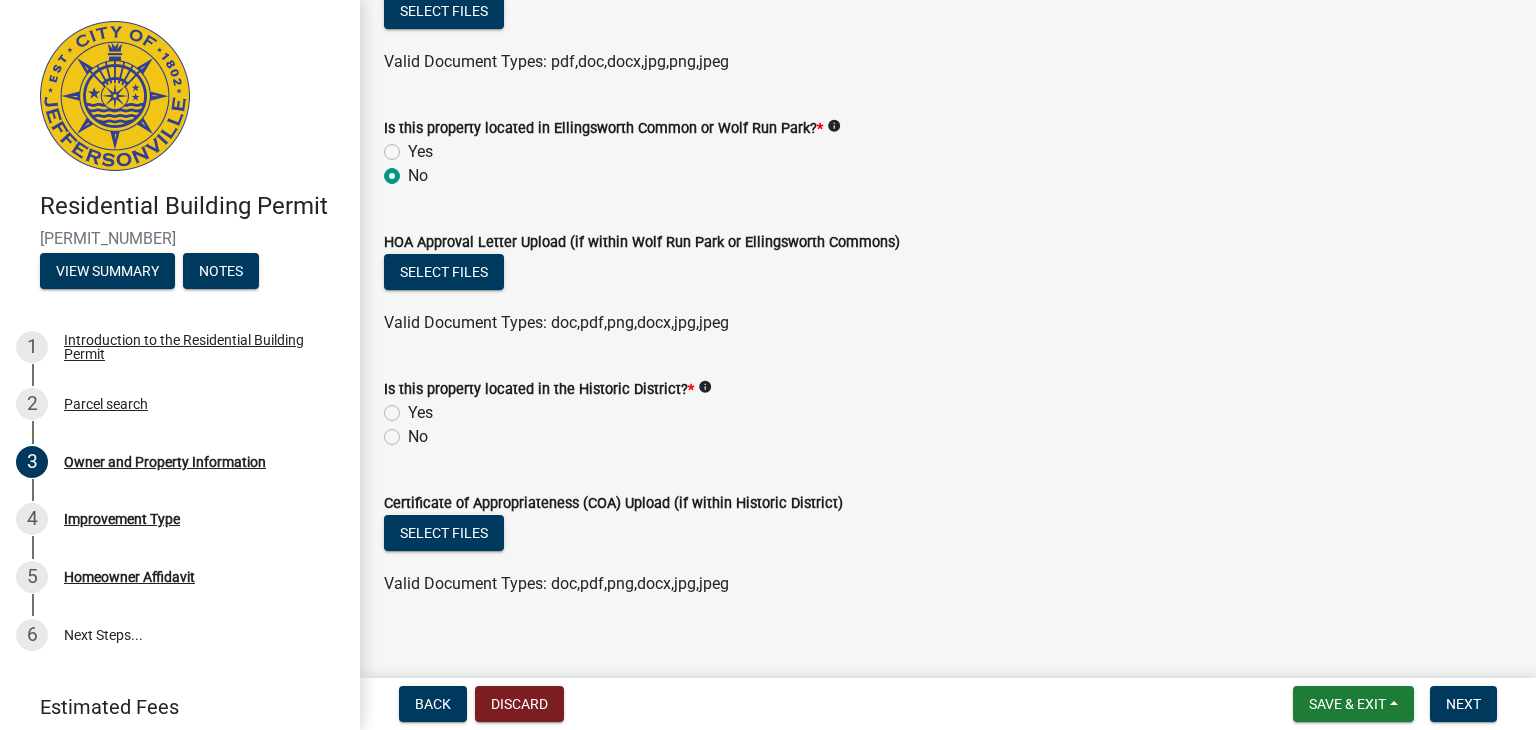 scroll, scrollTop: 1862, scrollLeft: 0, axis: vertical 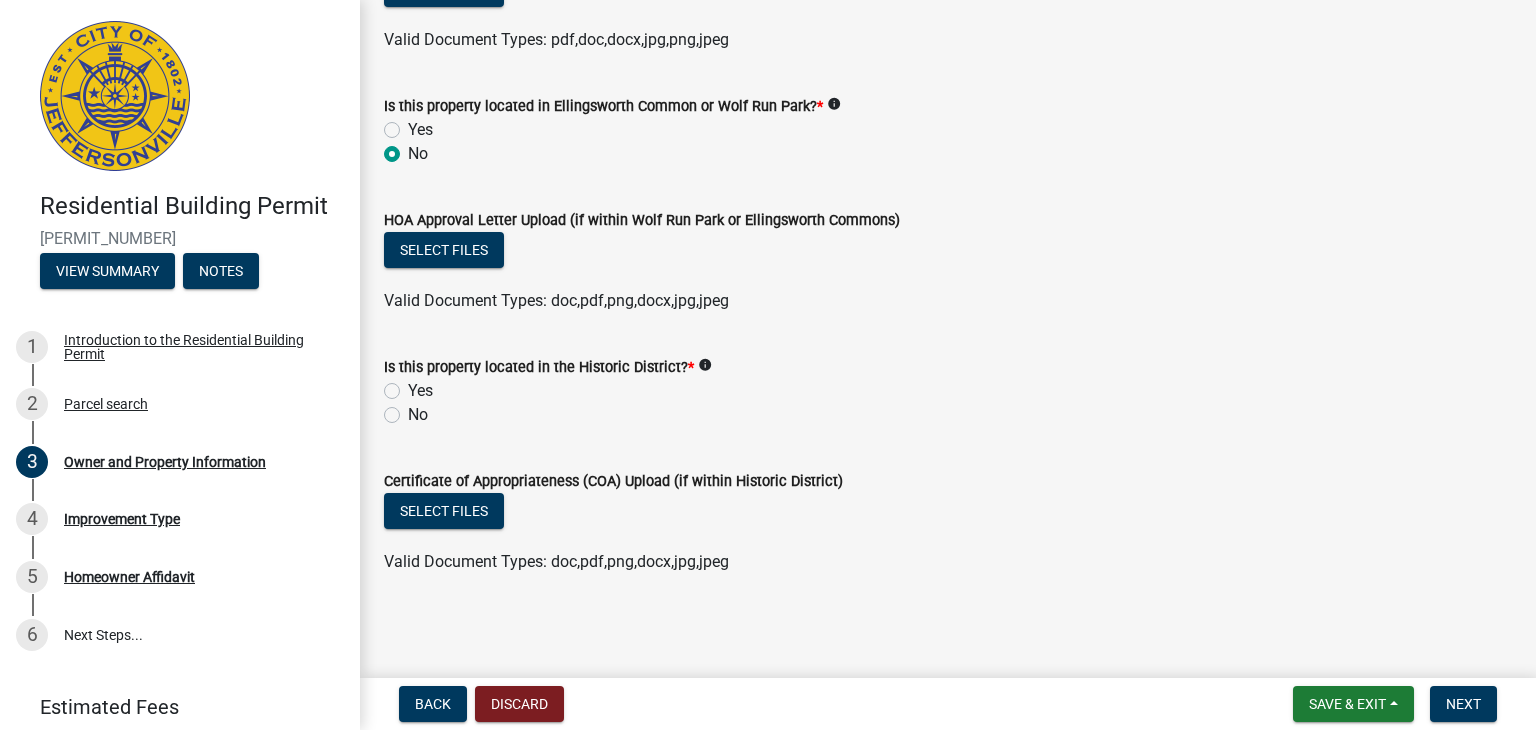click on "No" 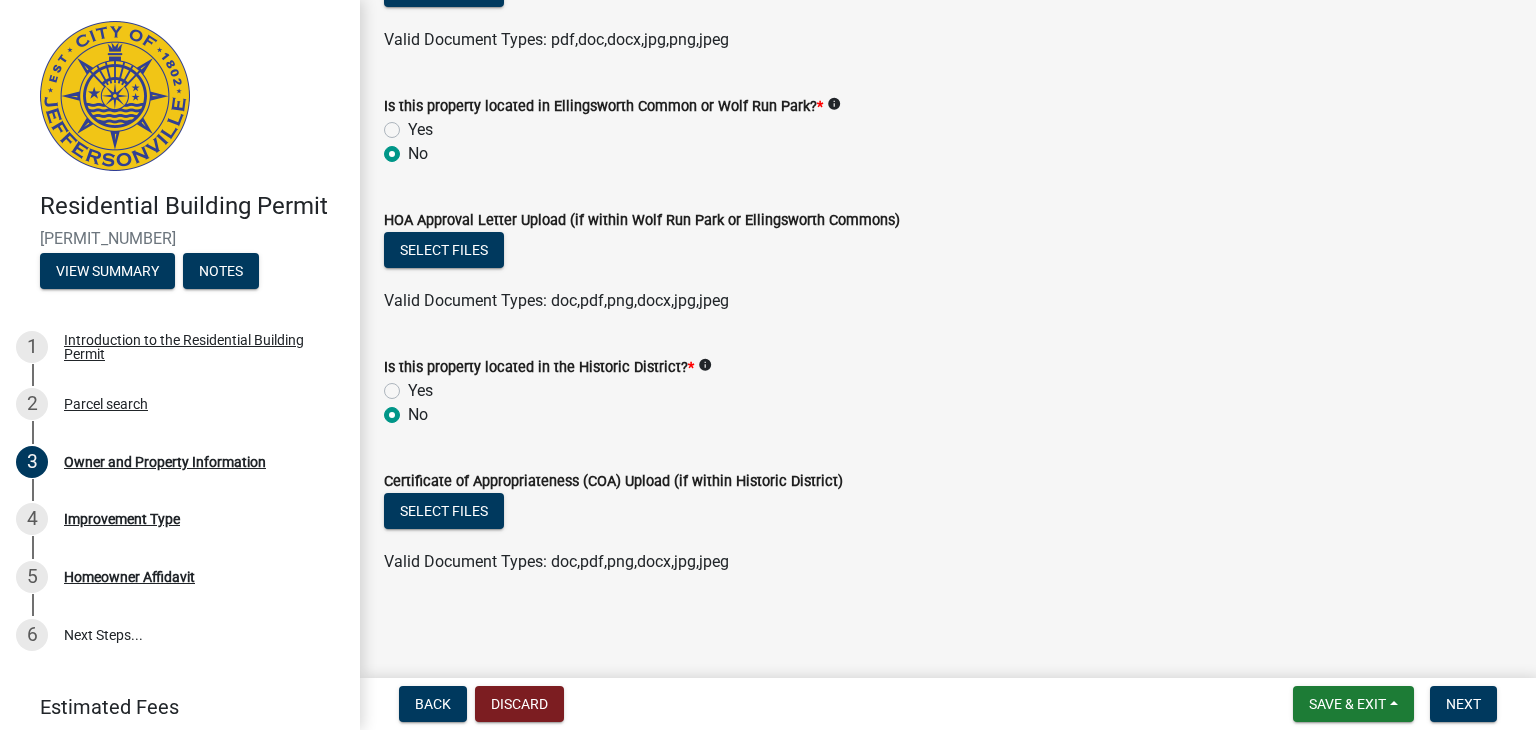 radio on "true" 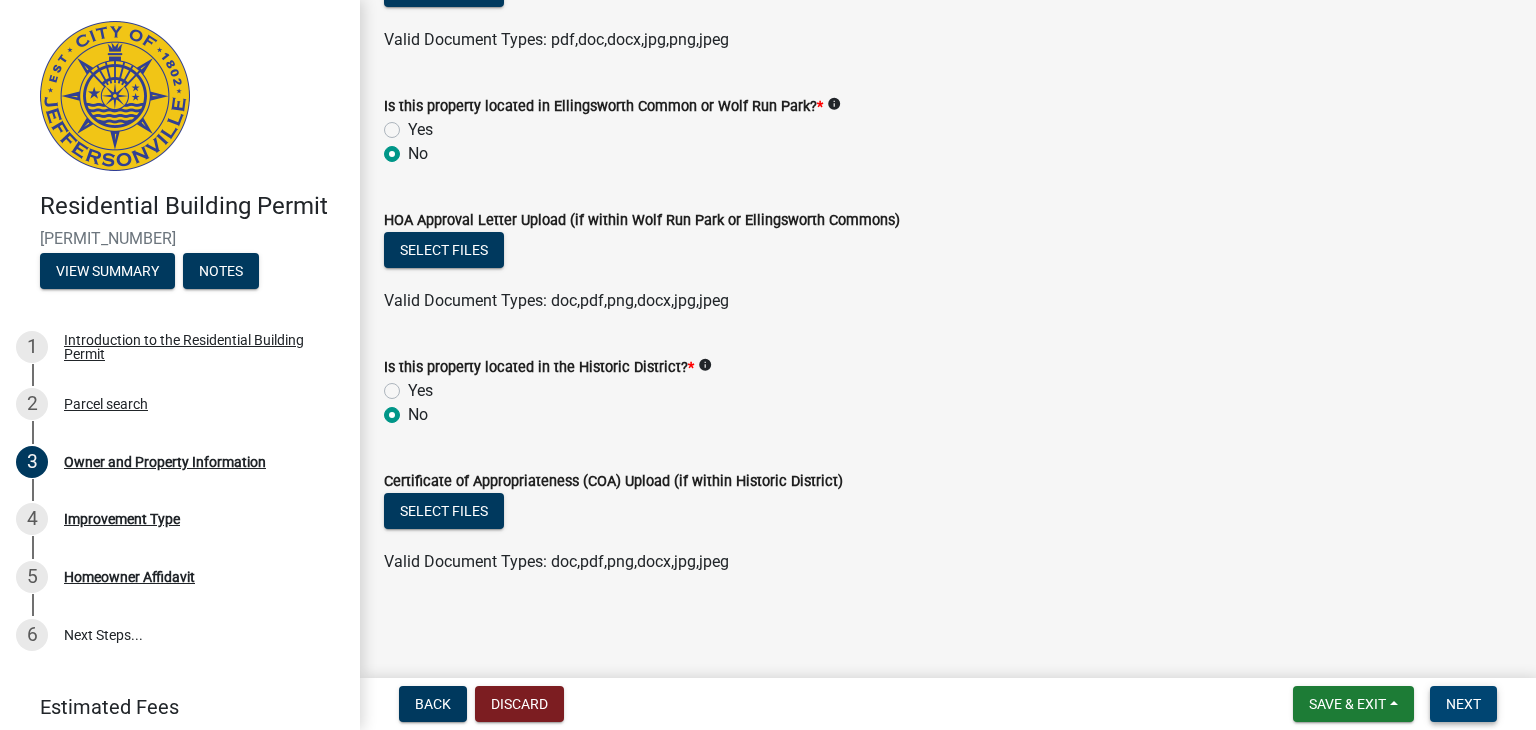 click on "Next" at bounding box center (1463, 704) 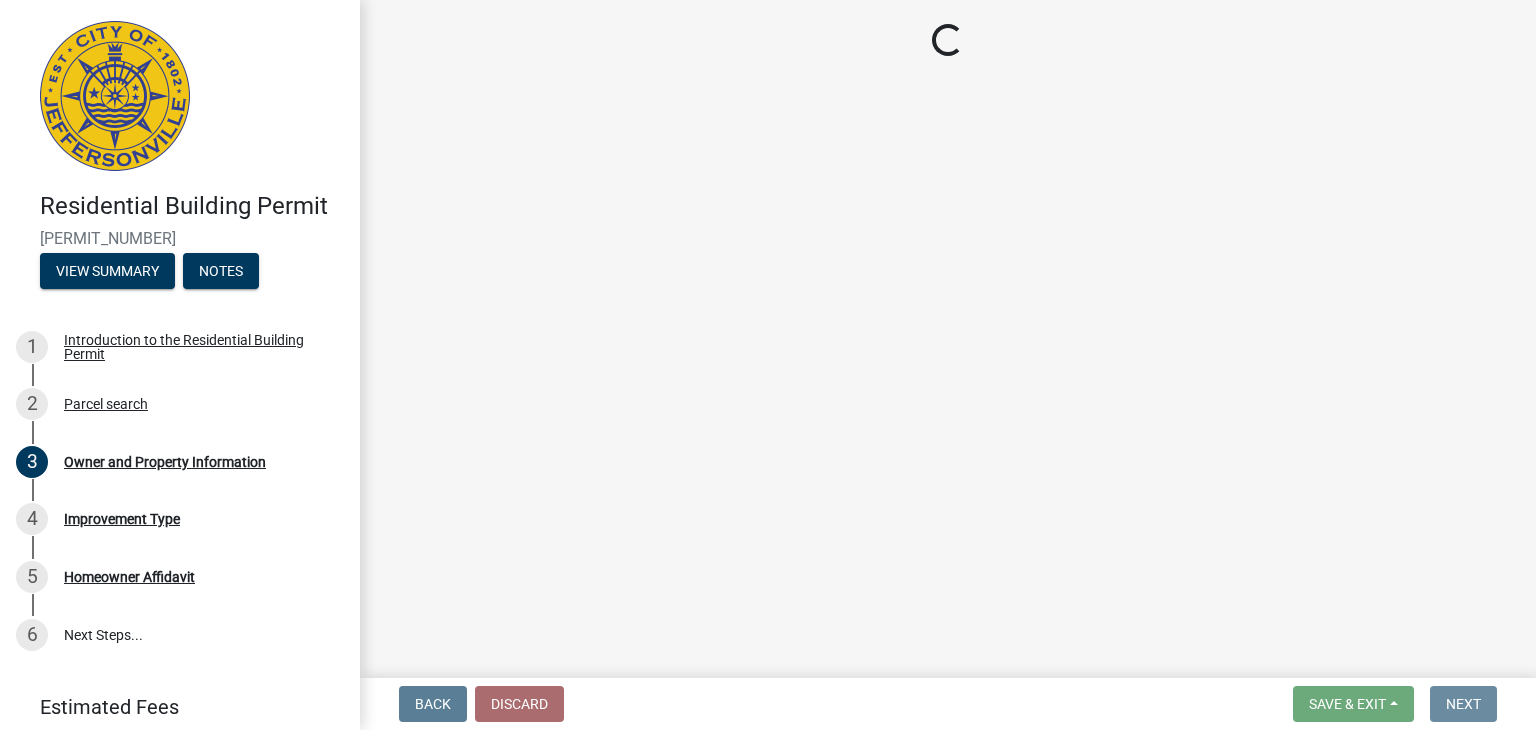 scroll, scrollTop: 0, scrollLeft: 0, axis: both 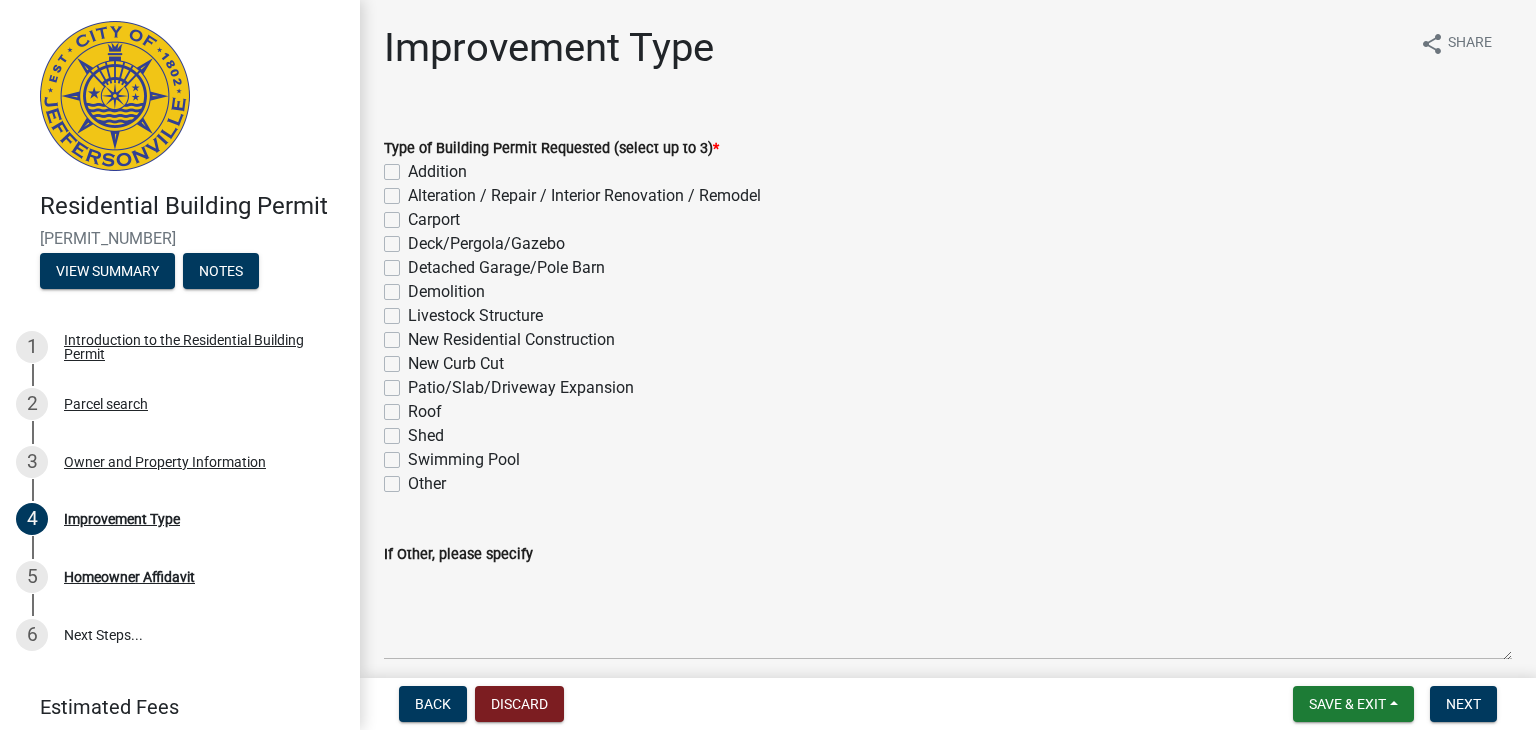 click on "New Residential Construction" 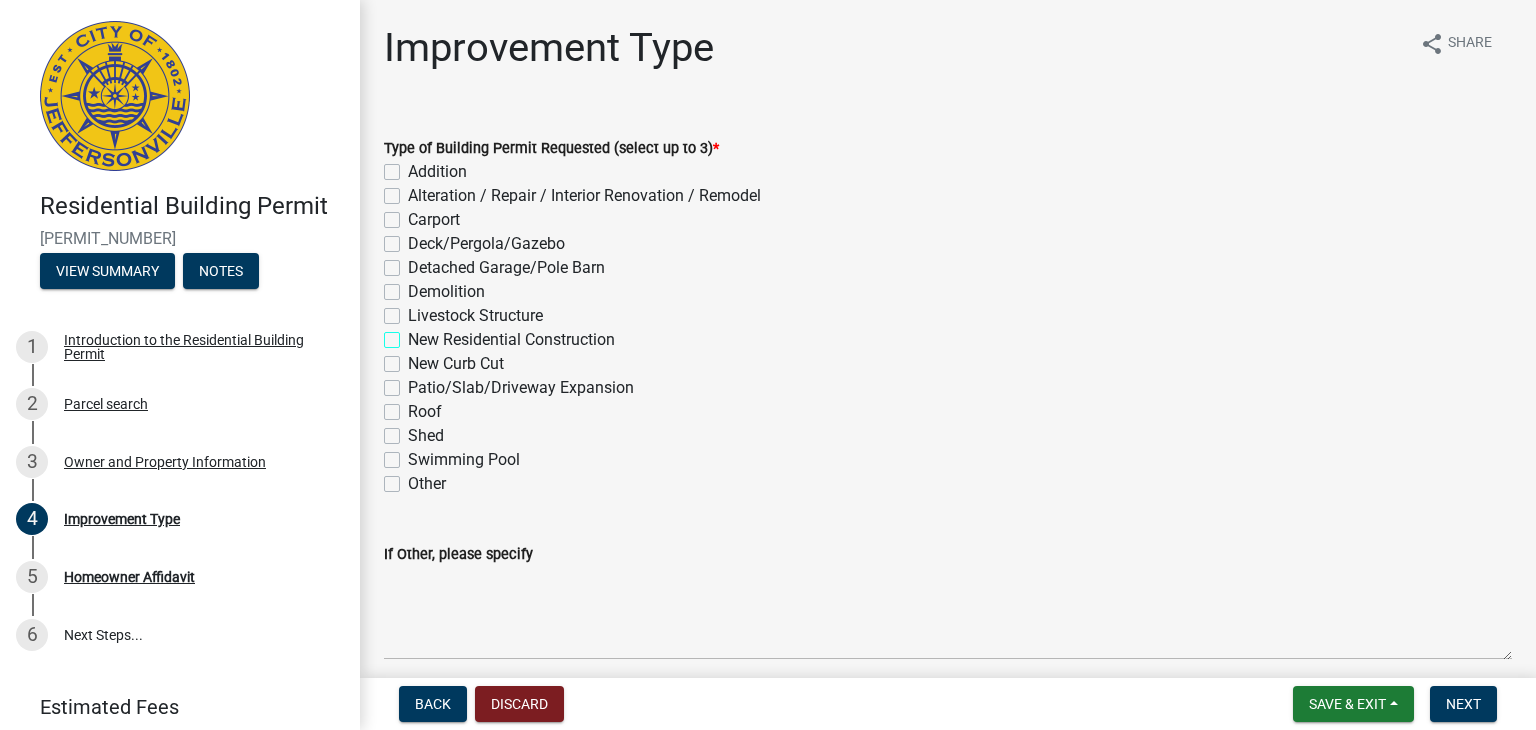 click on "New Residential Construction" at bounding box center (414, 334) 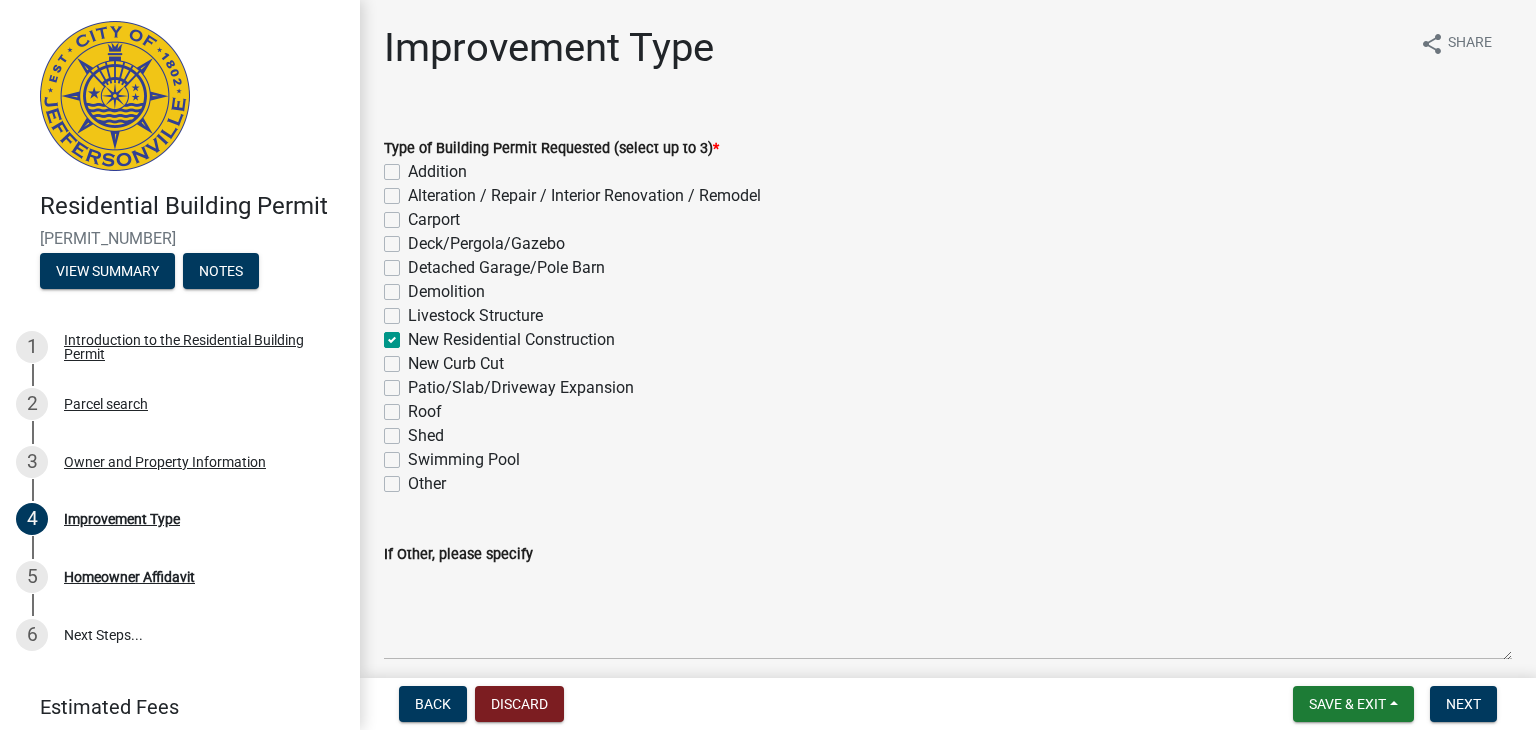 checkbox on "false" 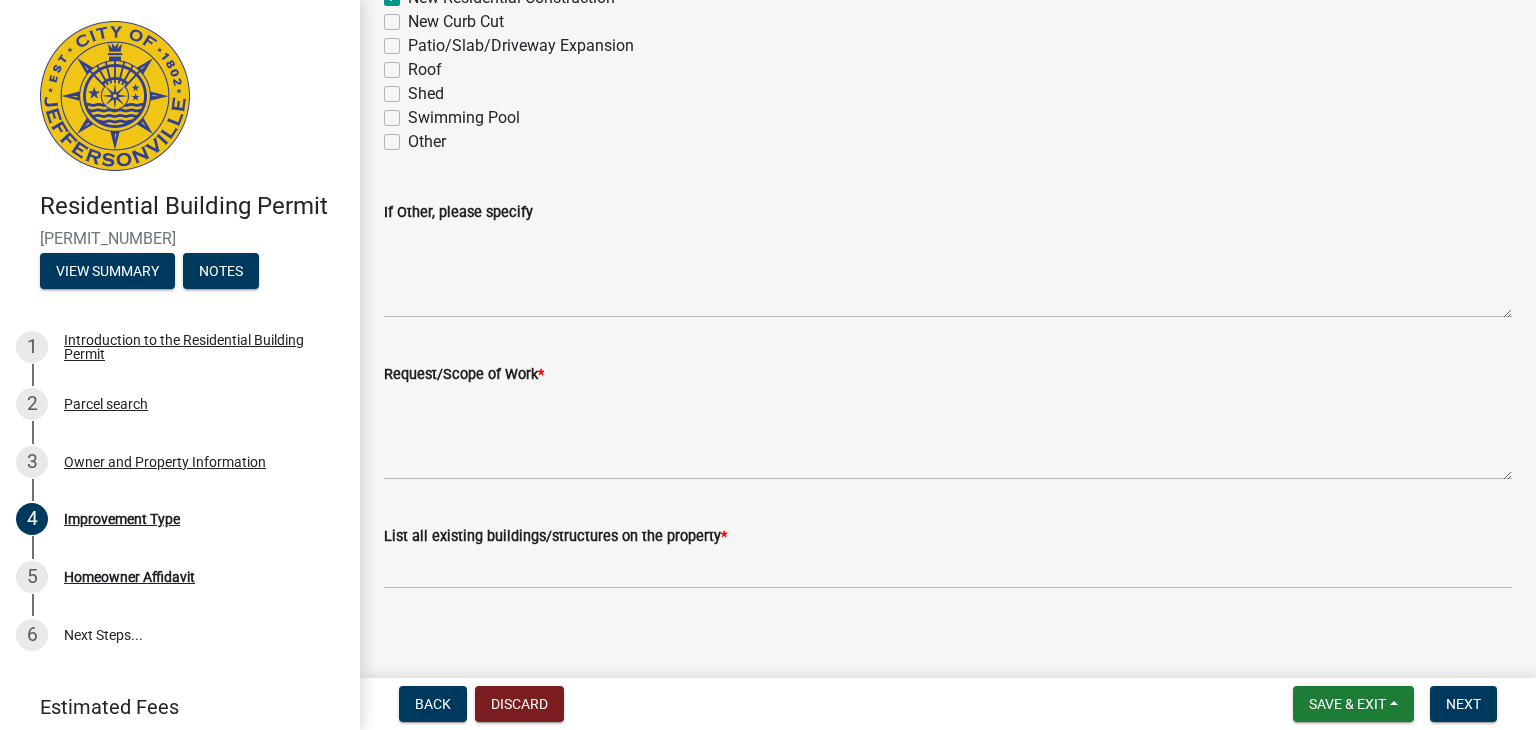 scroll, scrollTop: 355, scrollLeft: 0, axis: vertical 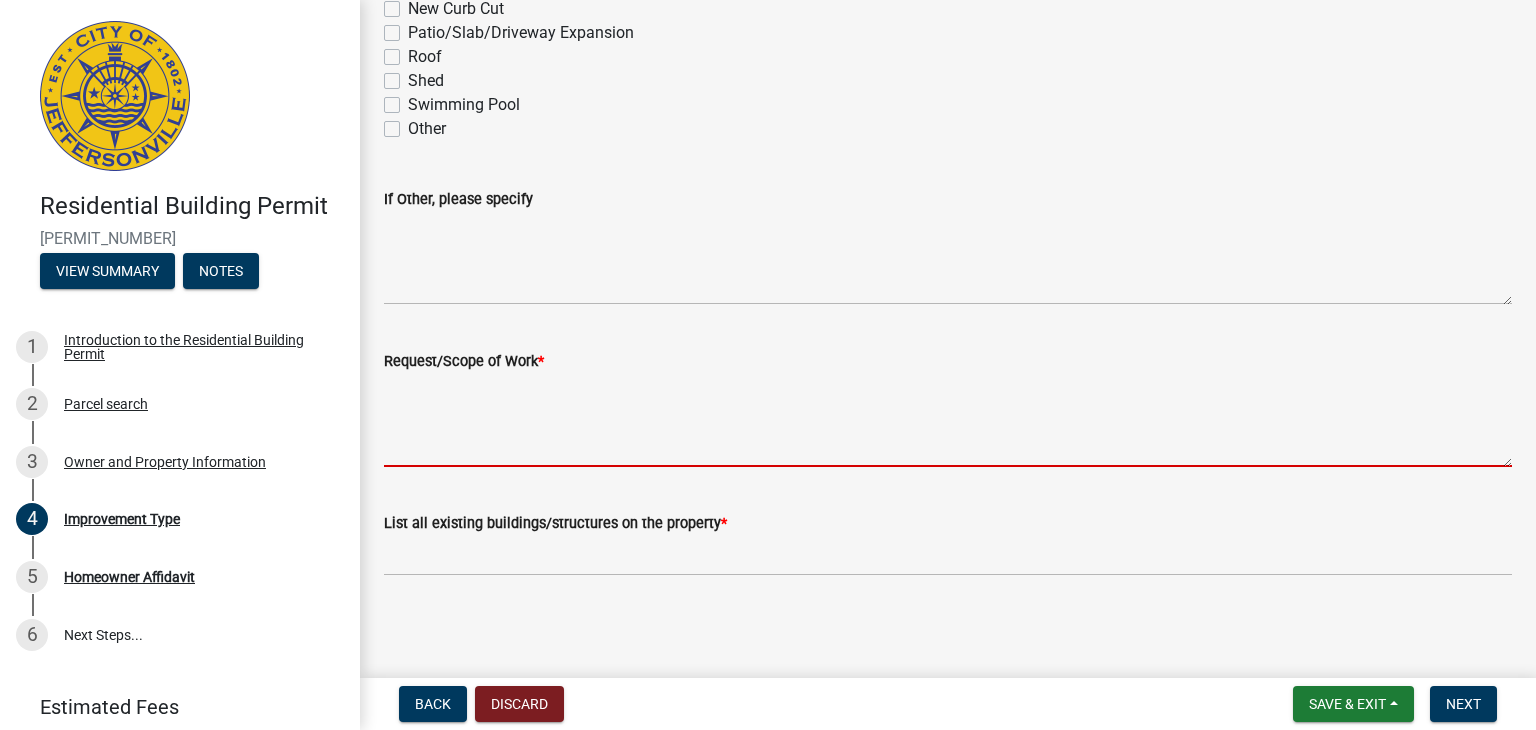 click on "Request/Scope of Work  *" at bounding box center (948, 420) 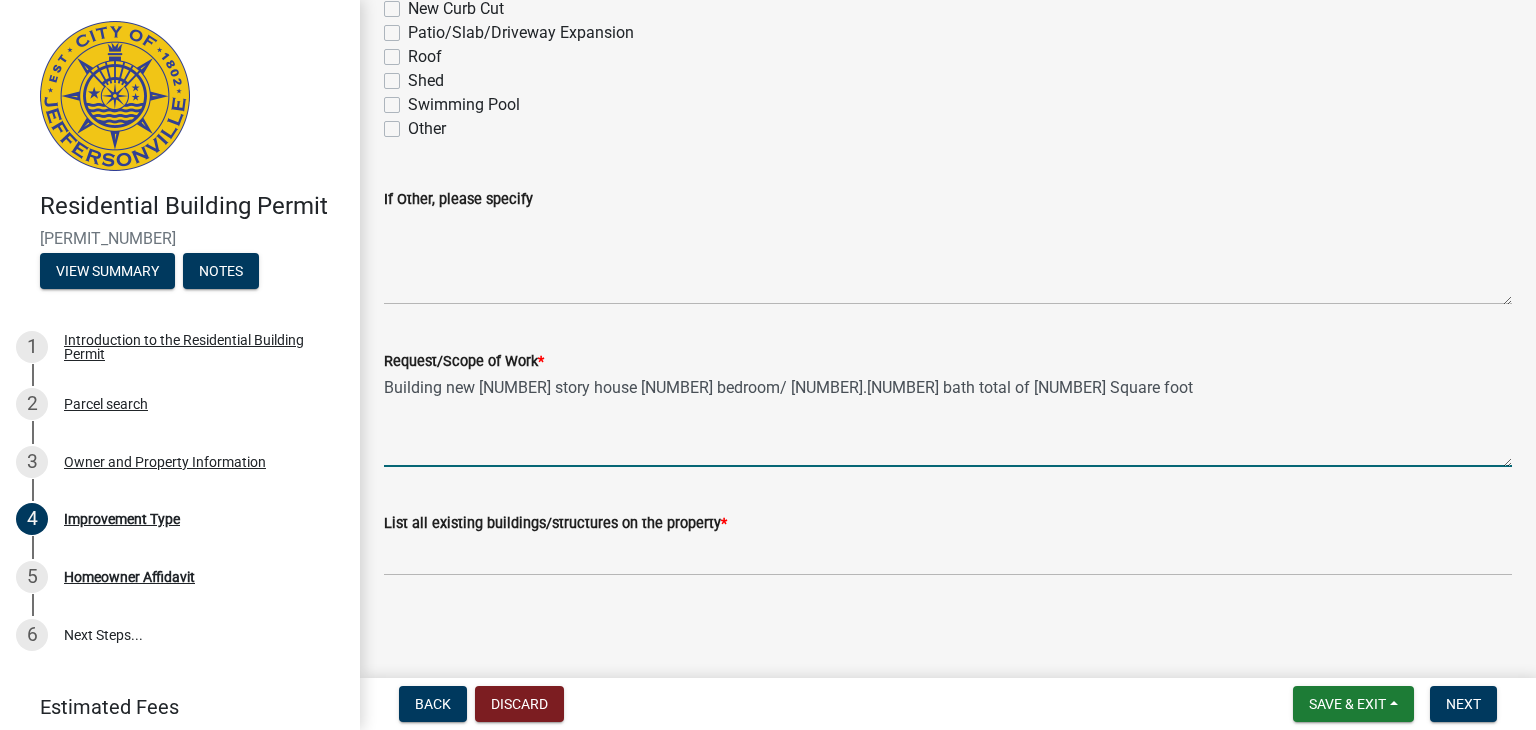 type on "Building new [NUMBER] story house [NUMBER] bedroom/ [NUMBER].[NUMBER] bath total of [NUMBER] Square foot" 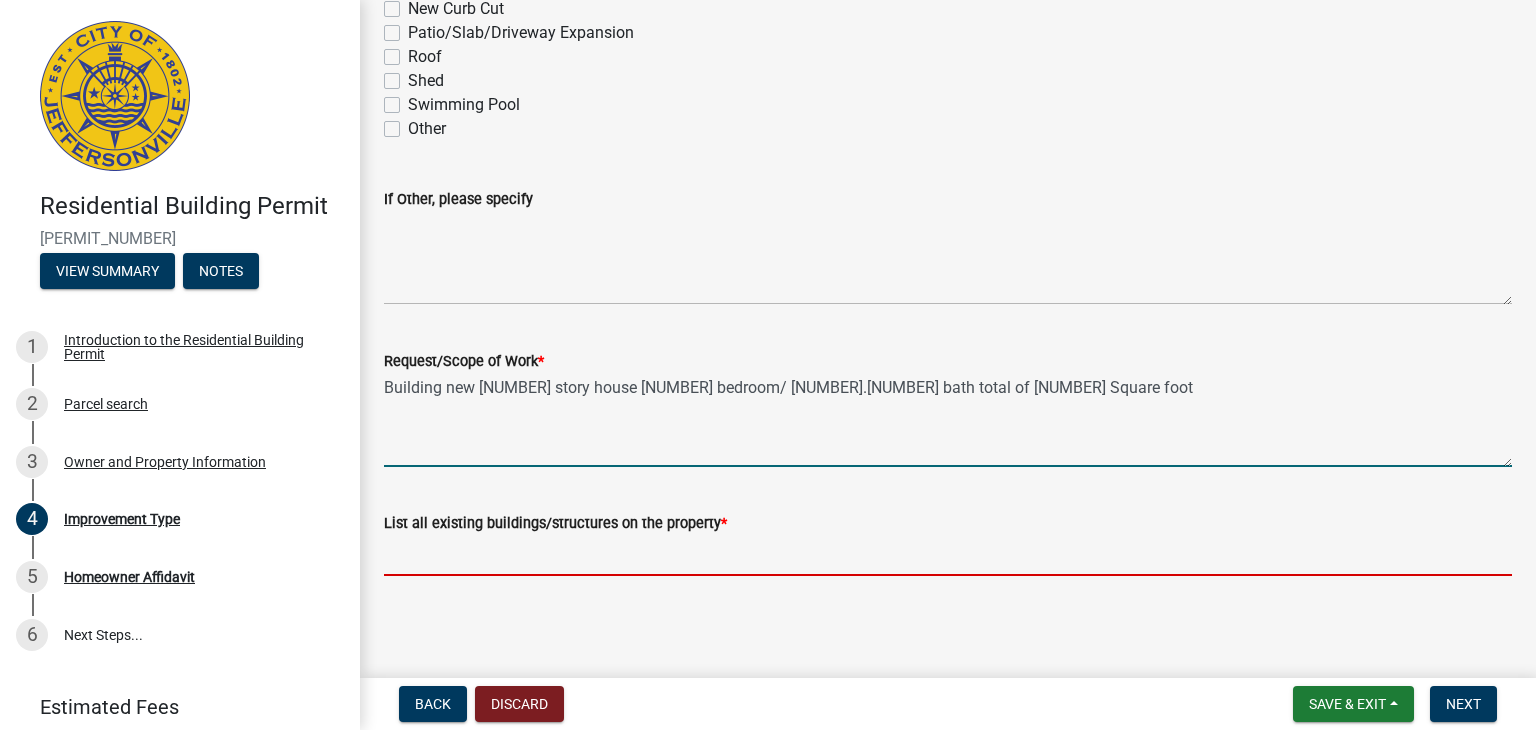 click on "List all existing buildings/structures on the property  *" at bounding box center (948, 555) 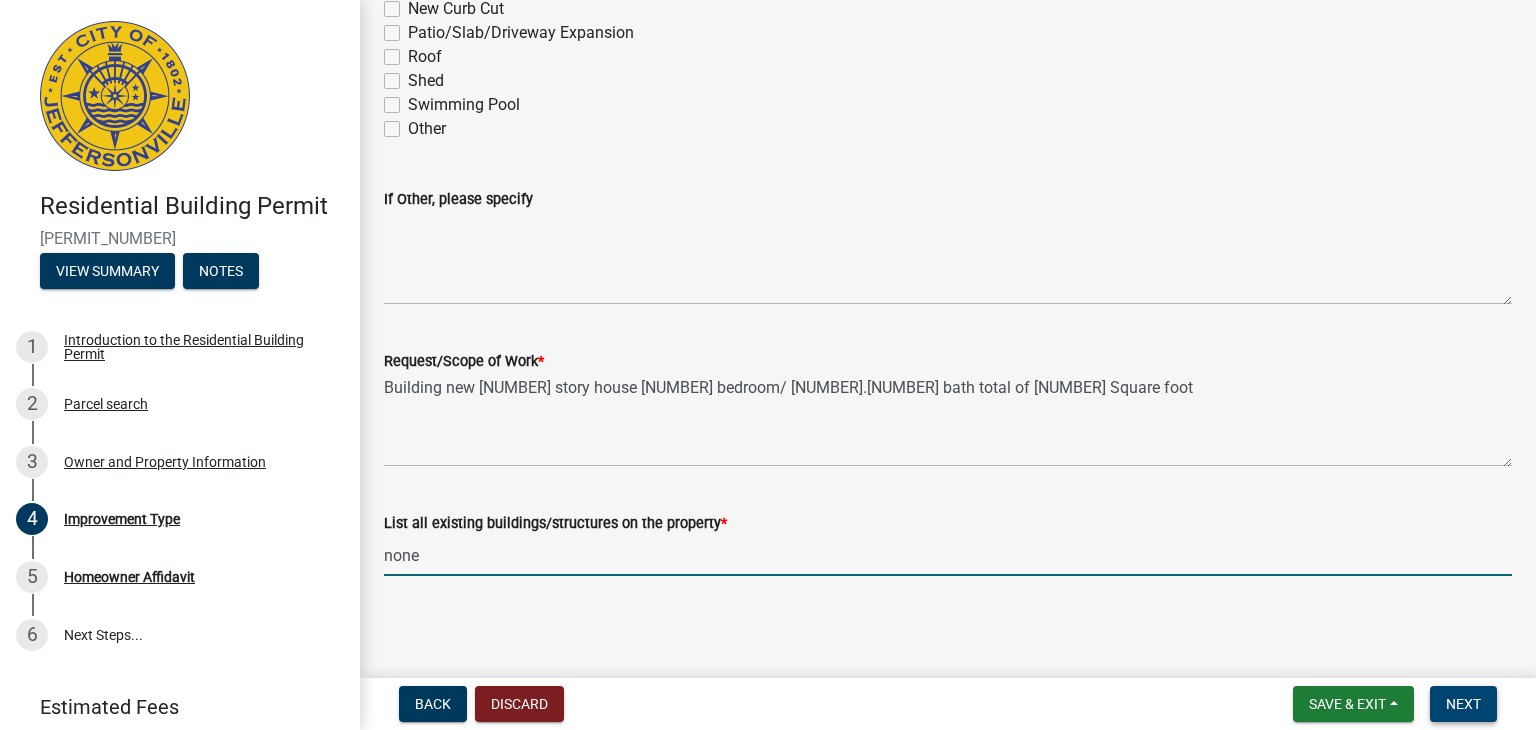 type on "none" 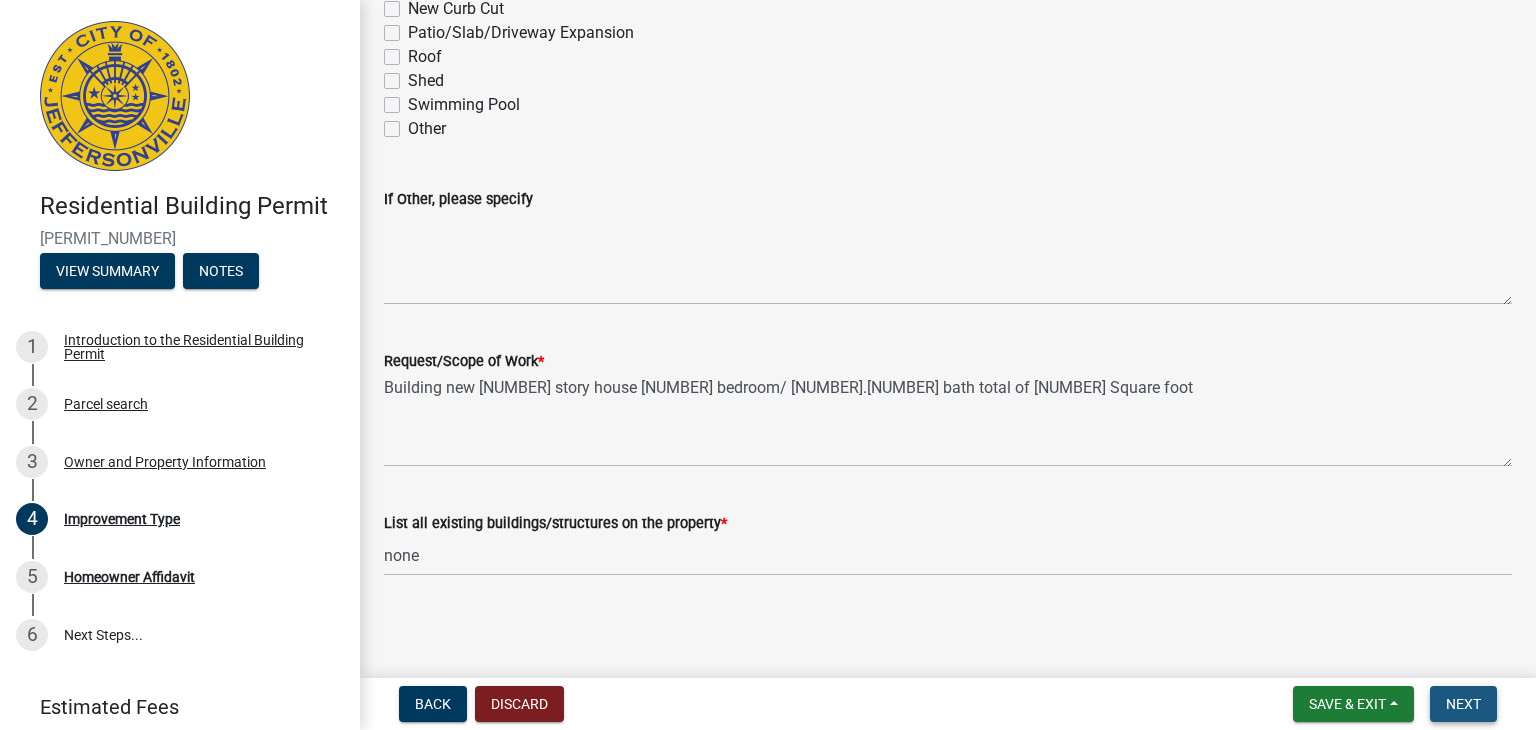 click on "Next" at bounding box center [1463, 704] 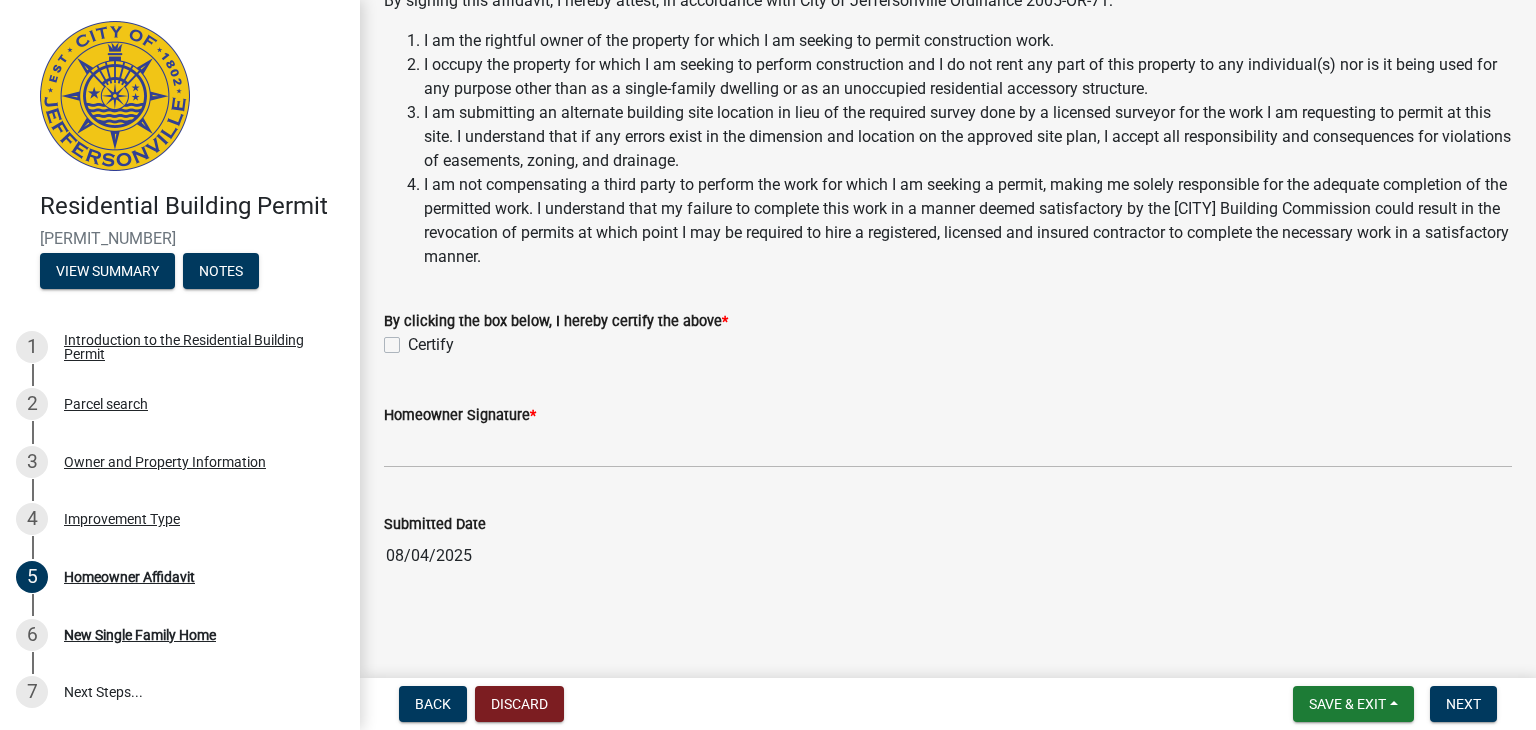 scroll, scrollTop: 555, scrollLeft: 0, axis: vertical 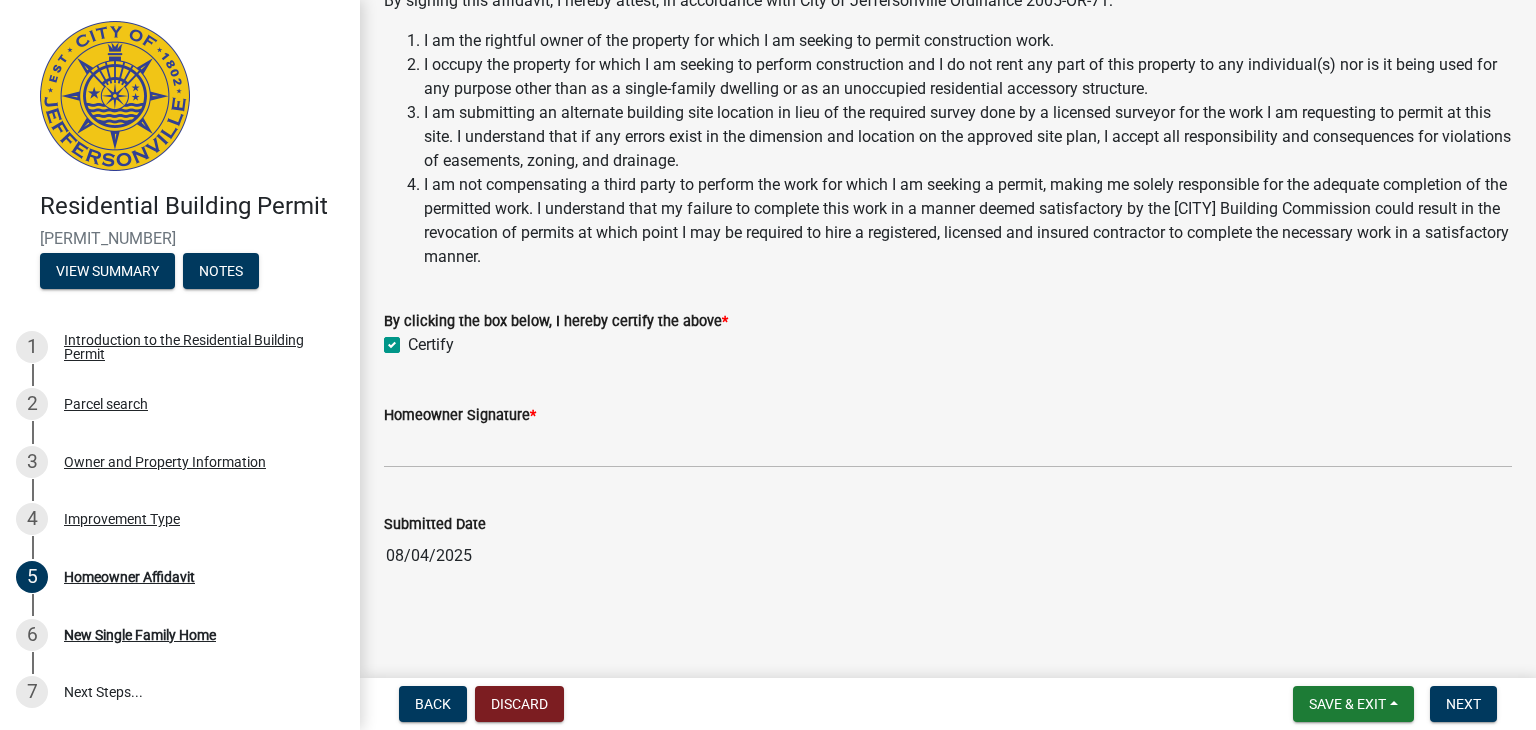 checkbox on "true" 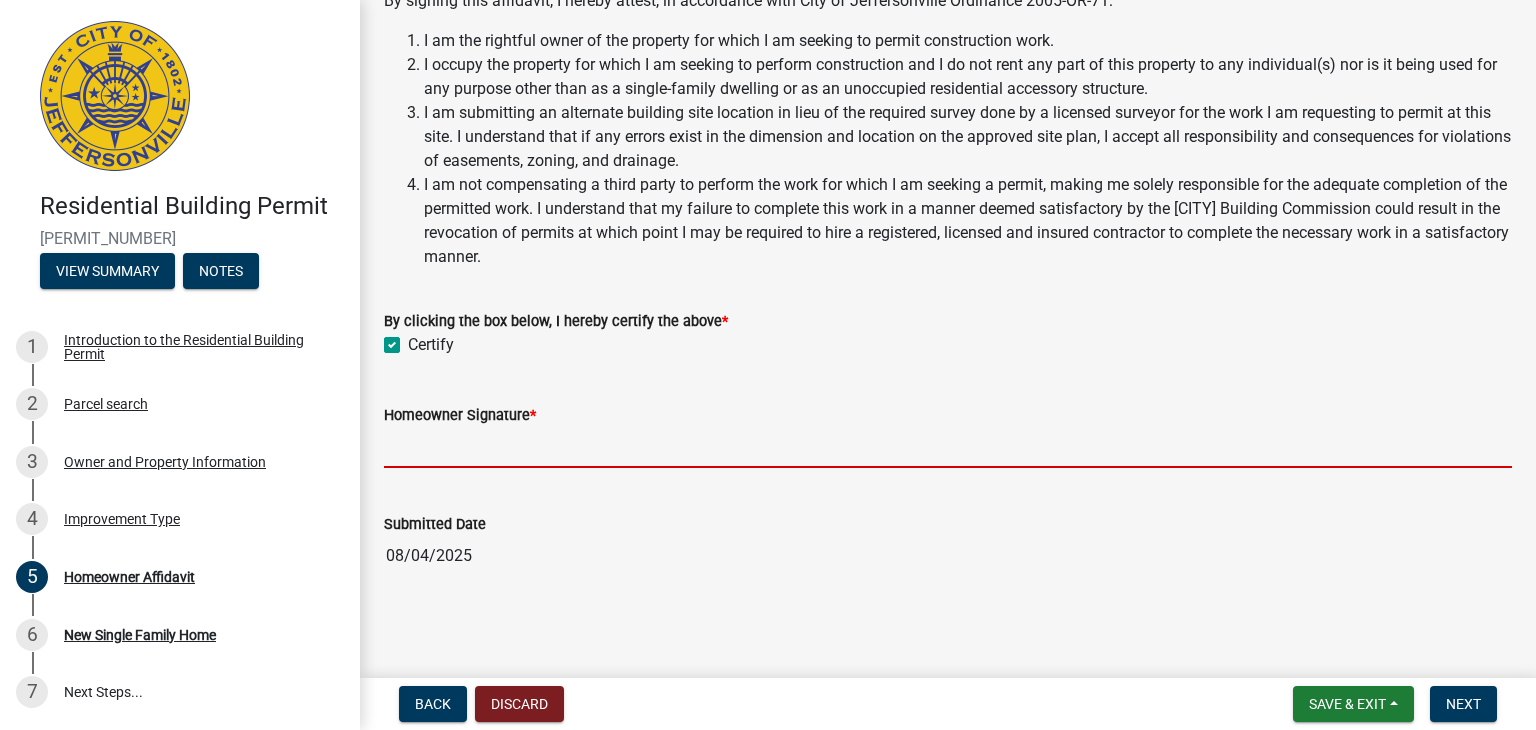 click on "Homeowner Signature *" at bounding box center [948, 447] 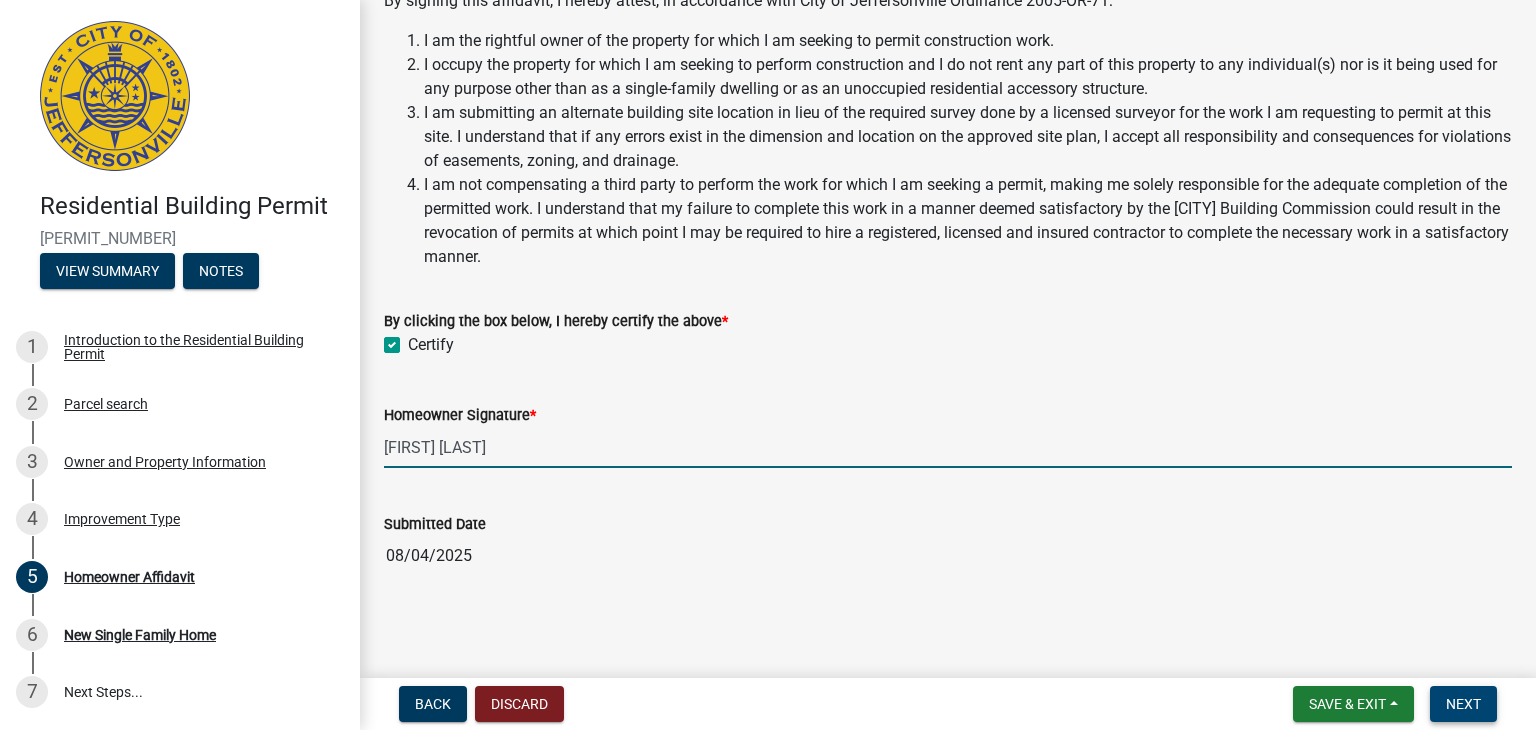 type on "[FIRST] [LAST]" 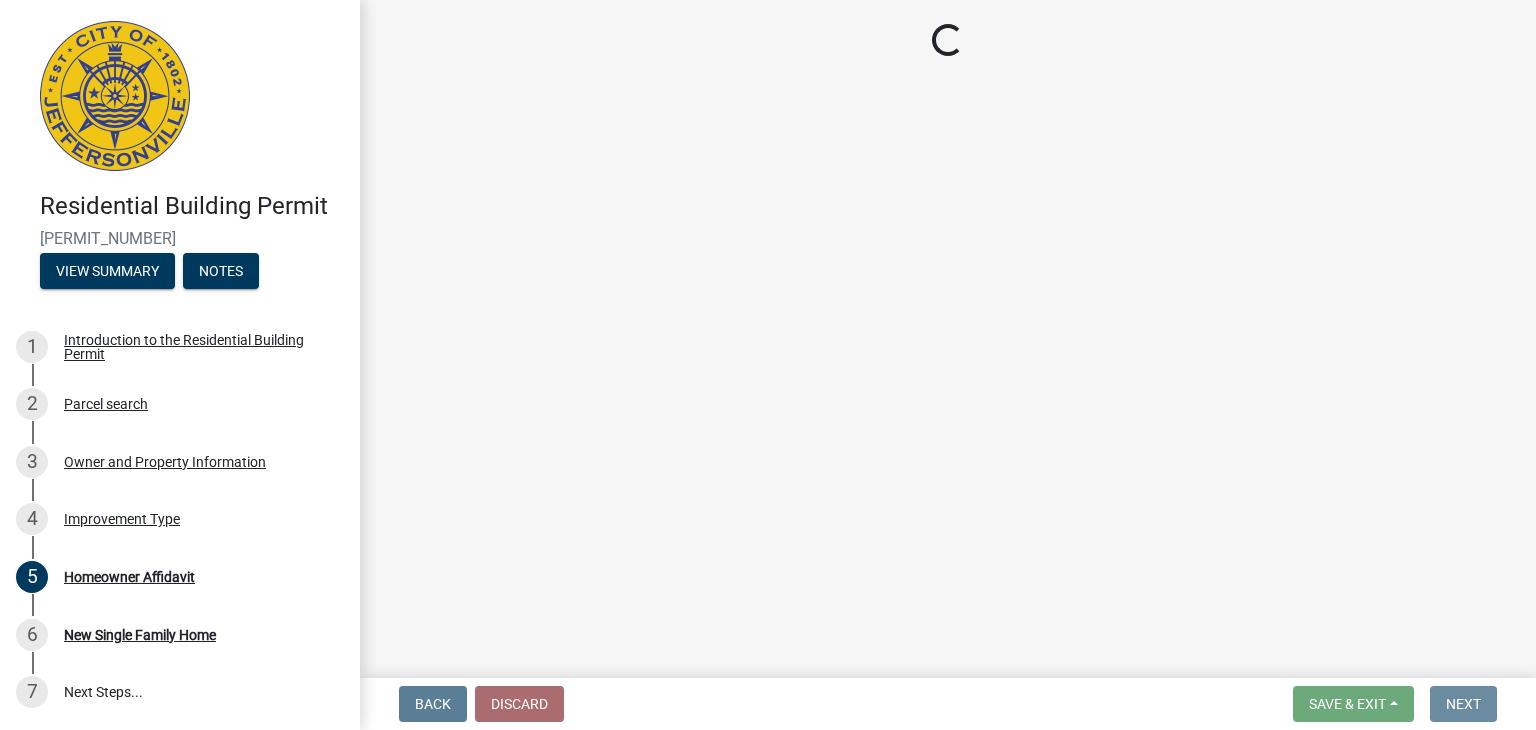 scroll, scrollTop: 0, scrollLeft: 0, axis: both 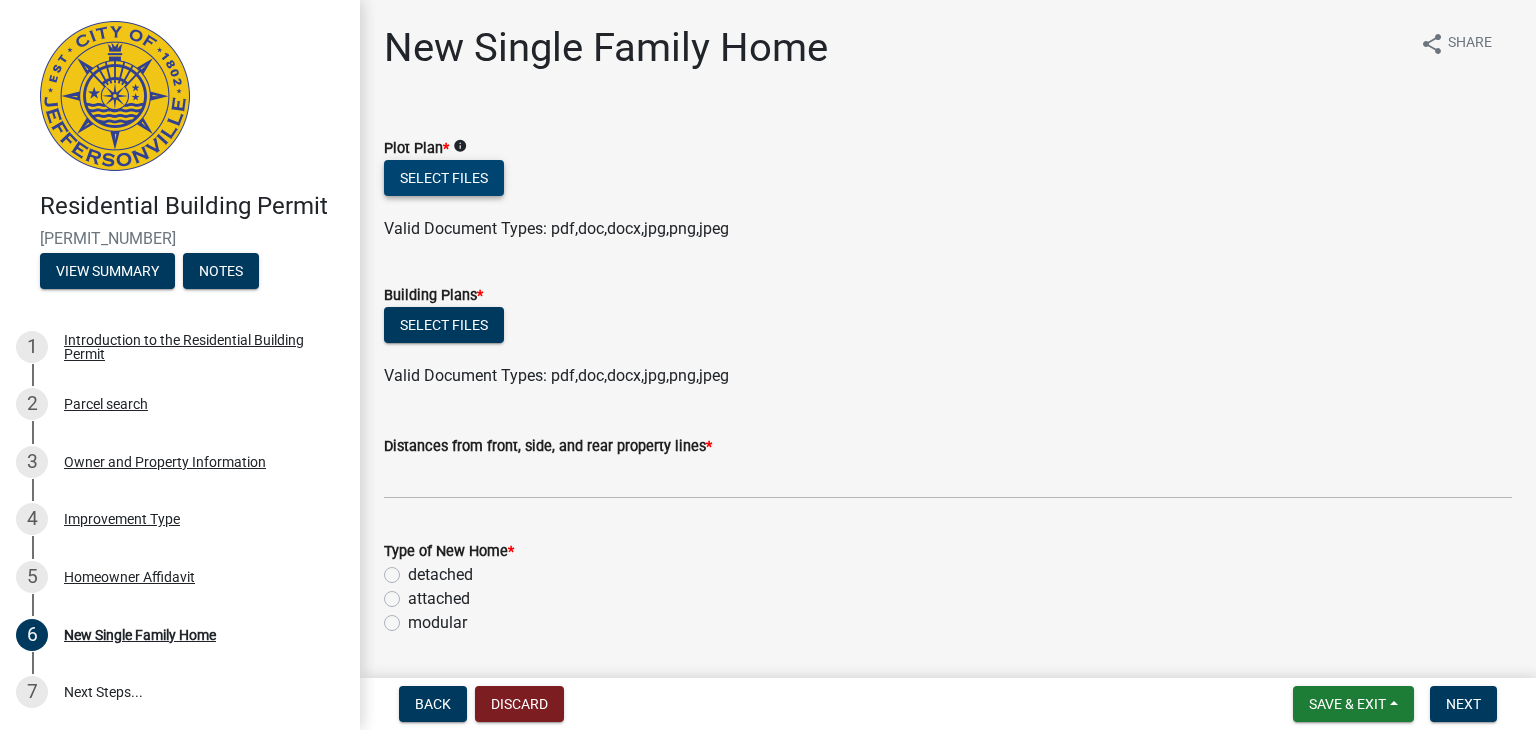 click on "Select files" 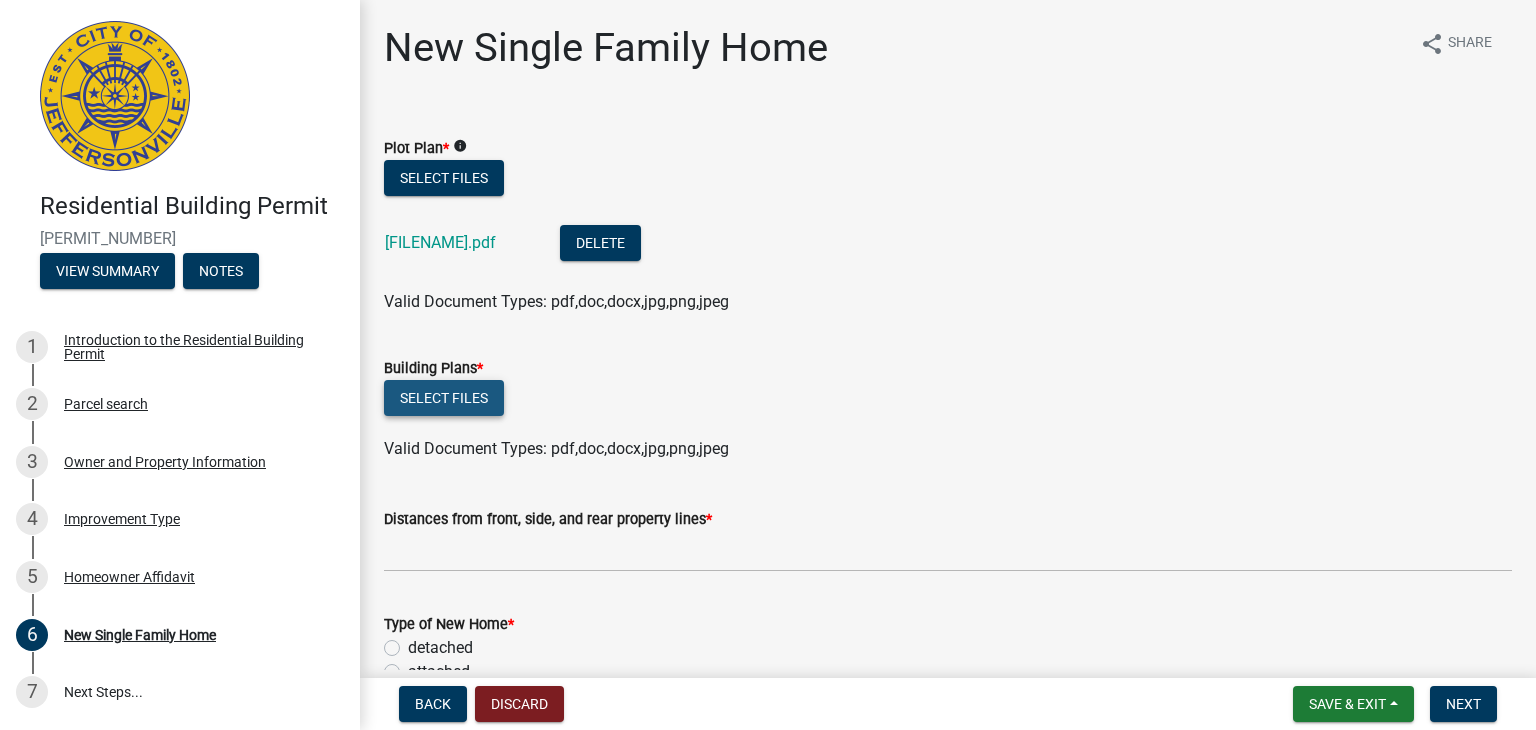 click on "Select files" 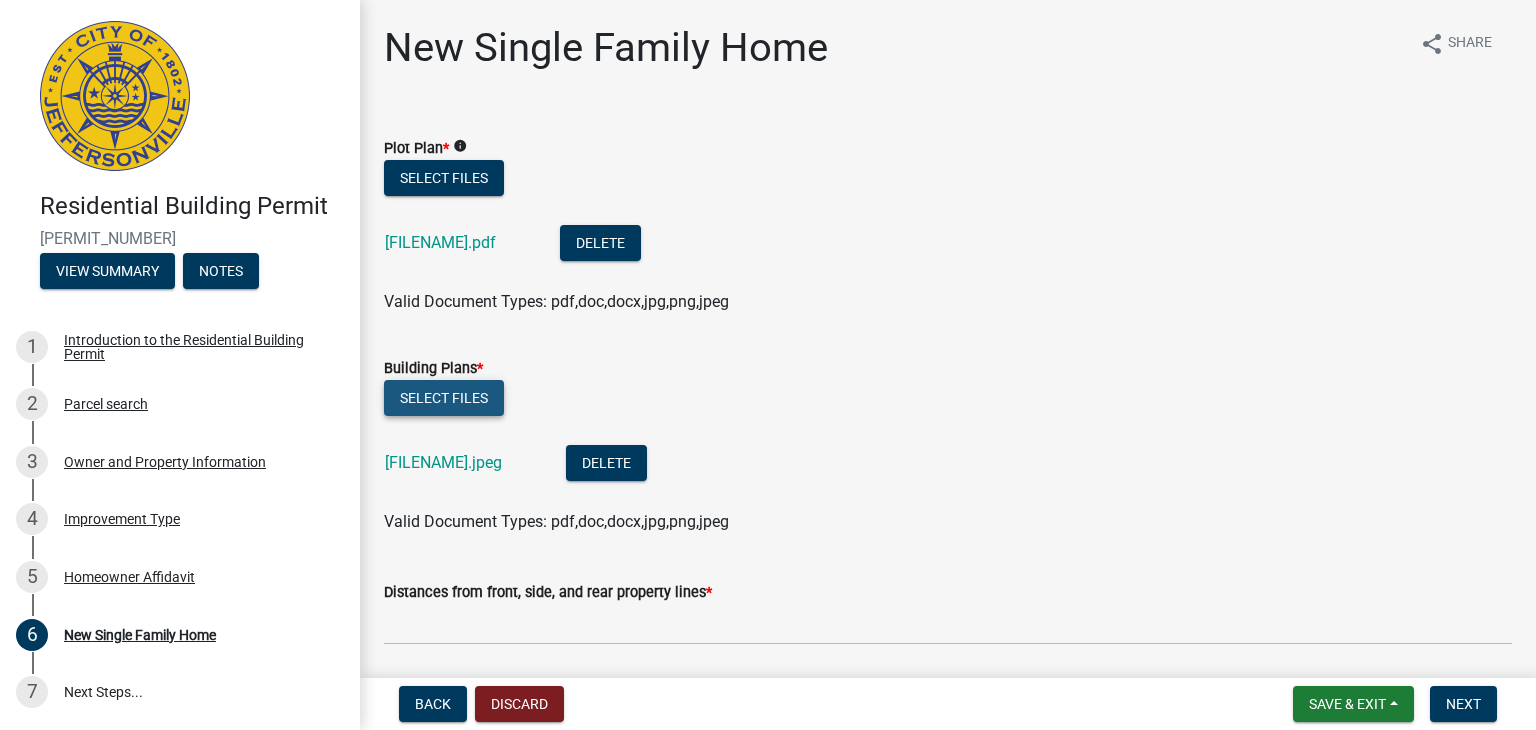 click on "Select files" 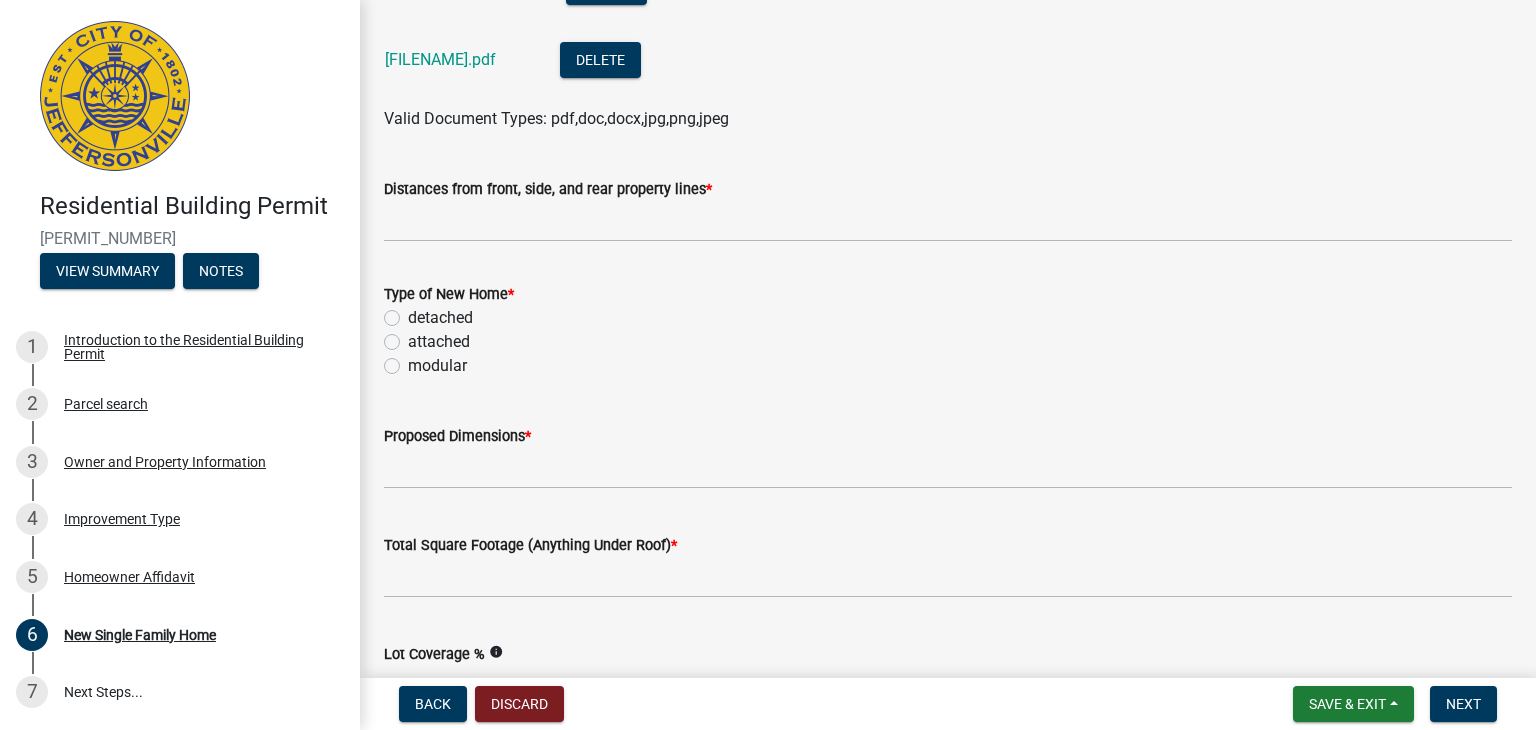 scroll, scrollTop: 500, scrollLeft: 0, axis: vertical 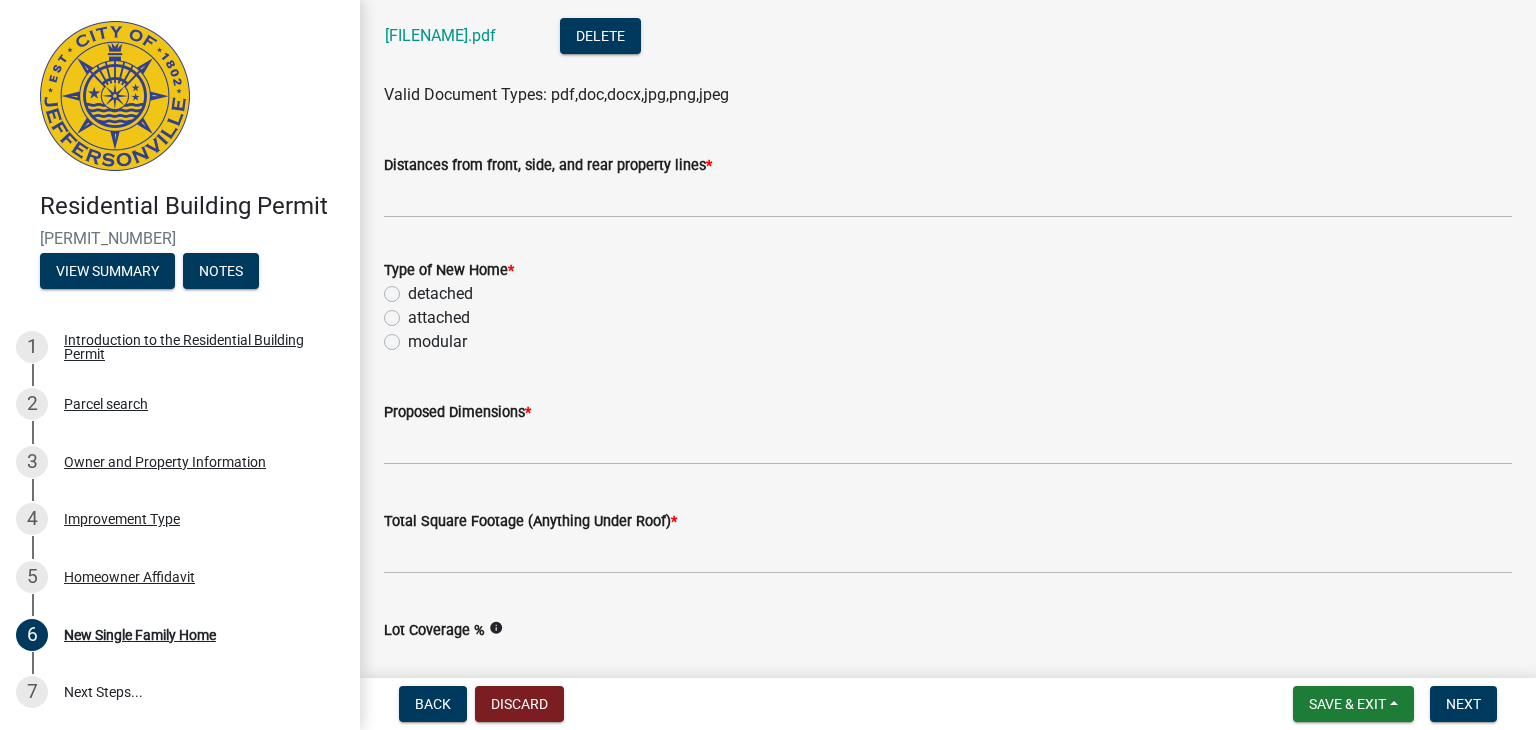 click on "detached" 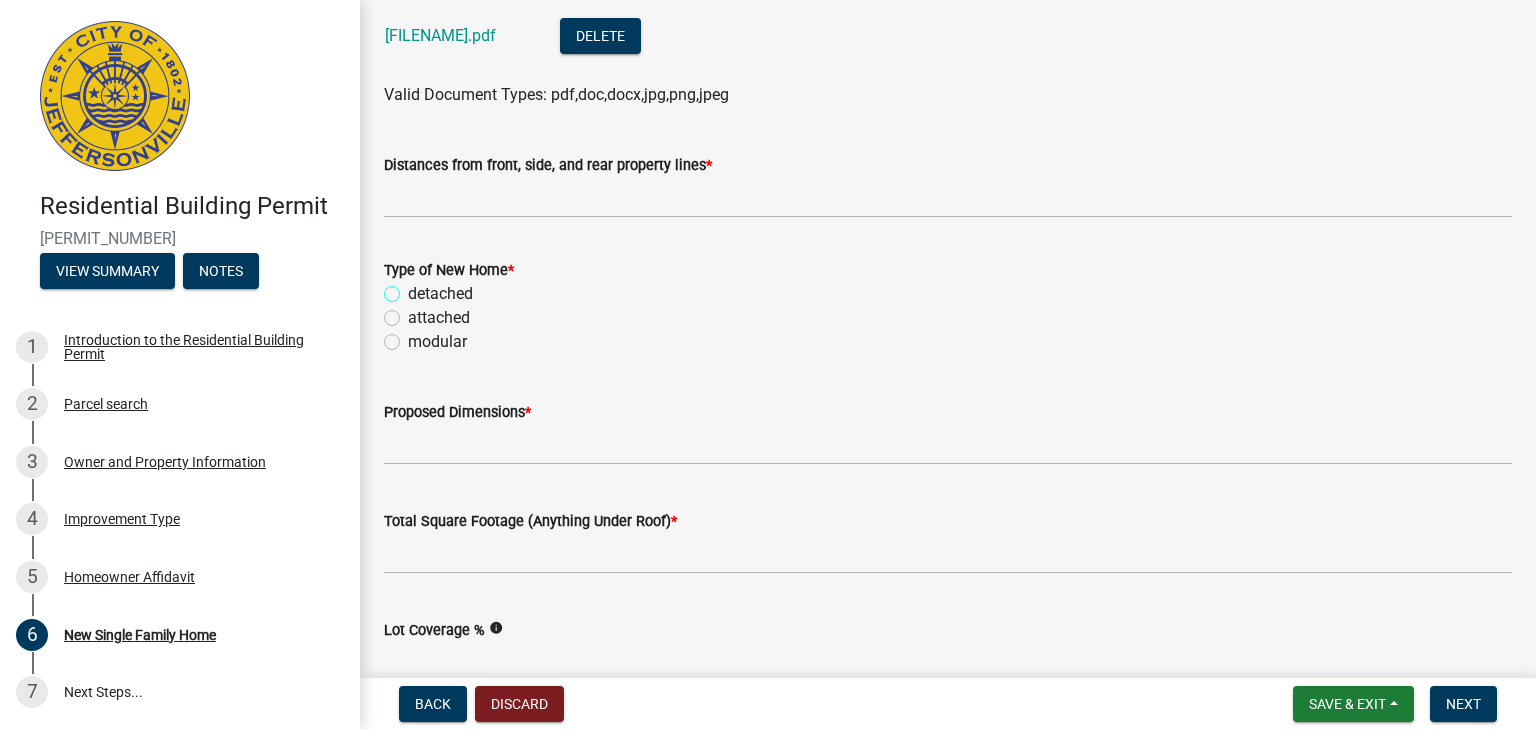 click on "detached" at bounding box center [414, 288] 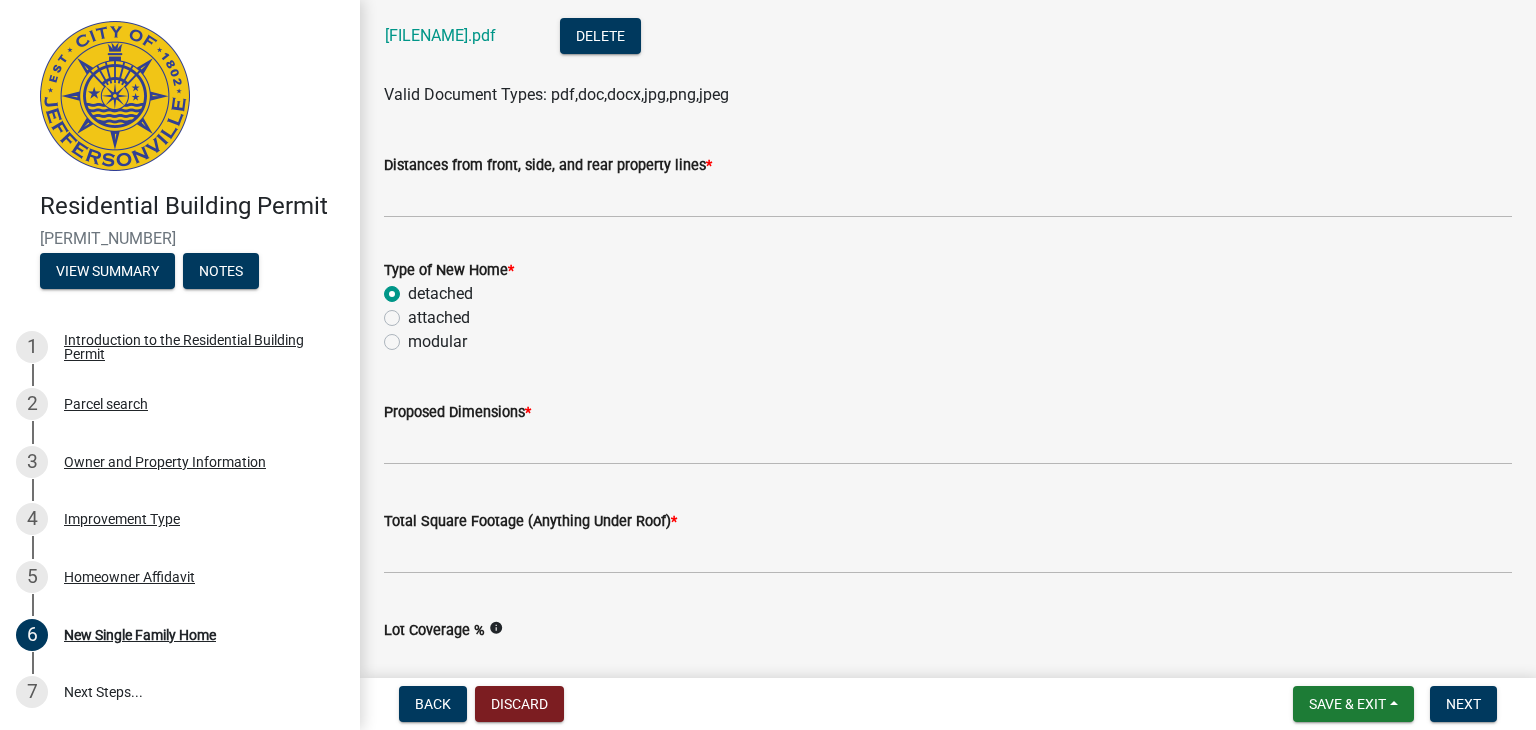 radio on "true" 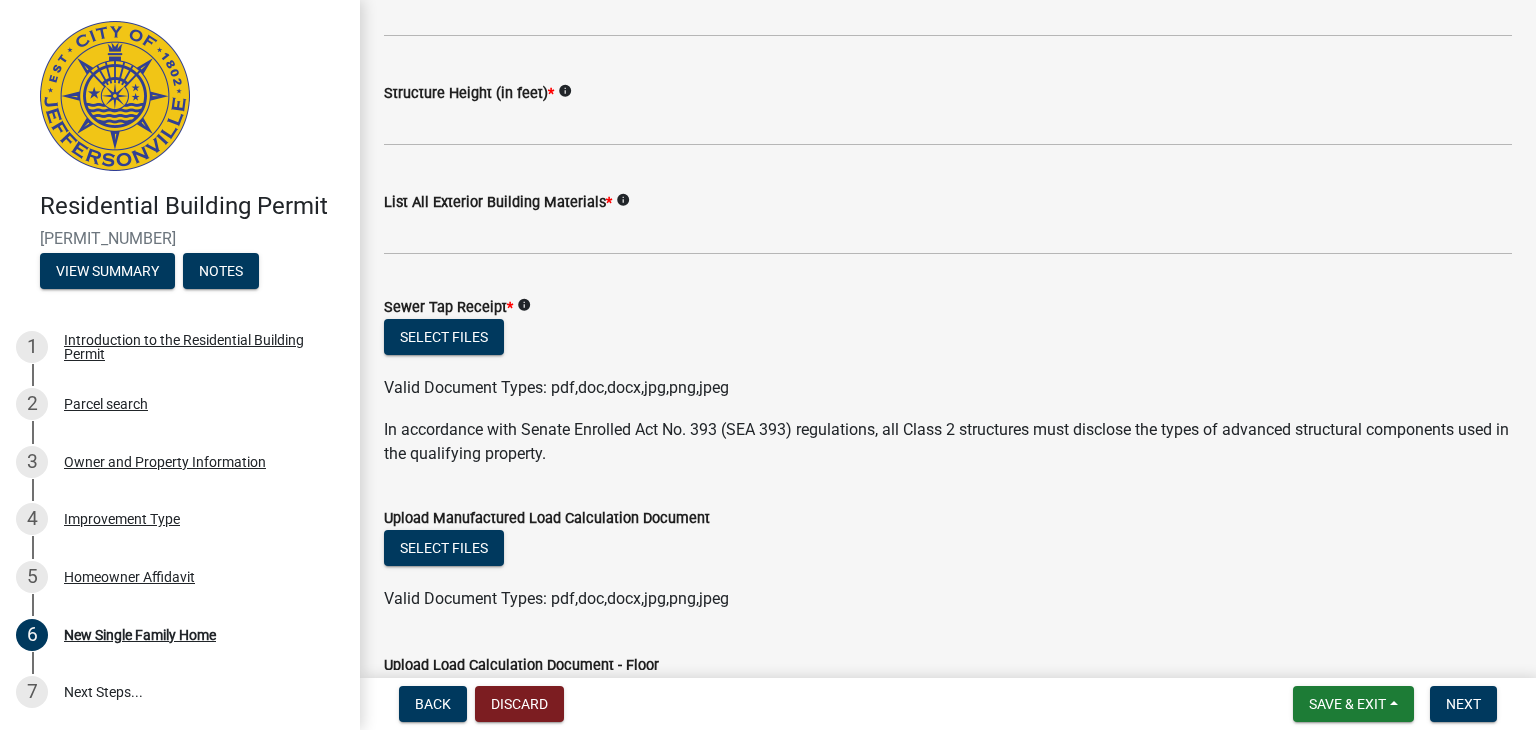 scroll, scrollTop: 1200, scrollLeft: 0, axis: vertical 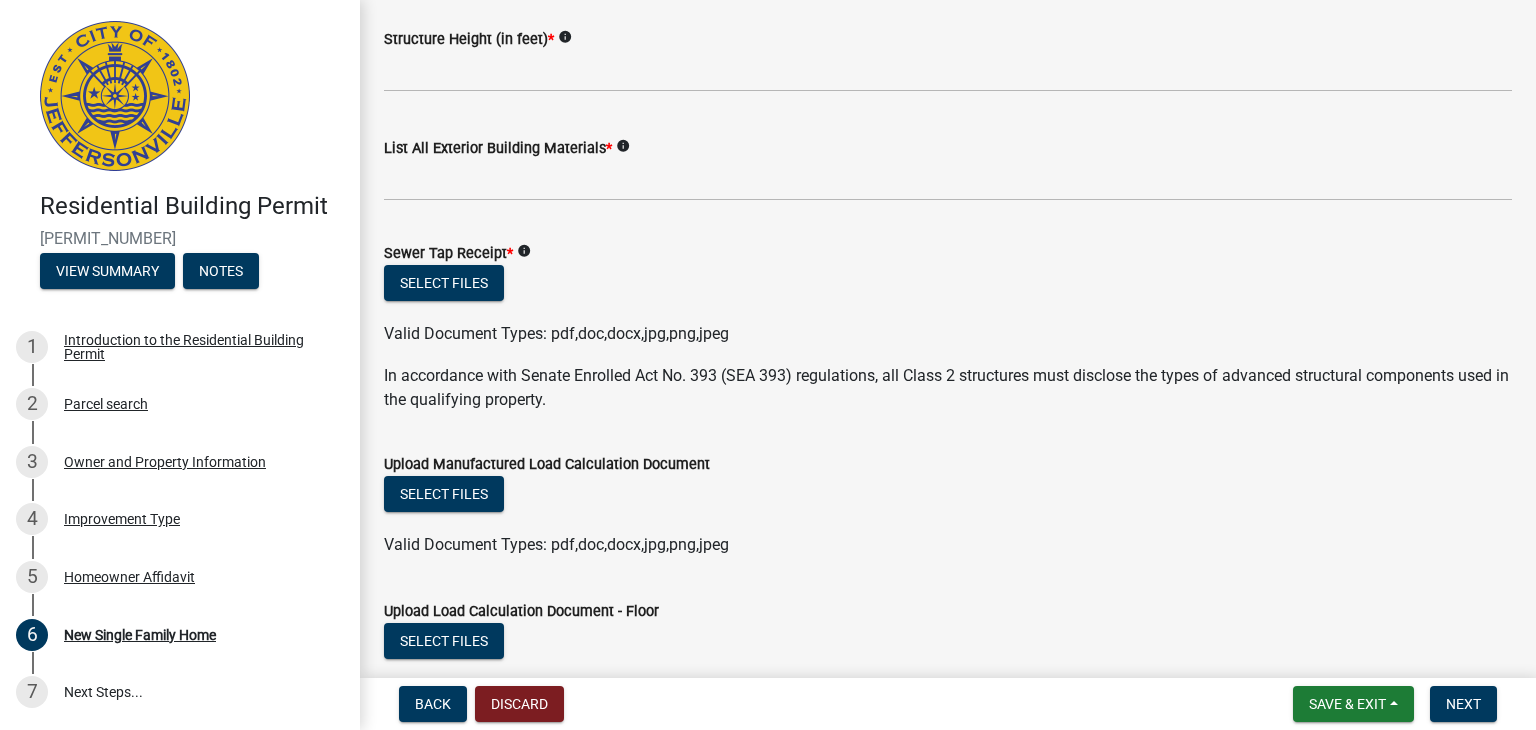 click on "info" 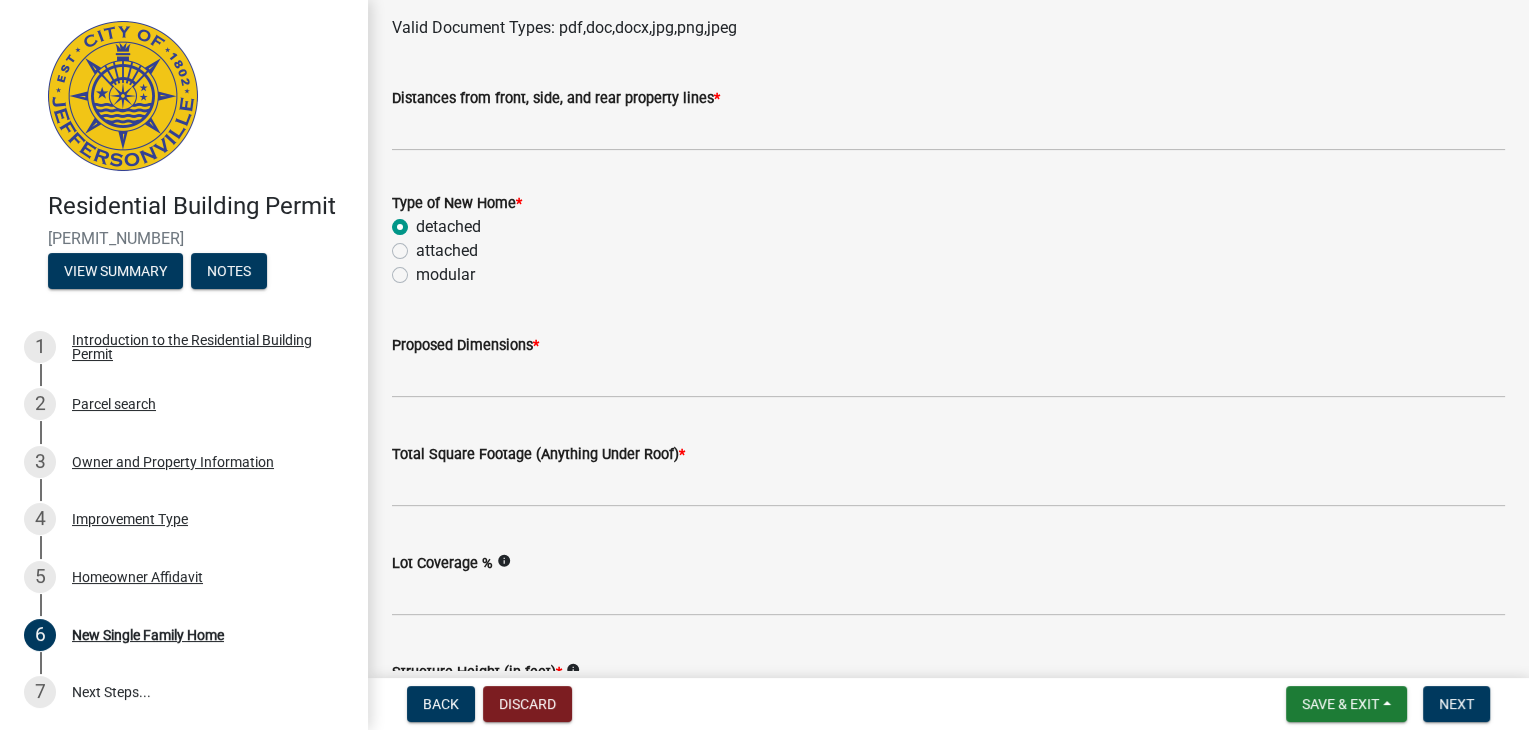 scroll, scrollTop: 600, scrollLeft: 0, axis: vertical 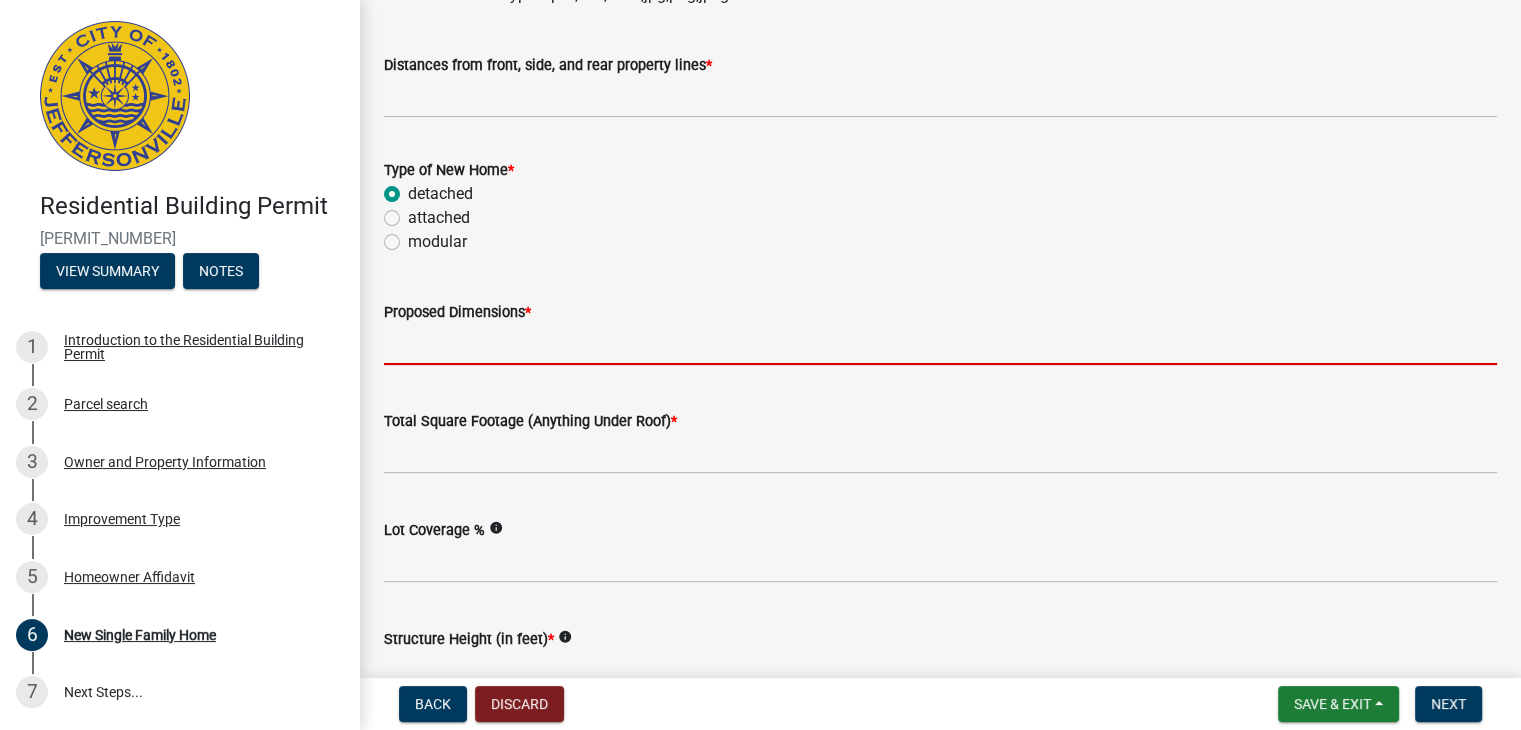 click on "Proposed Dimensions  *" at bounding box center [940, 344] 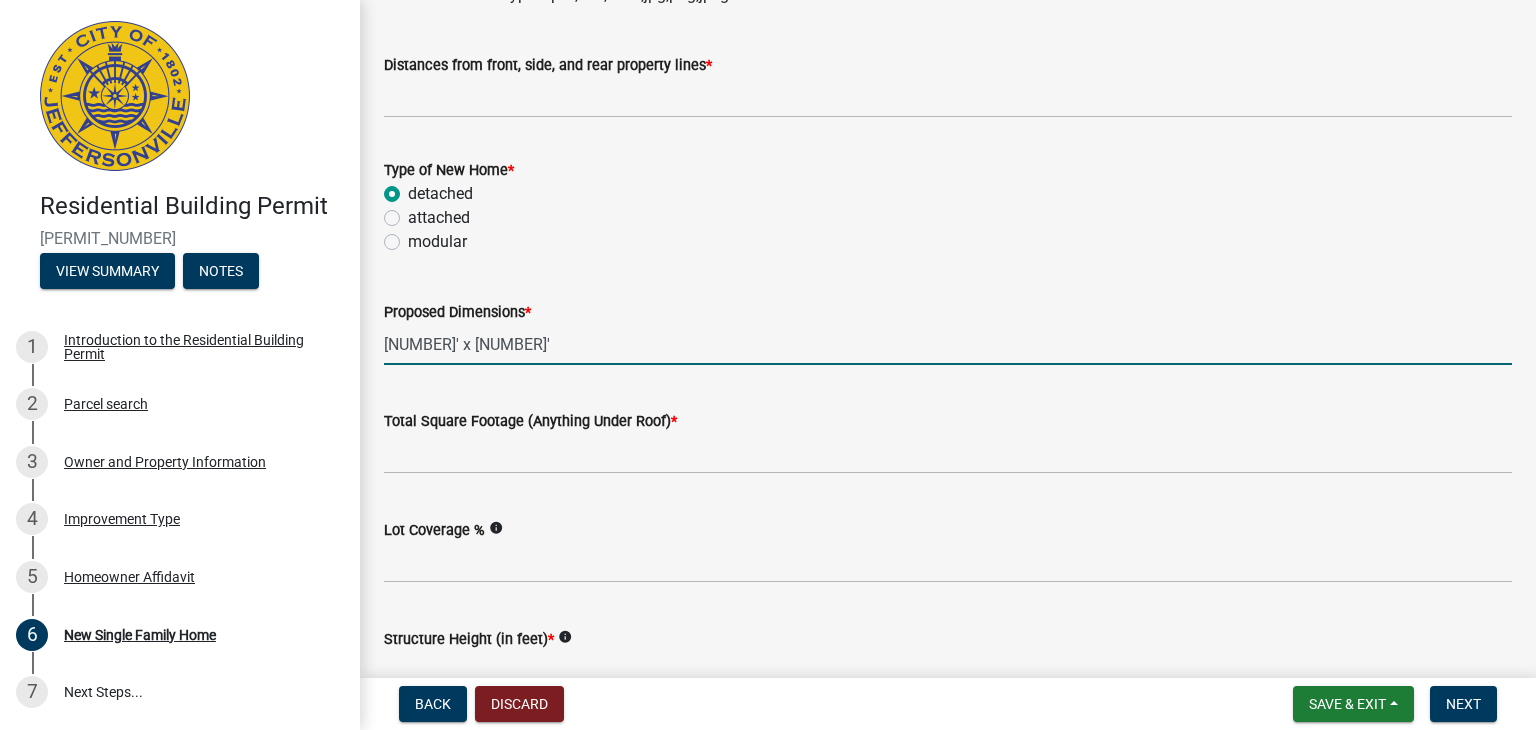 type on "[NUMBER]' x [NUMBER]'" 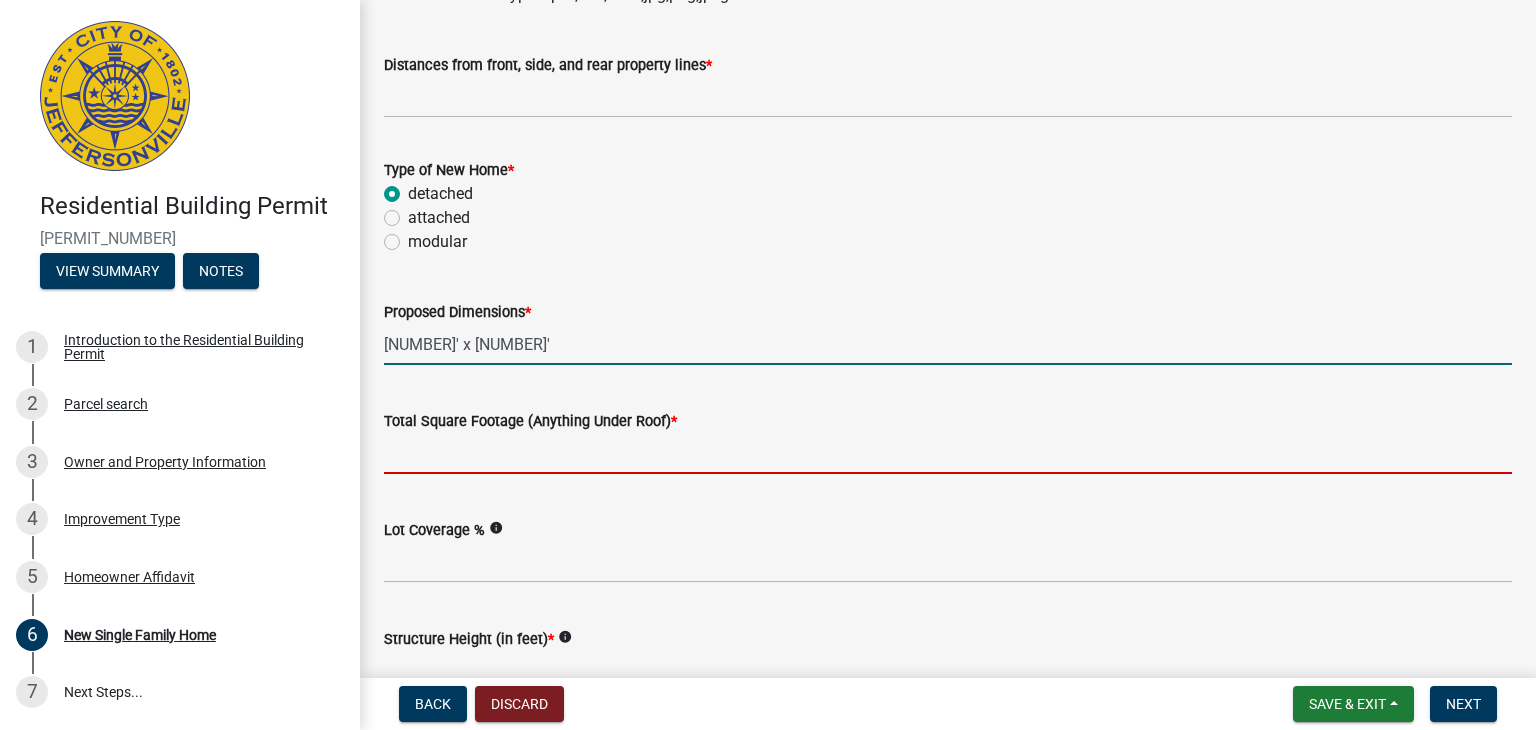 click on "Total Square Footage (Anything Under Roof) *" at bounding box center [948, 453] 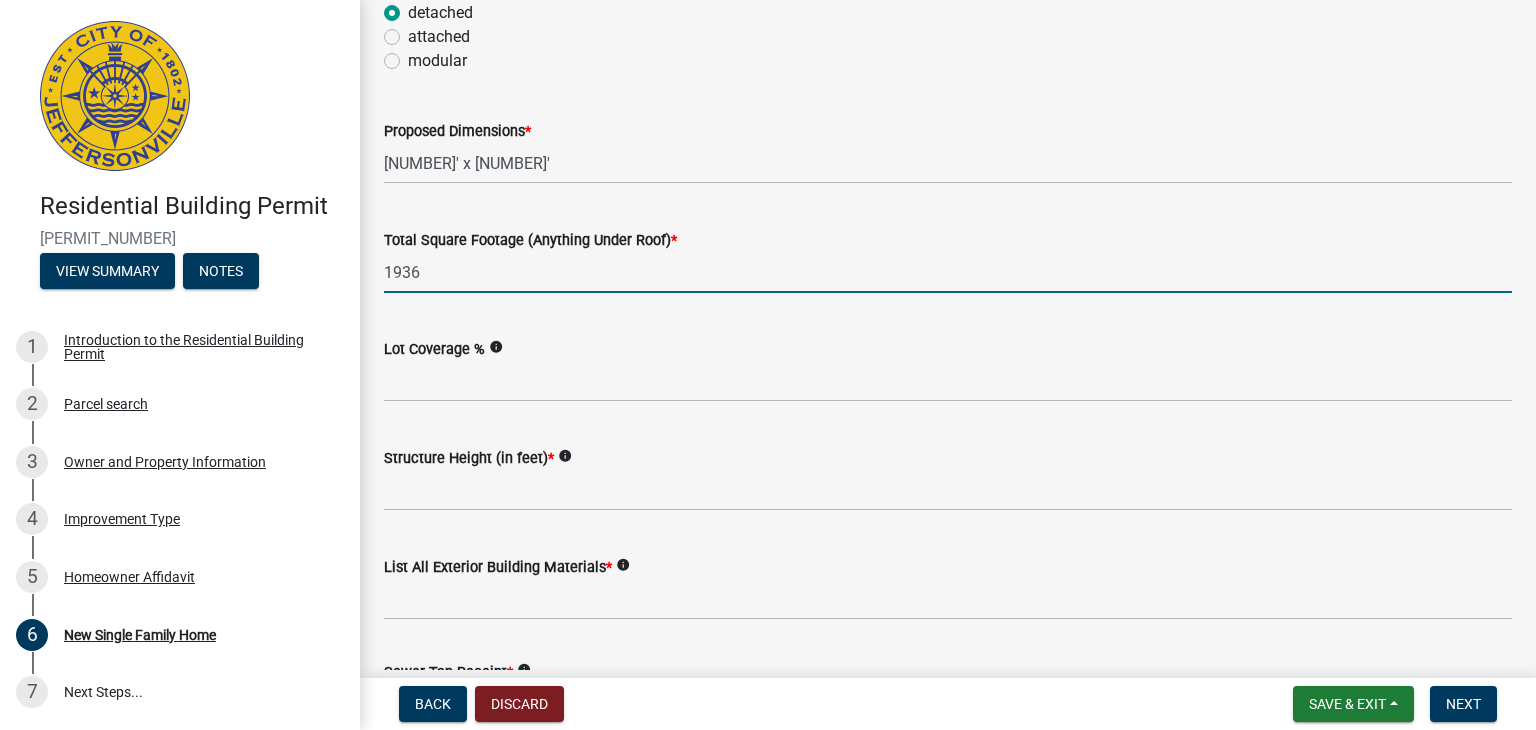 scroll, scrollTop: 800, scrollLeft: 0, axis: vertical 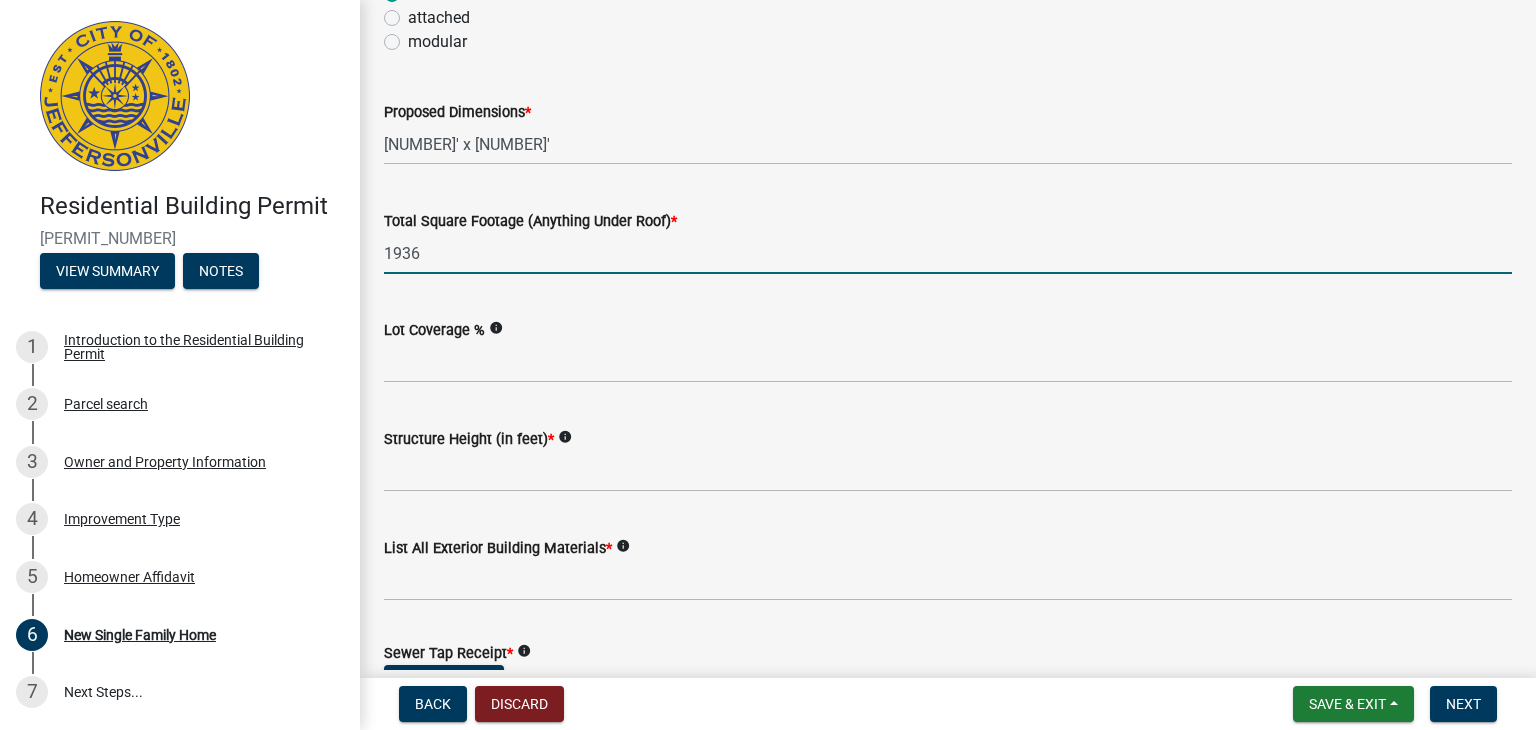 type on "1936" 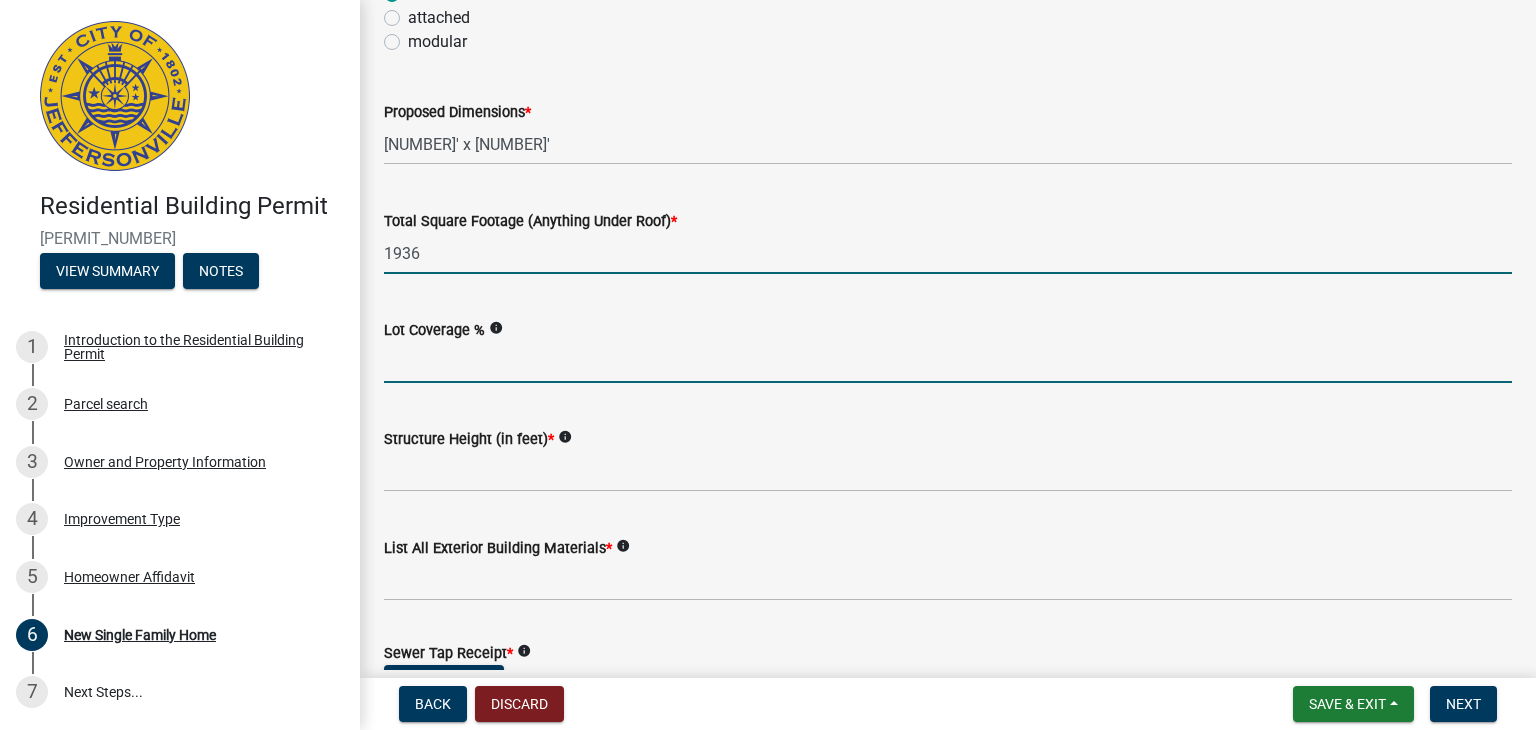 click on "Lot Coverage %" at bounding box center (948, 362) 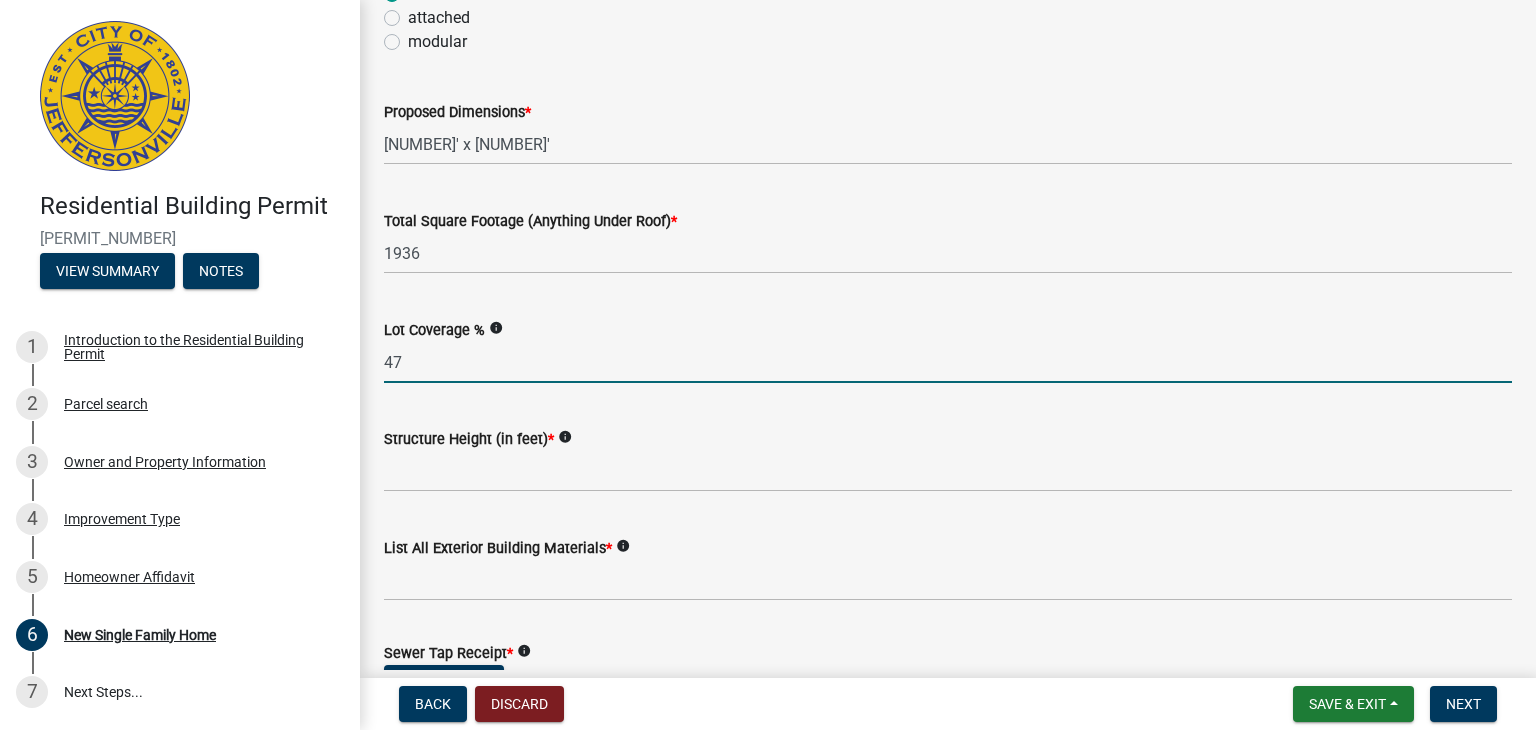 type on "47" 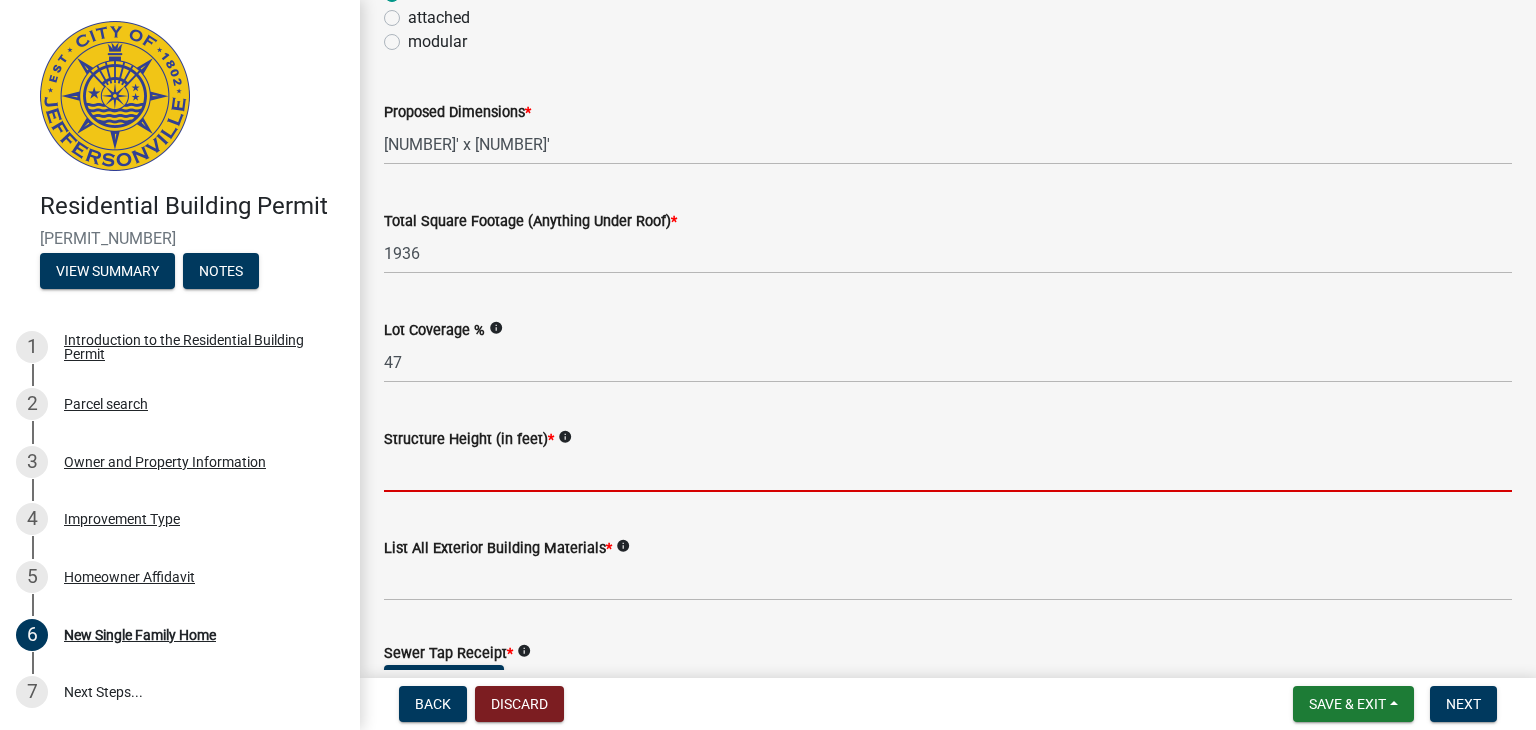 click on "Structure Height (in feet) *" at bounding box center [948, 471] 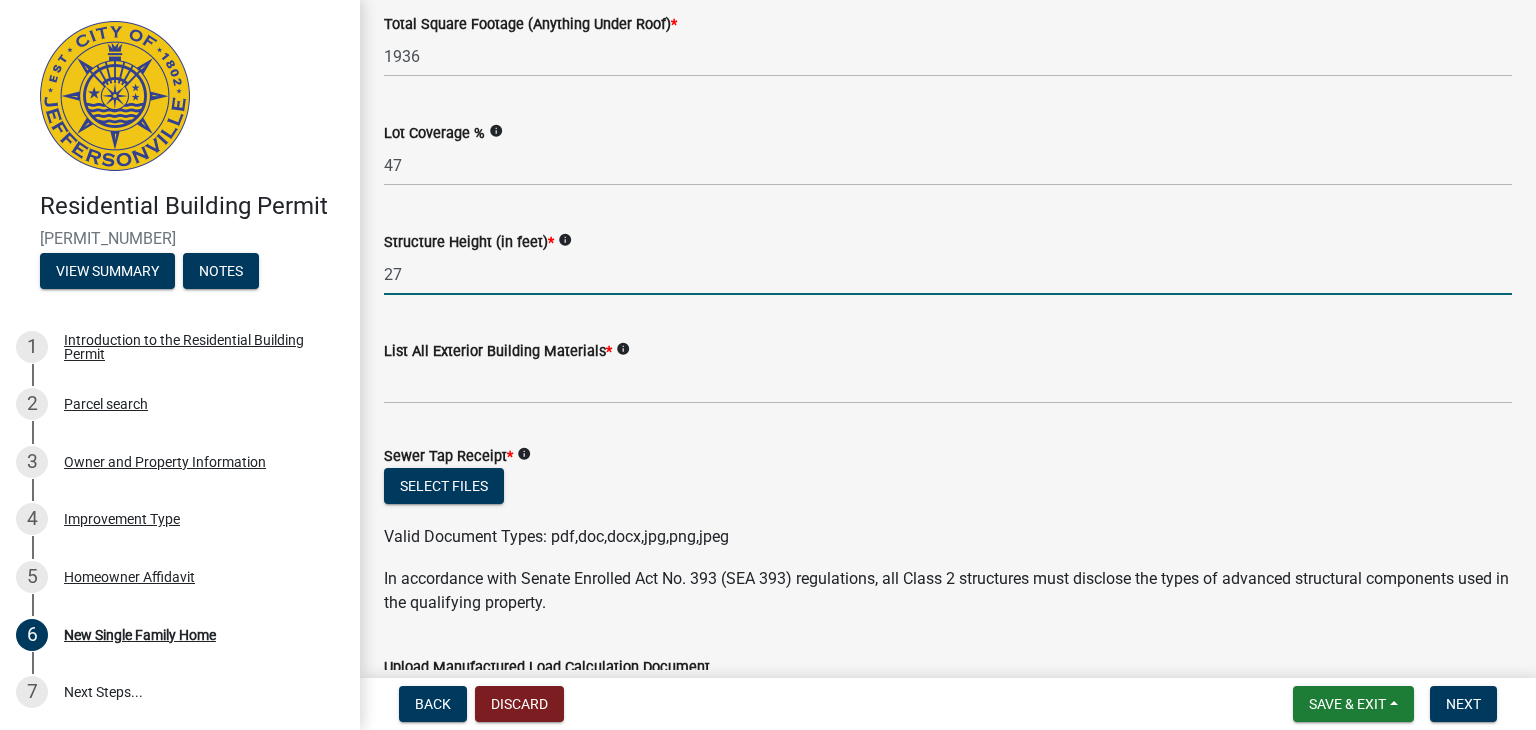 scroll, scrollTop: 1000, scrollLeft: 0, axis: vertical 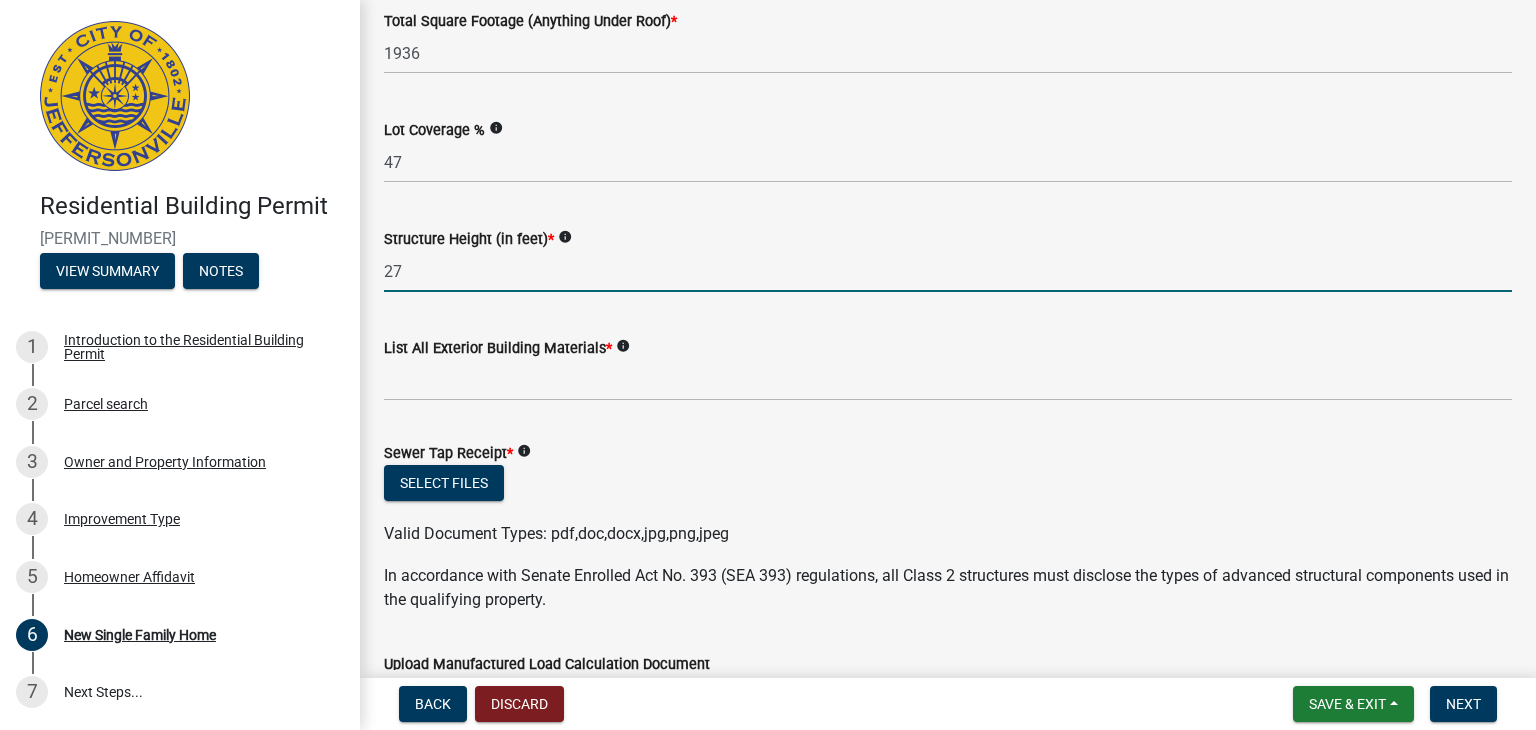 type on "27" 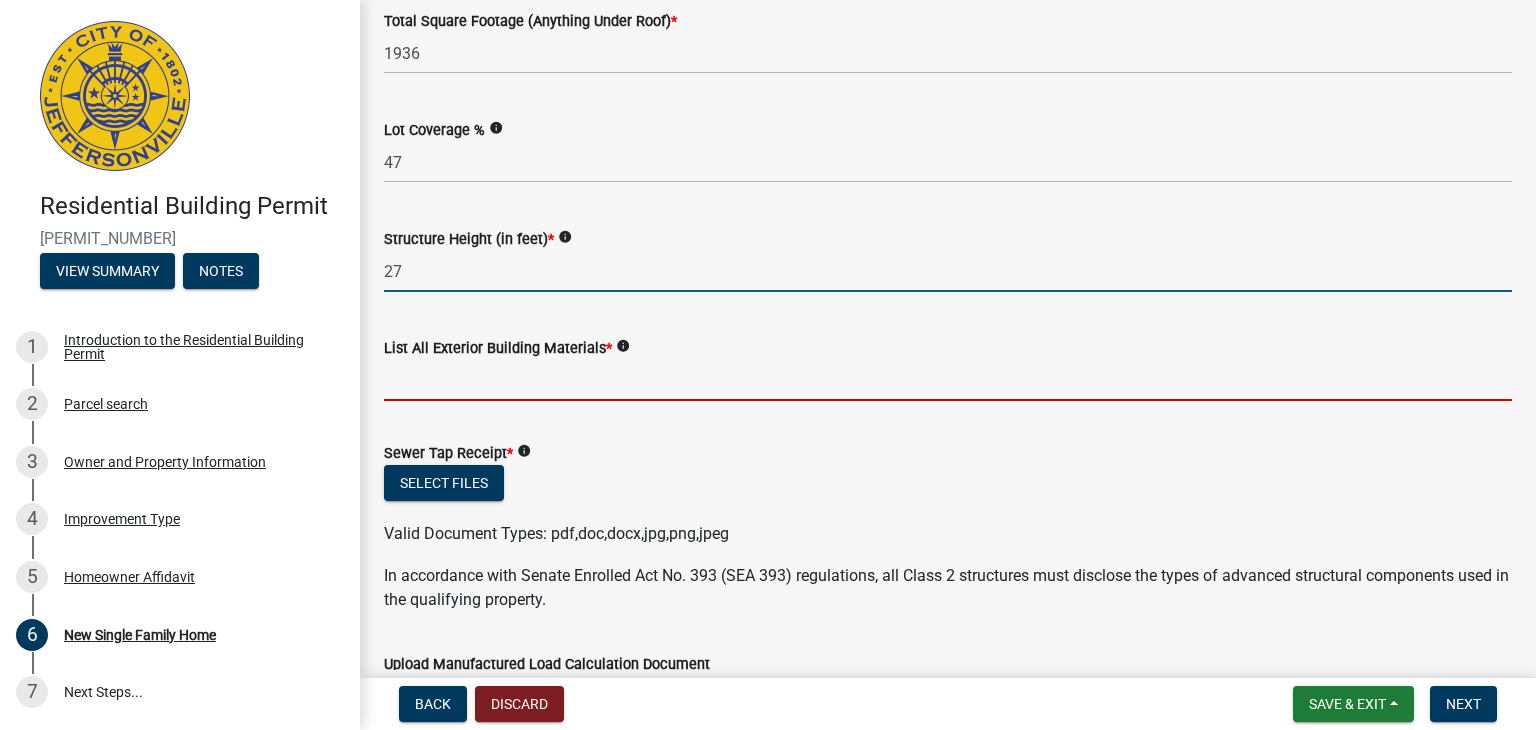 click on "List All Exterior Building Materials  *" at bounding box center [948, 380] 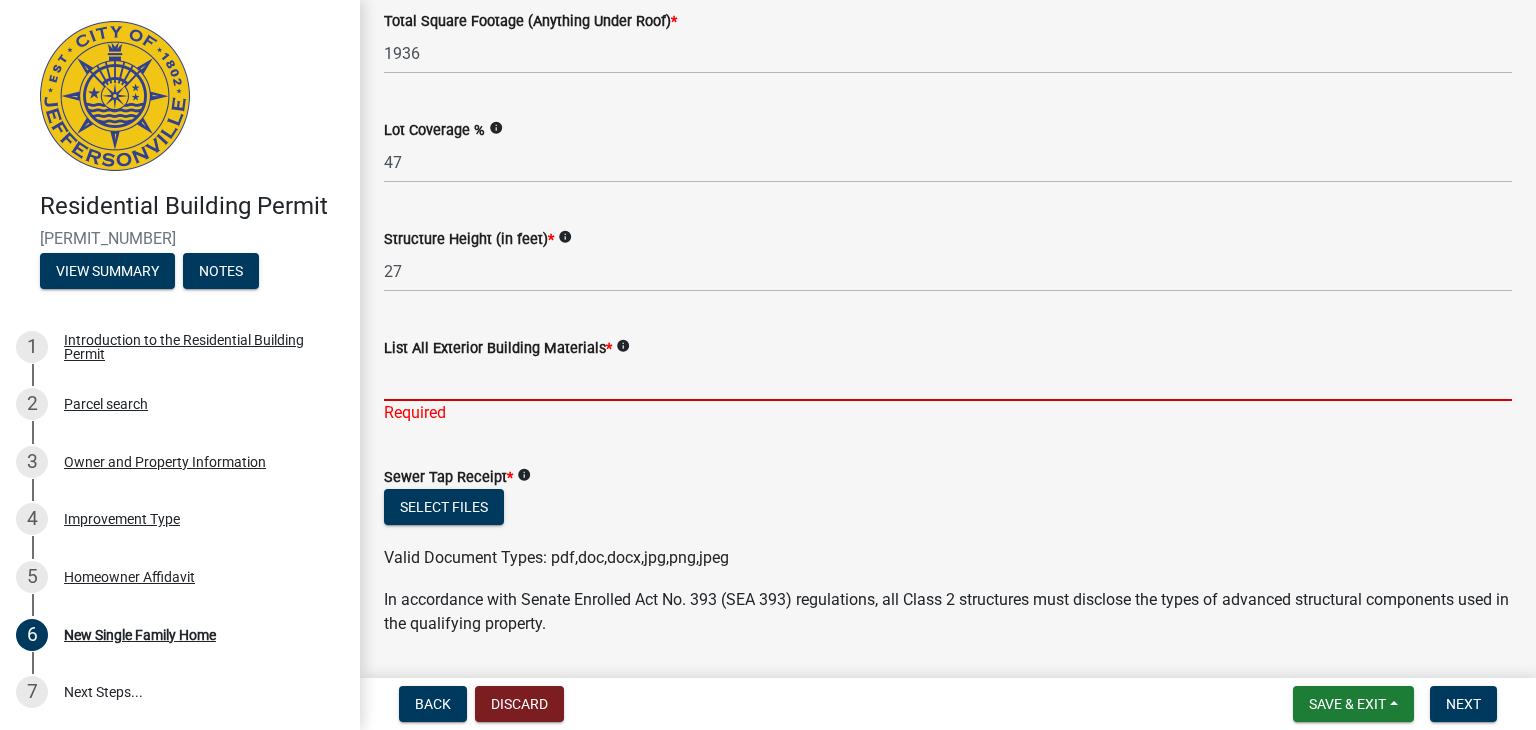 paste on "Hardie Plank Fiber Cement Cedarmill Siding" 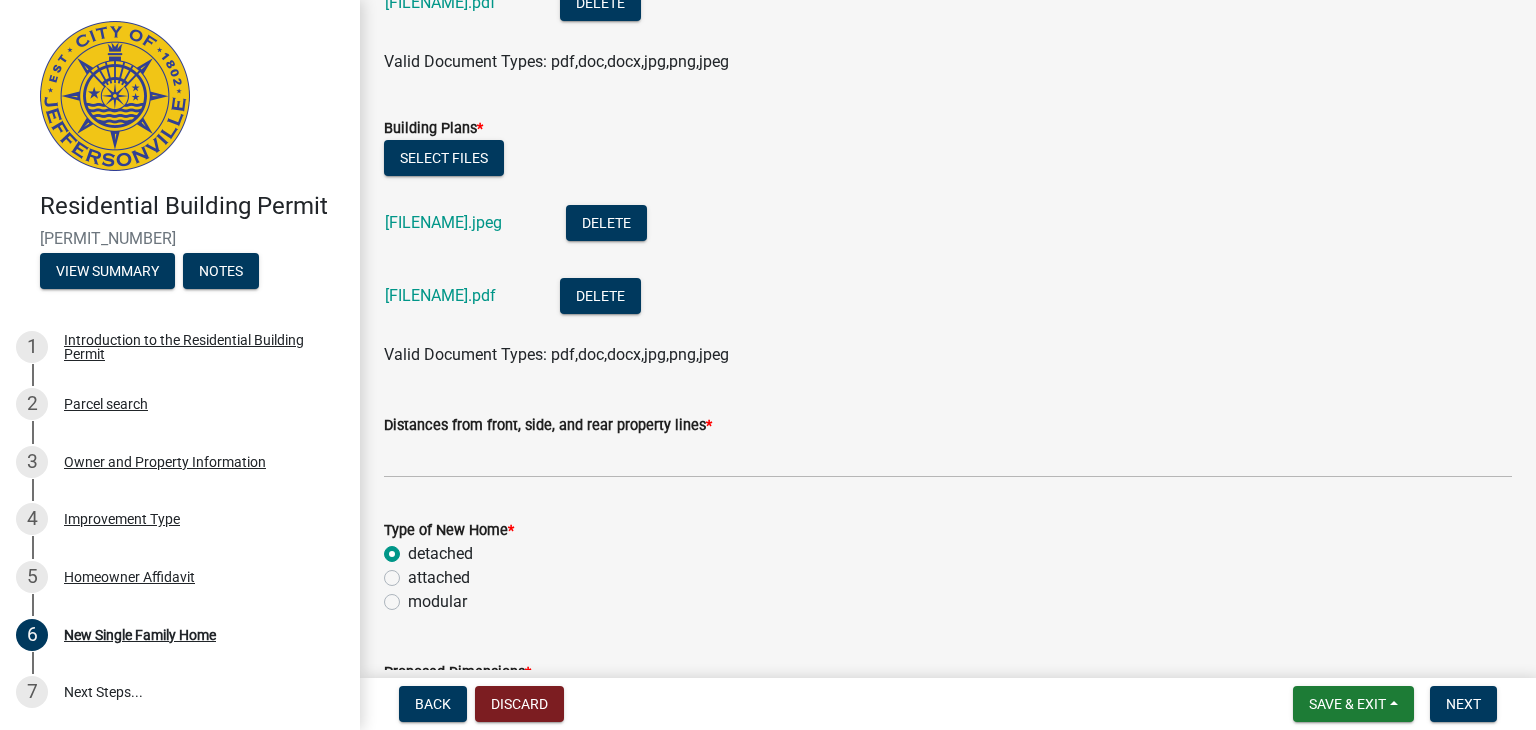 scroll, scrollTop: 300, scrollLeft: 0, axis: vertical 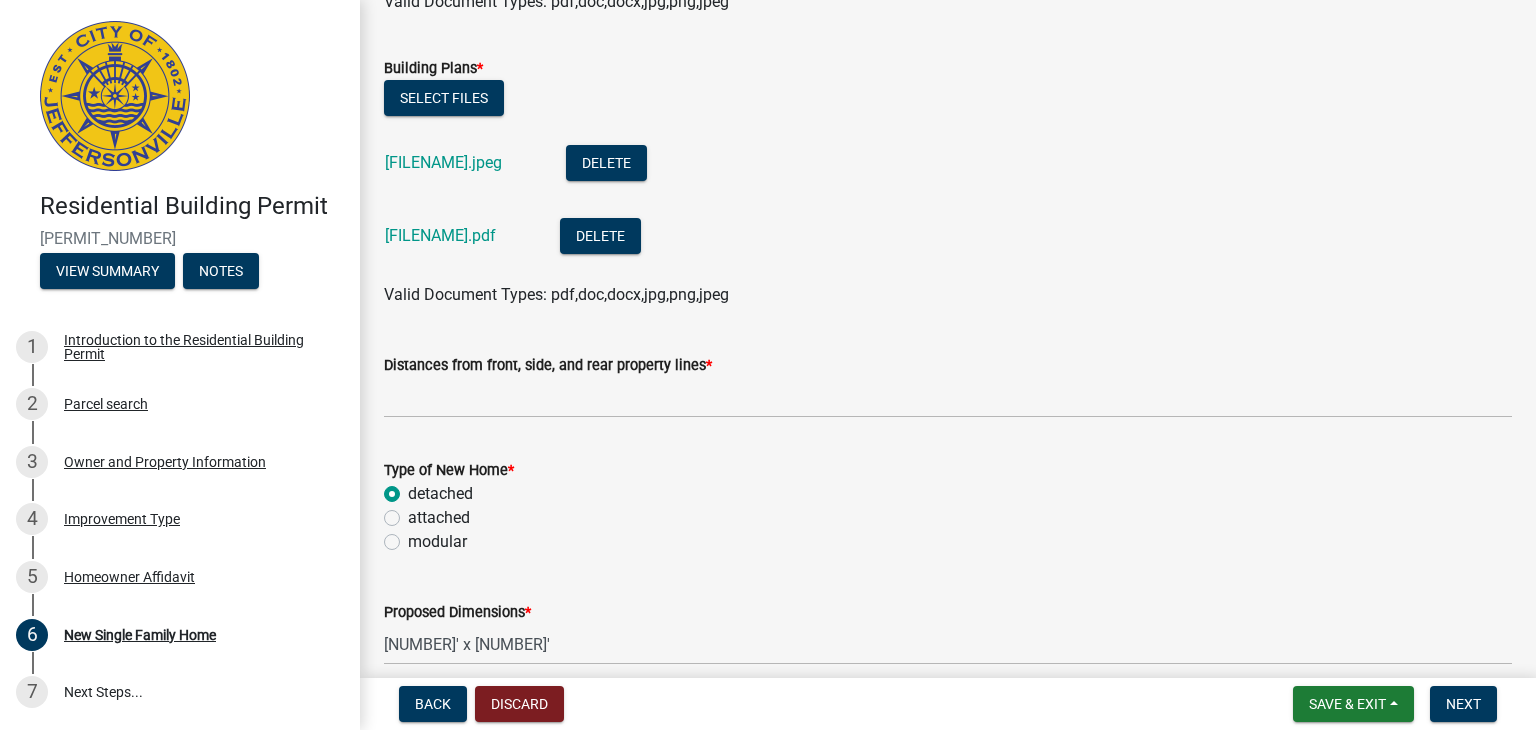 type on "Hardie Plank Fiber Cement Cedarmill Siding, Pressure treated wood on porches, Asphalt shingle roof" 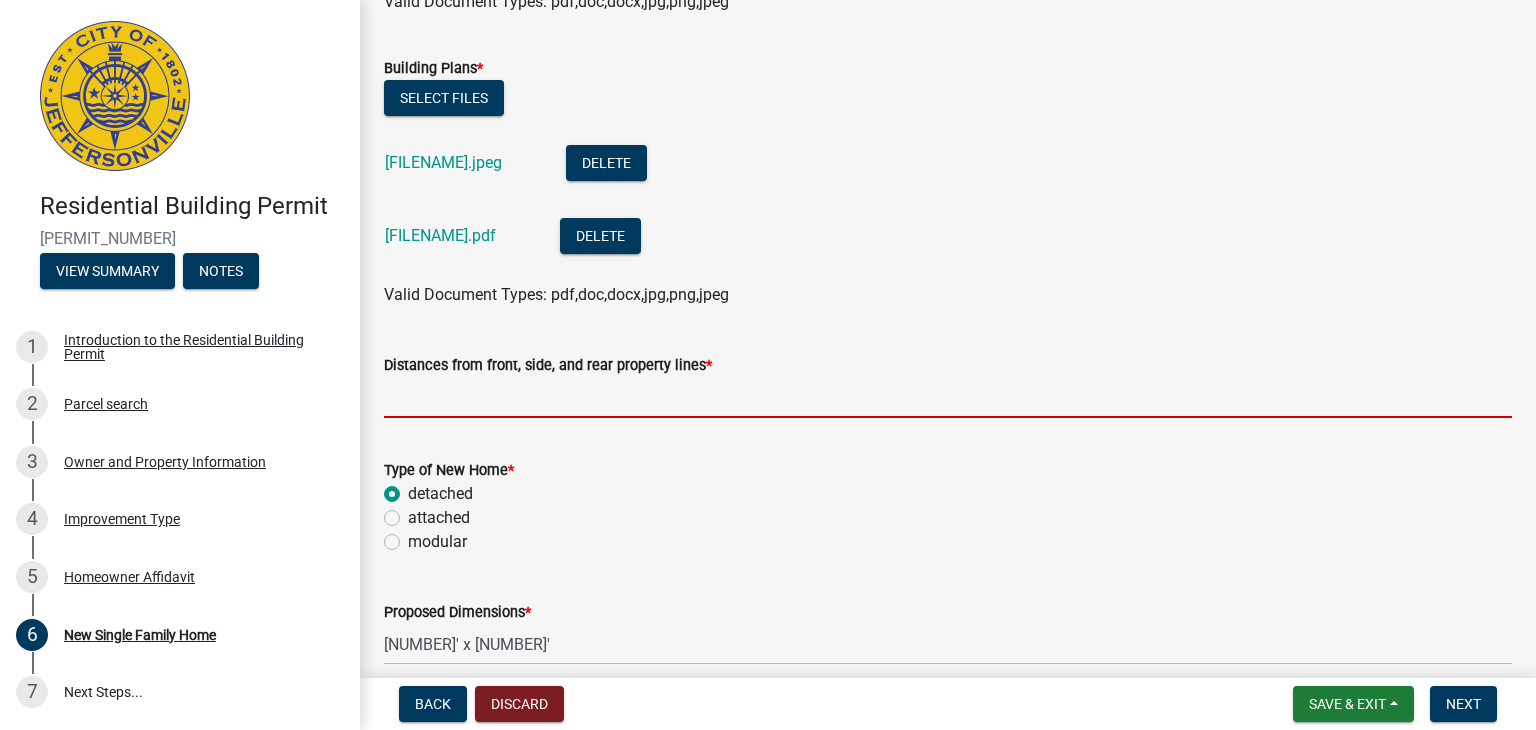 click on "Distances from front, side, and rear property lines  *" at bounding box center (948, 397) 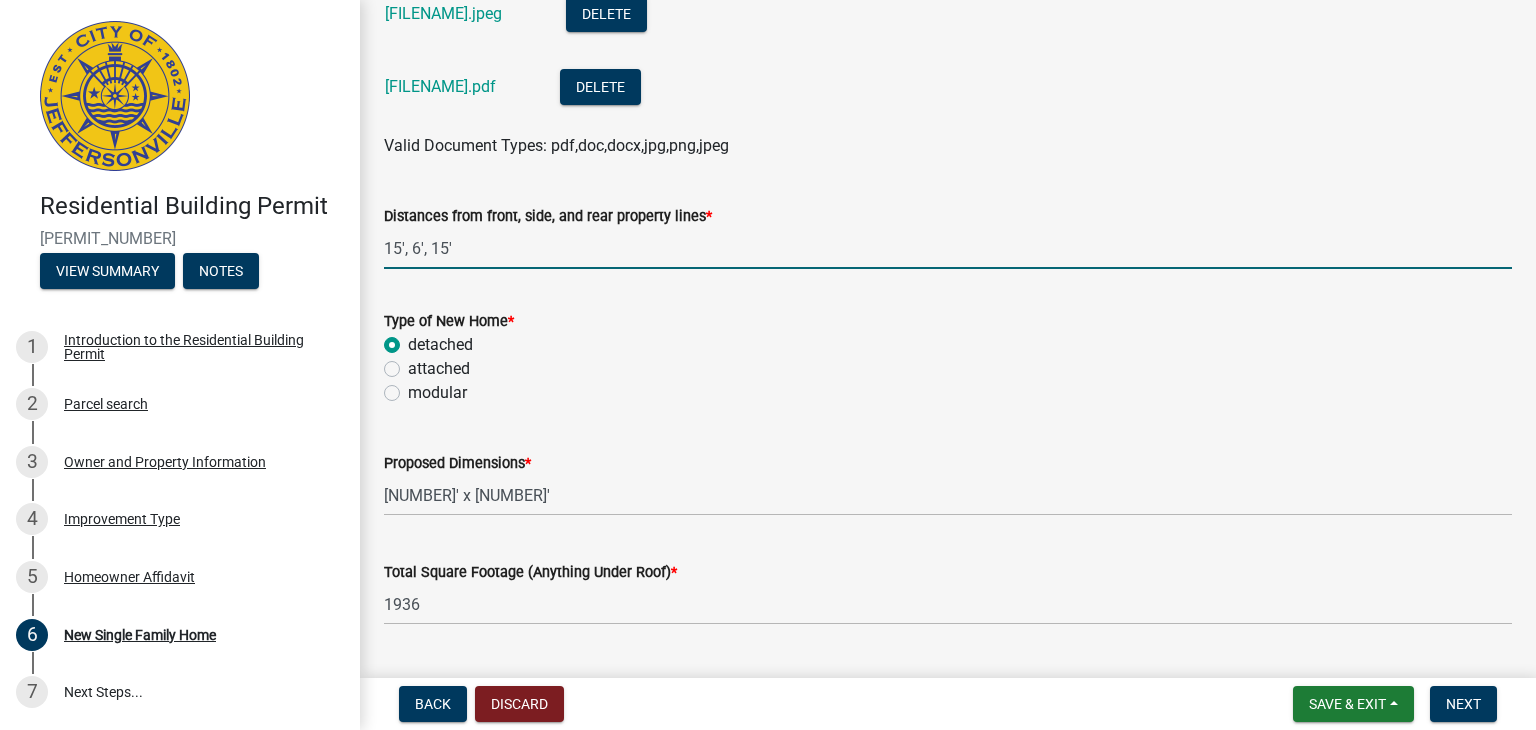 scroll, scrollTop: 500, scrollLeft: 0, axis: vertical 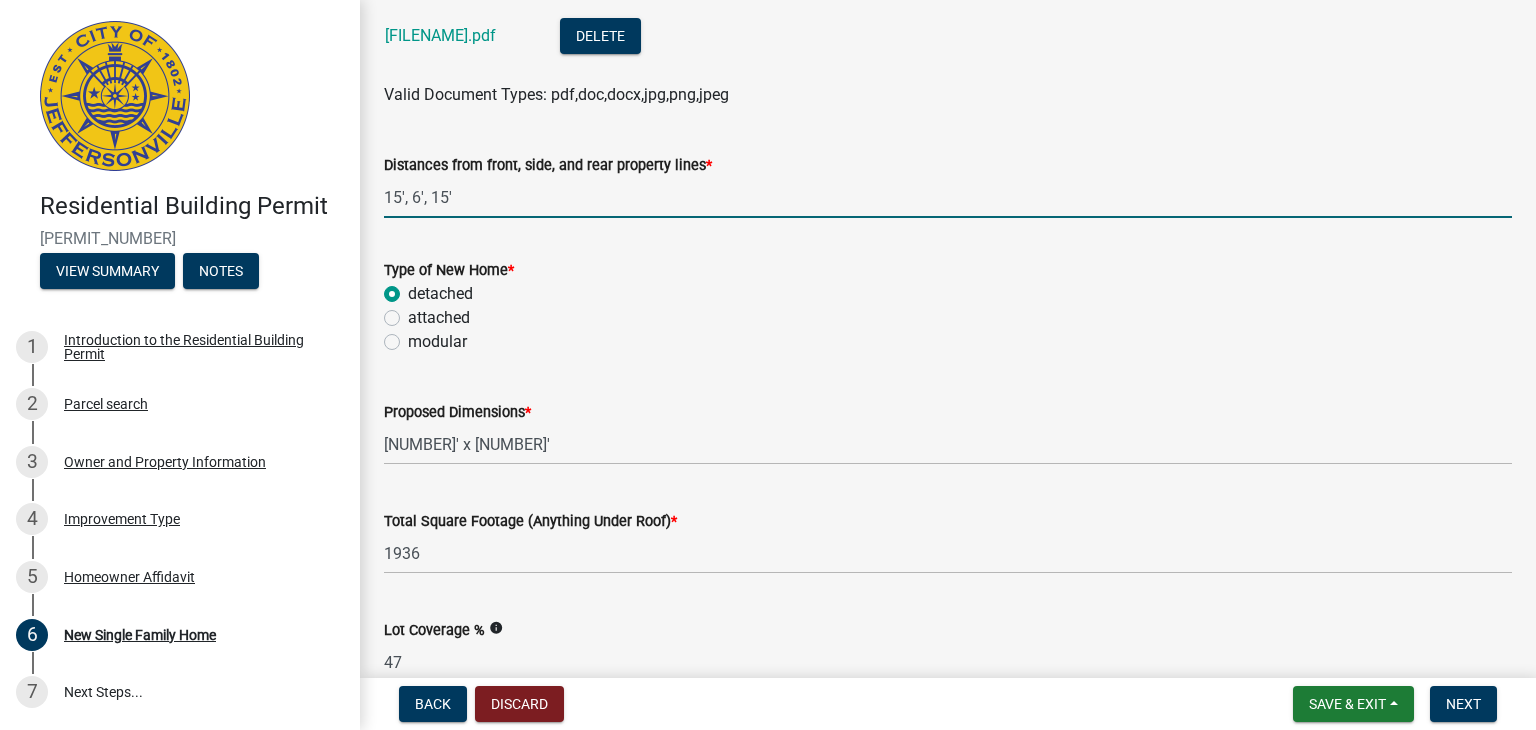 type on "15', 6', 15'" 